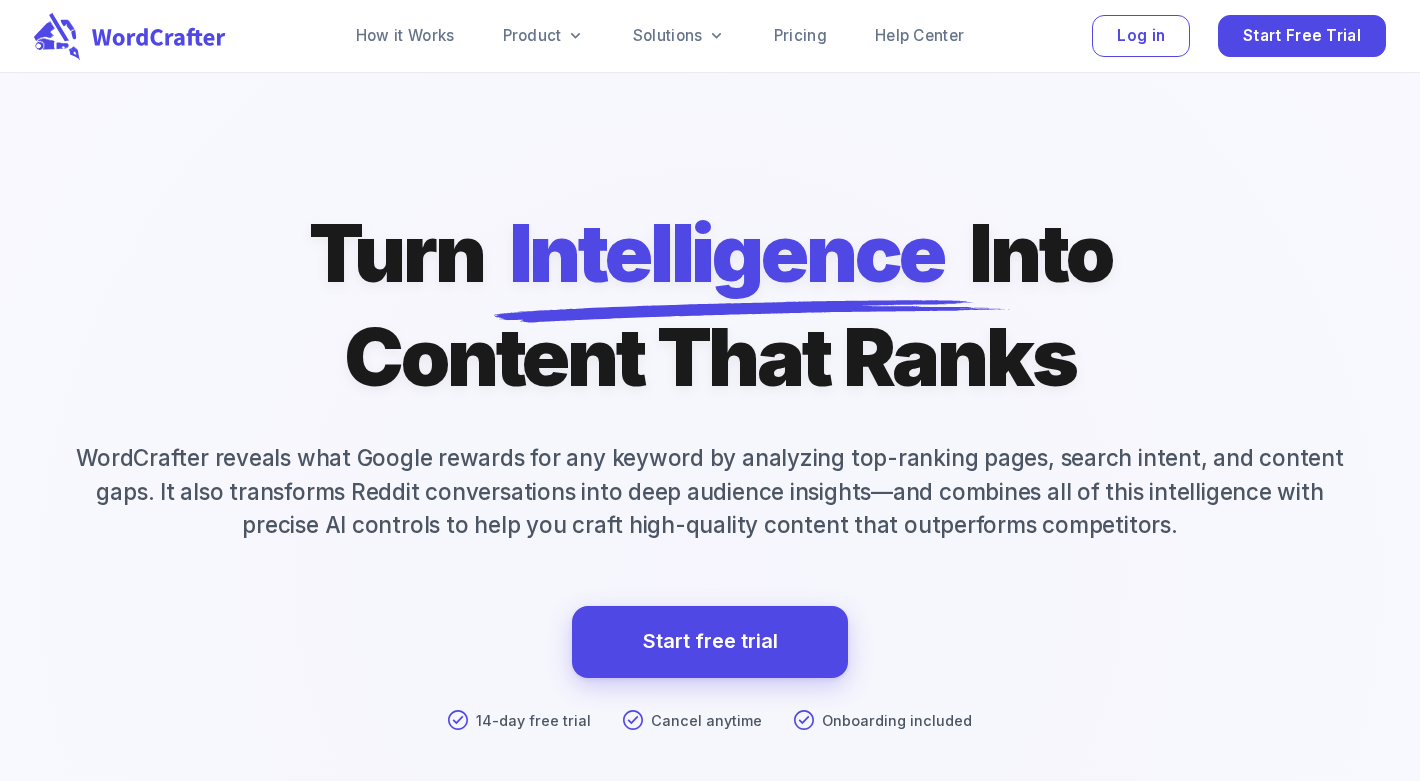 scroll, scrollTop: 0, scrollLeft: 0, axis: both 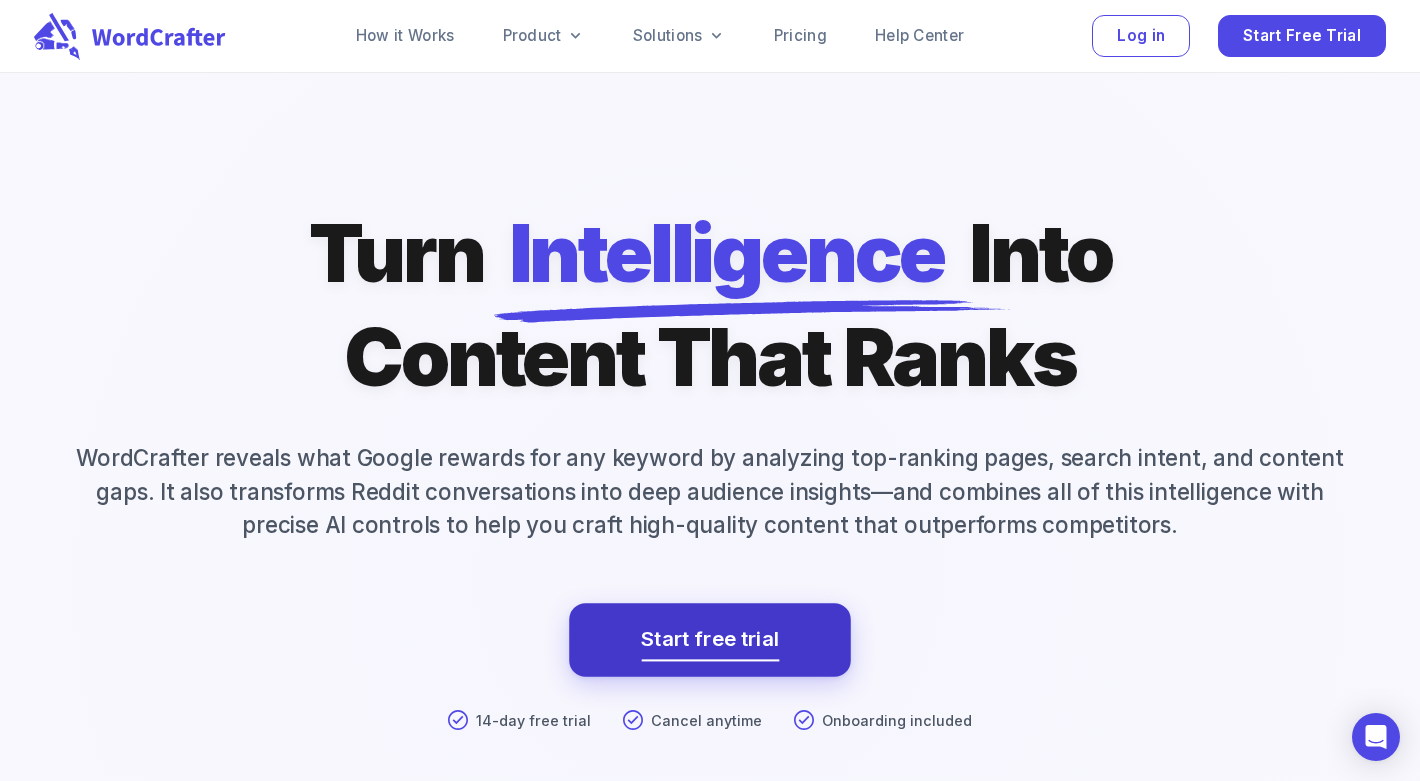 click on "Start free trial" at bounding box center [710, 640] 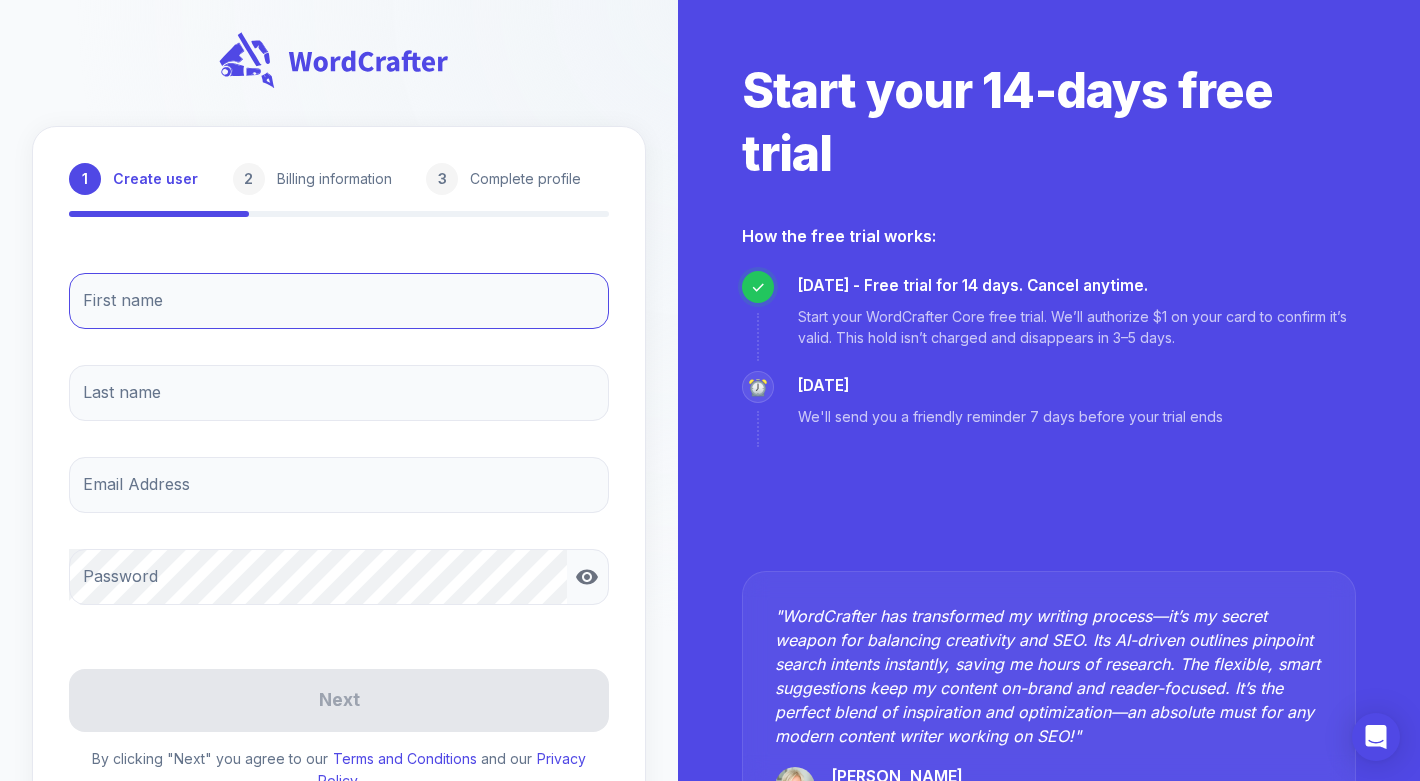 click on "First name" at bounding box center [339, 301] 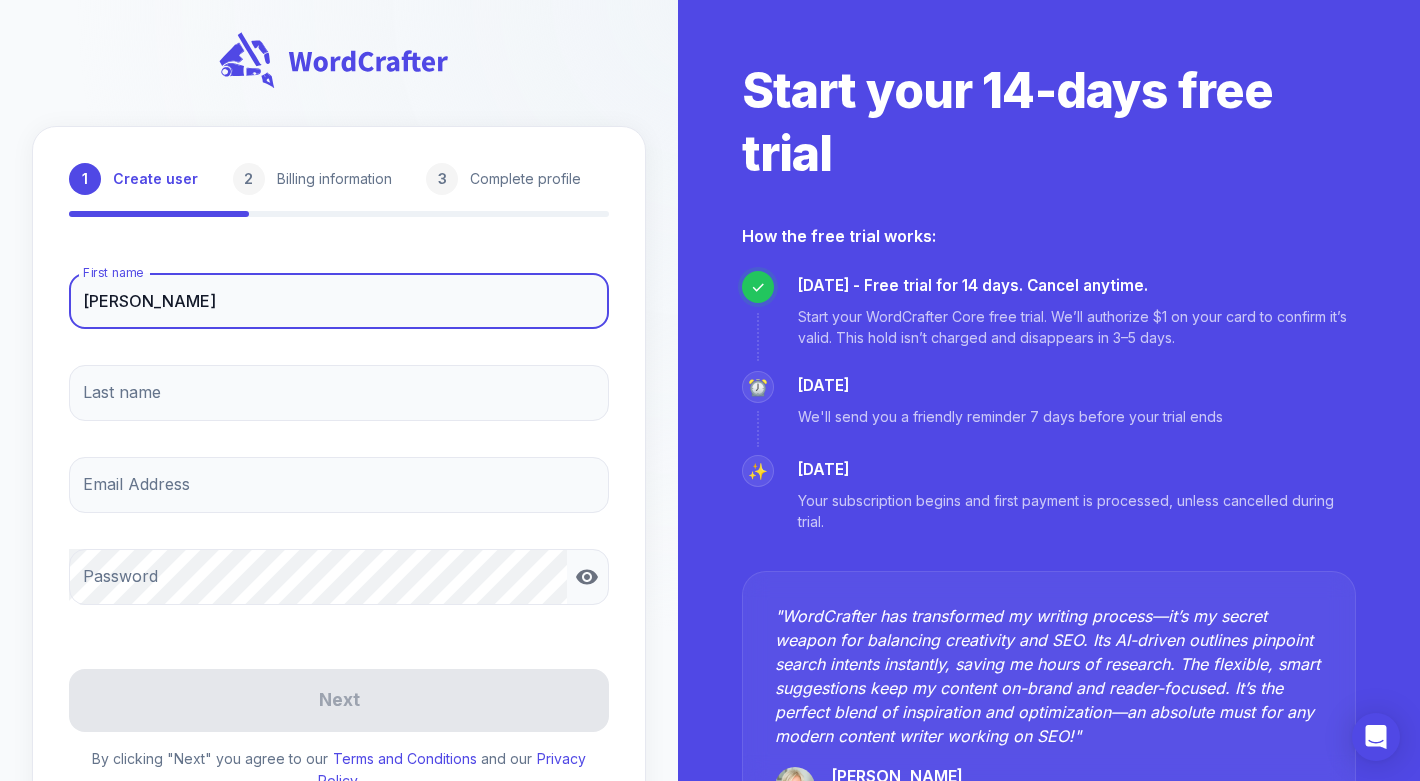type on "[PERSON_NAME]" 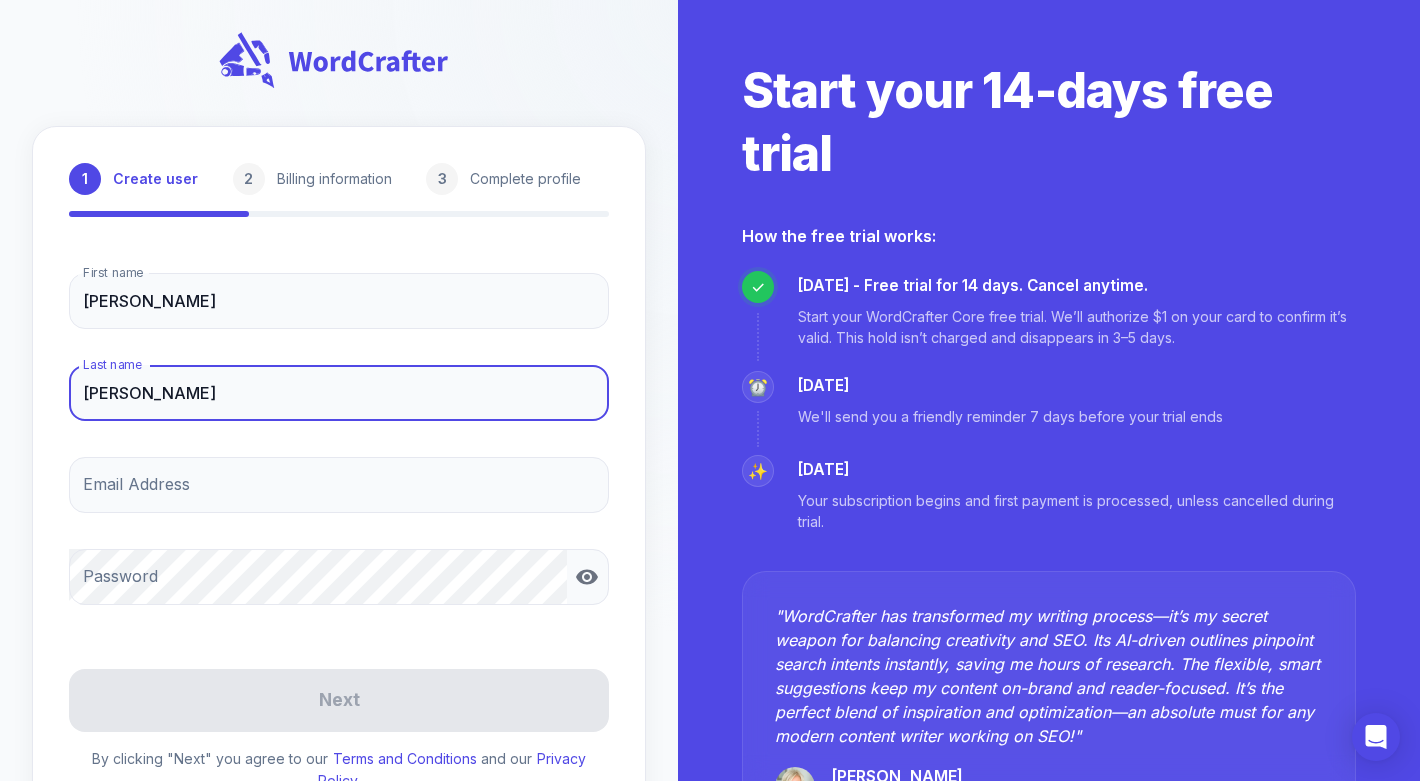 type on "[PERSON_NAME]" 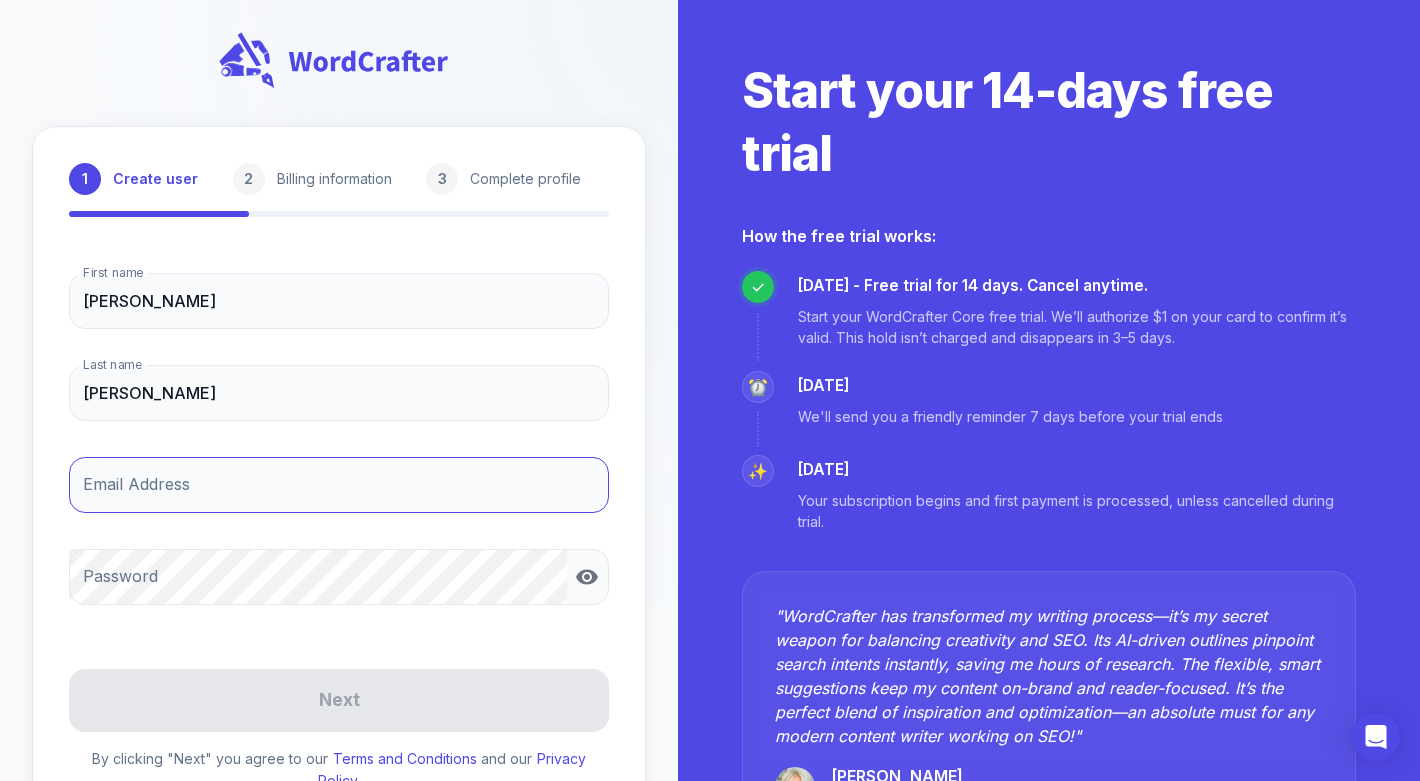 click on "Email Address" at bounding box center [339, 485] 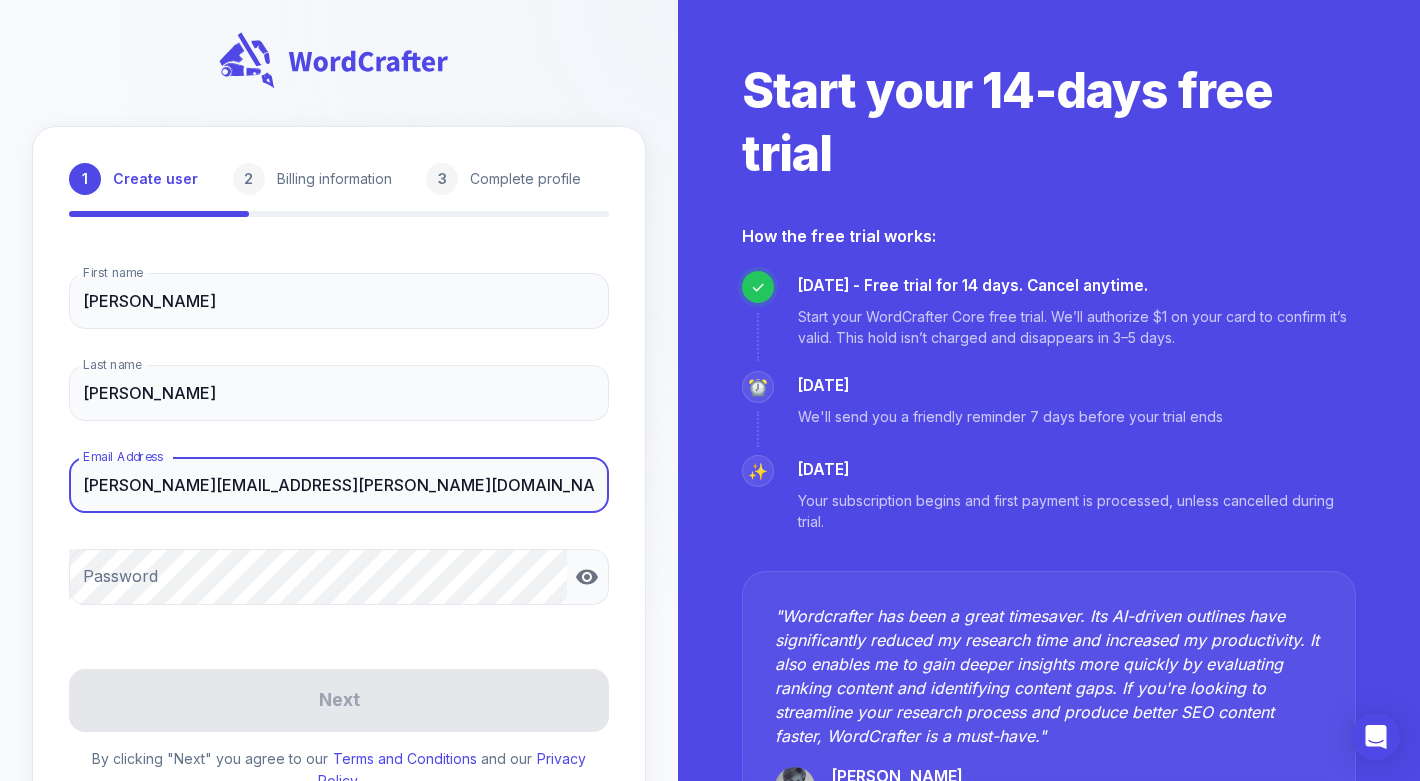 type on "[PERSON_NAME][EMAIL_ADDRESS][PERSON_NAME][DOMAIN_NAME]" 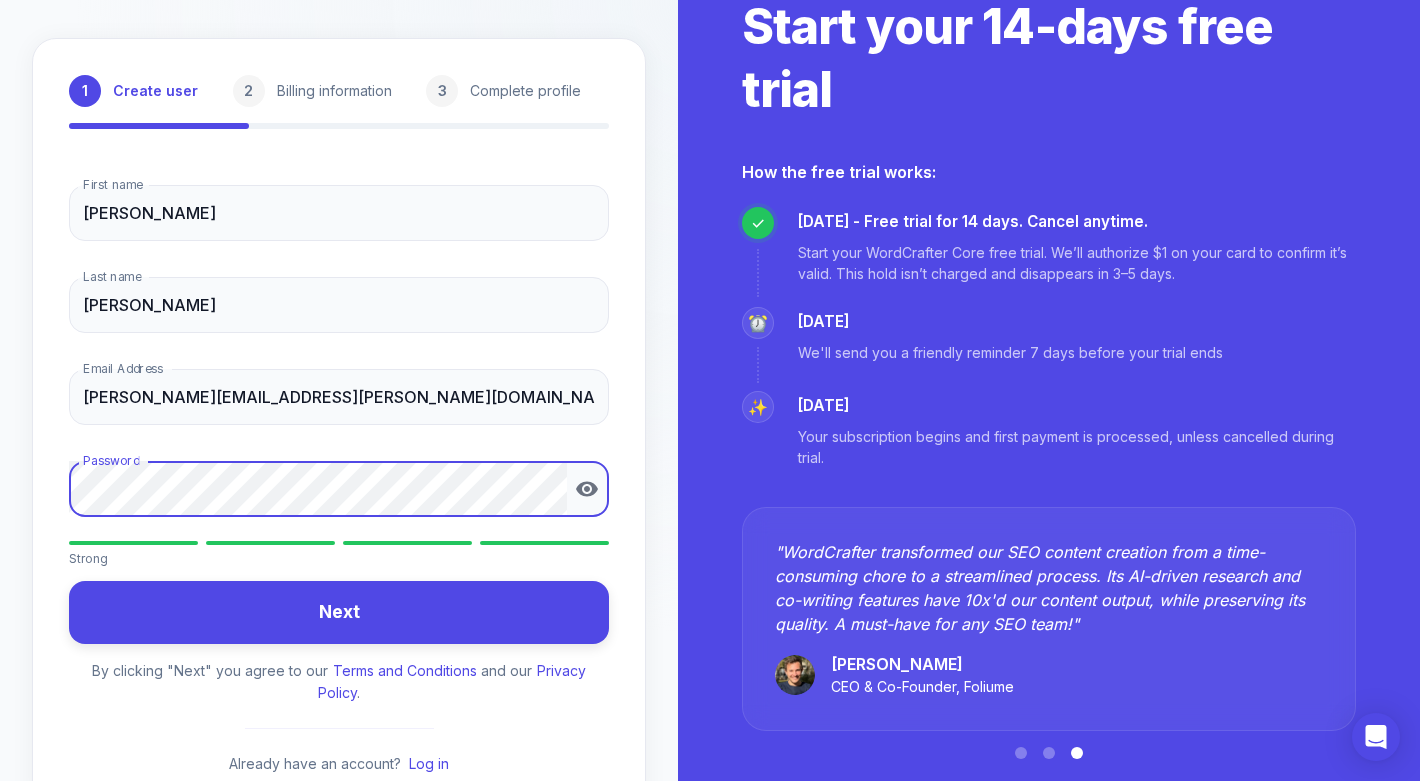 scroll, scrollTop: 129, scrollLeft: 0, axis: vertical 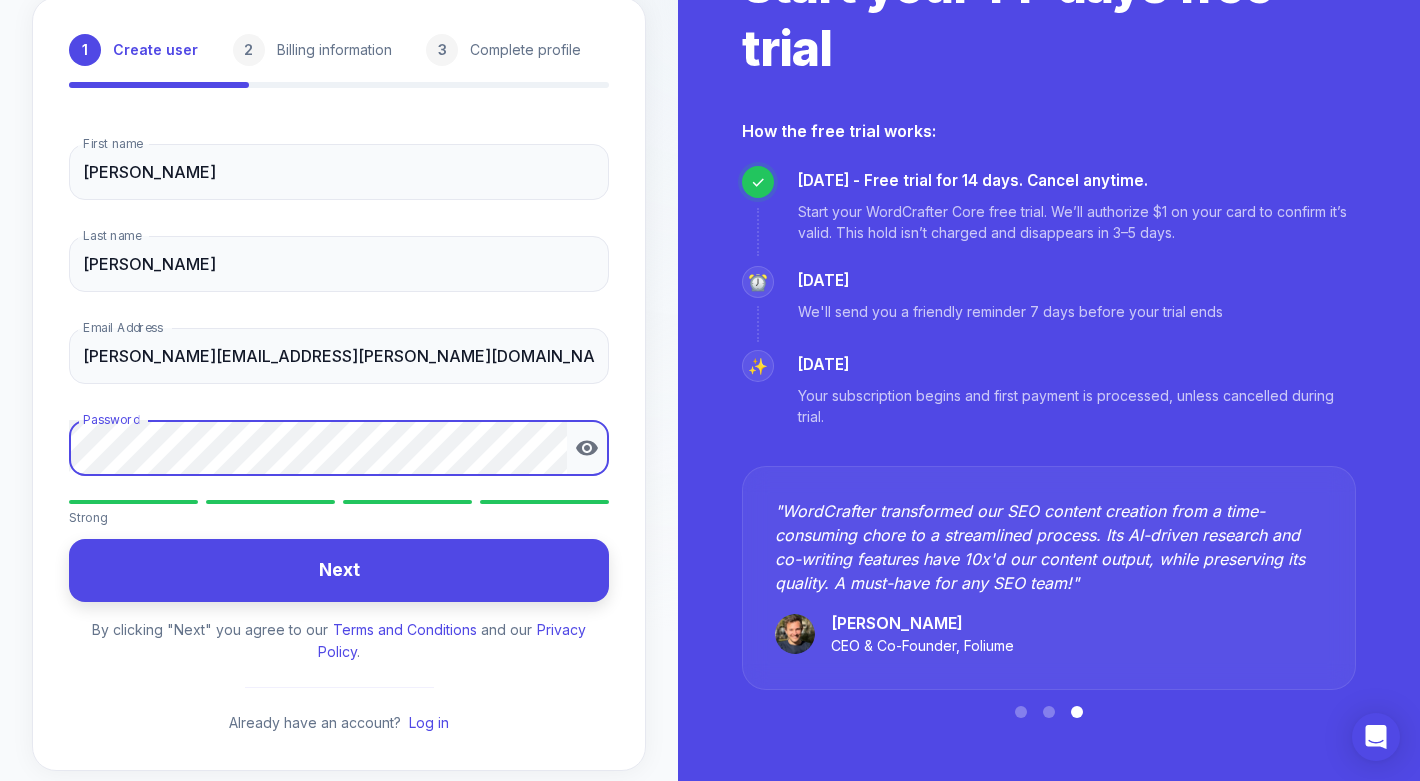 click on "Next" at bounding box center (339, 570) 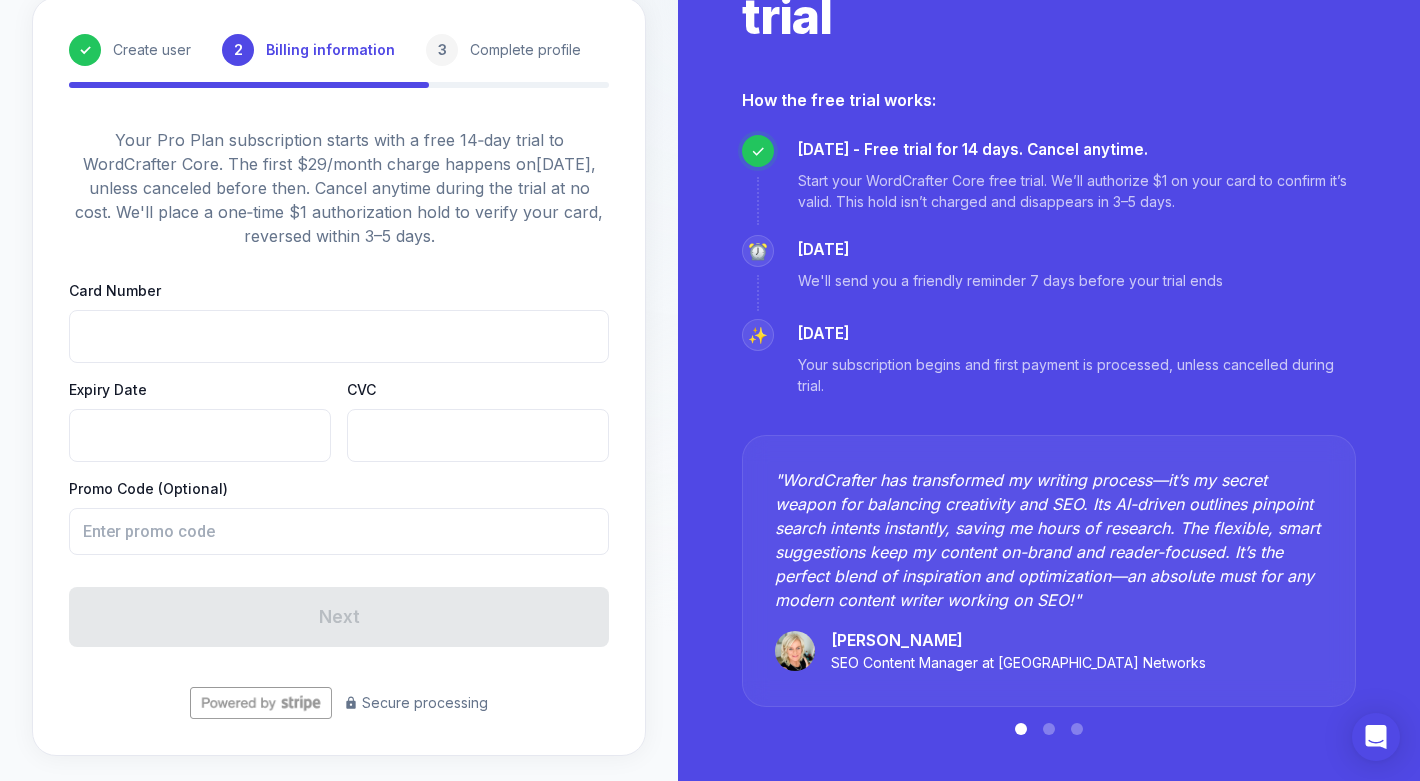 type on "*******" 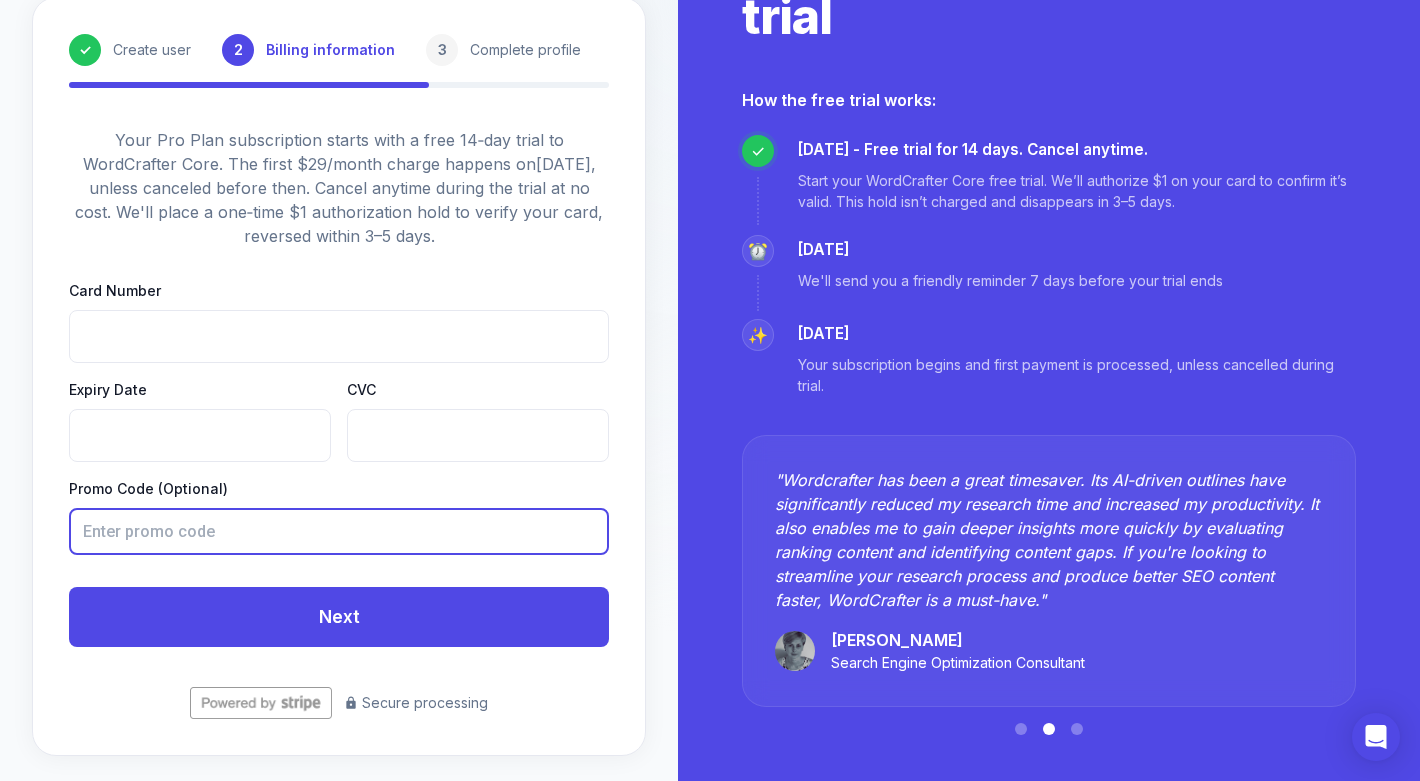 click at bounding box center (339, 531) 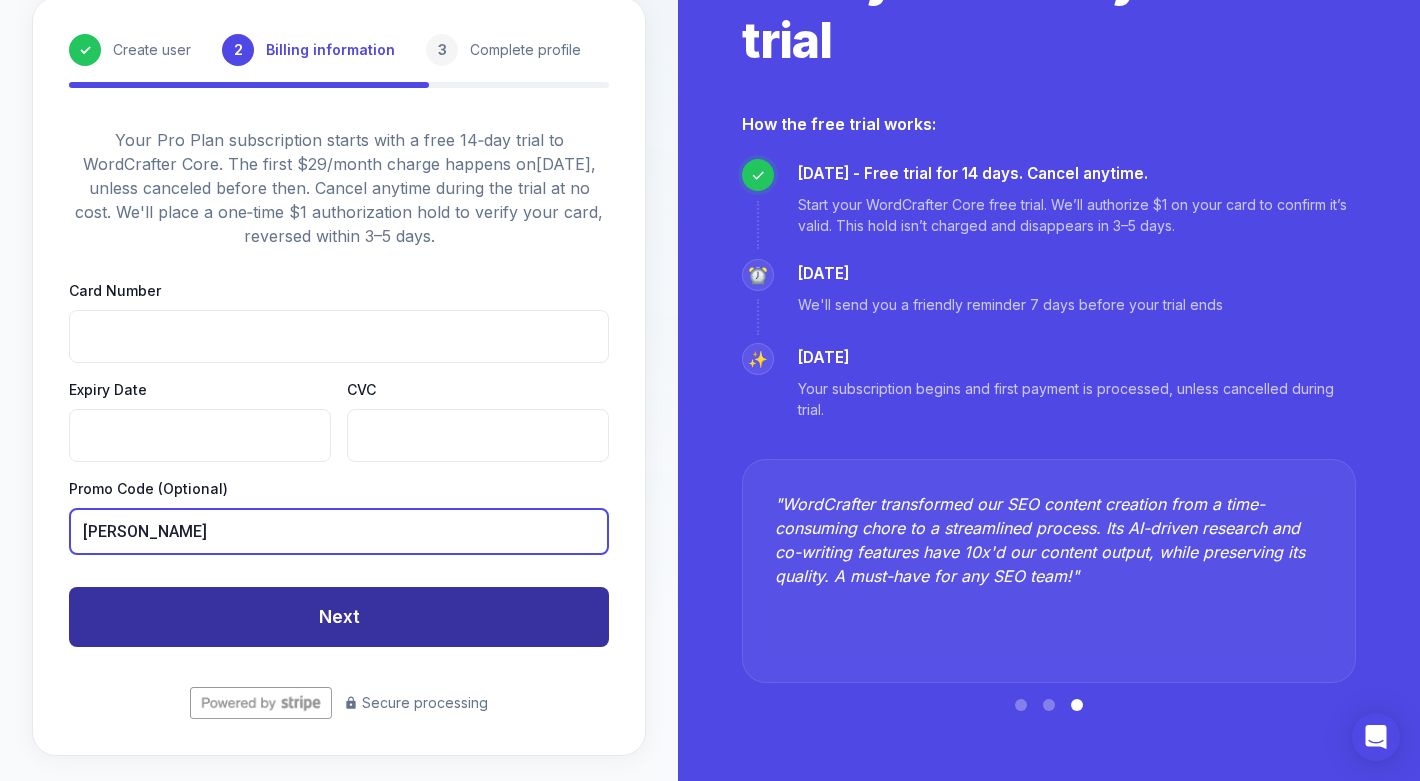 type on "[PERSON_NAME]" 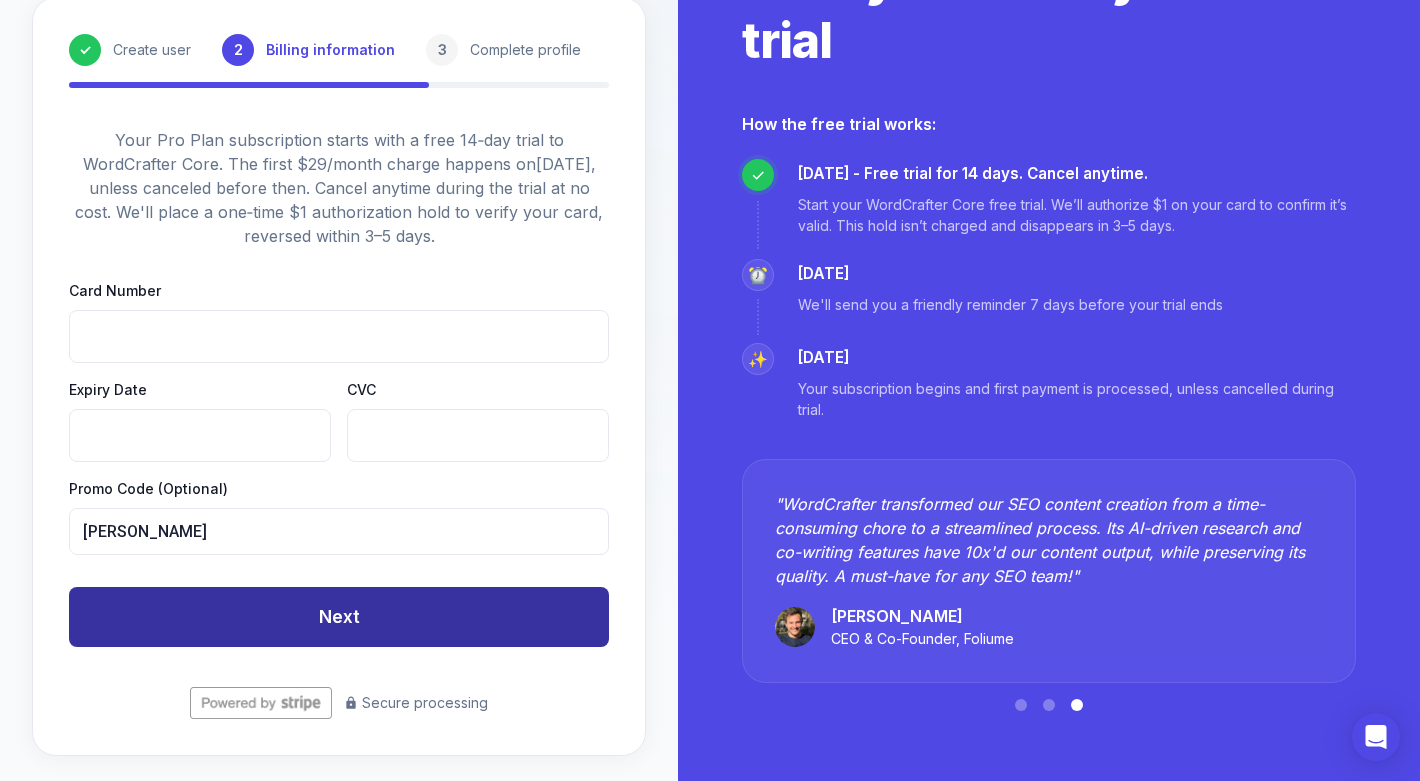 click on "Next" at bounding box center (339, 617) 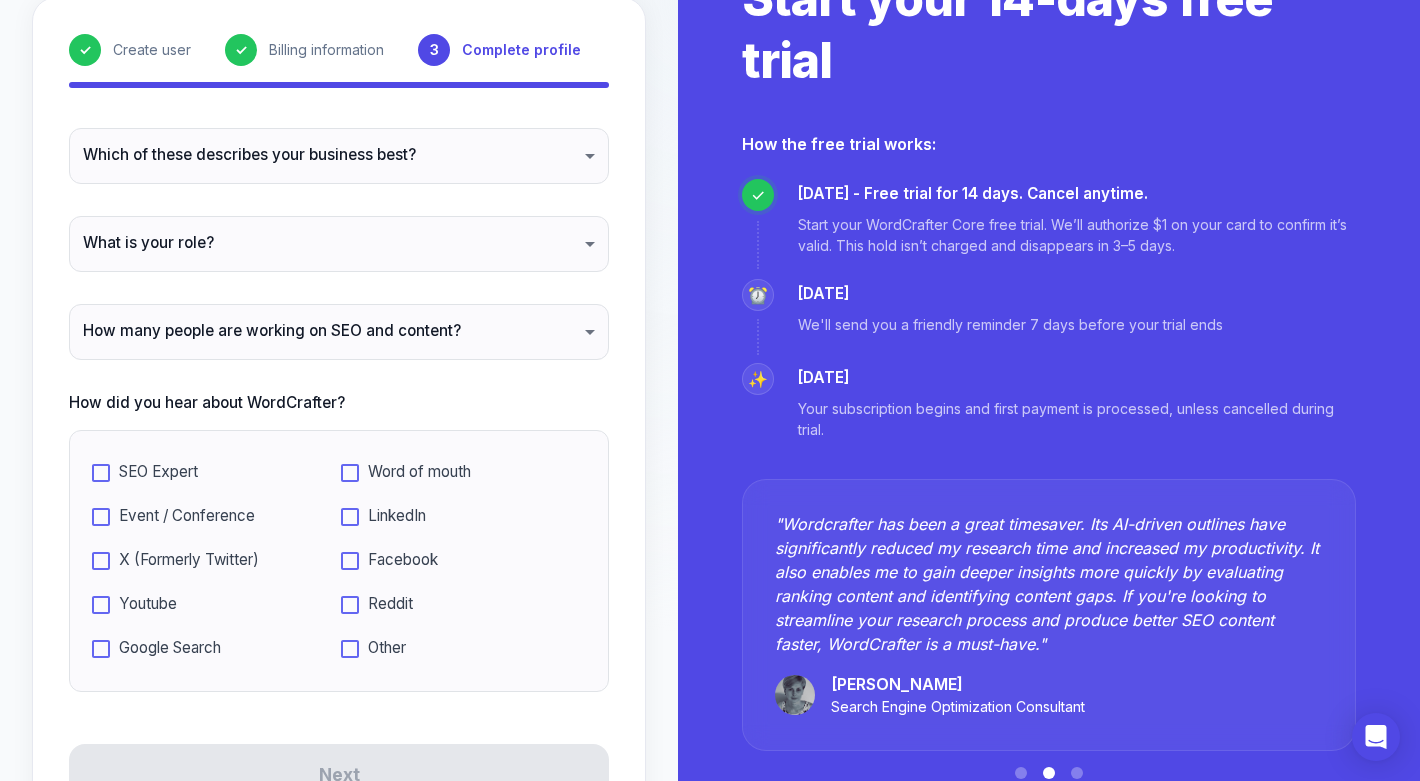 scroll, scrollTop: 0, scrollLeft: 0, axis: both 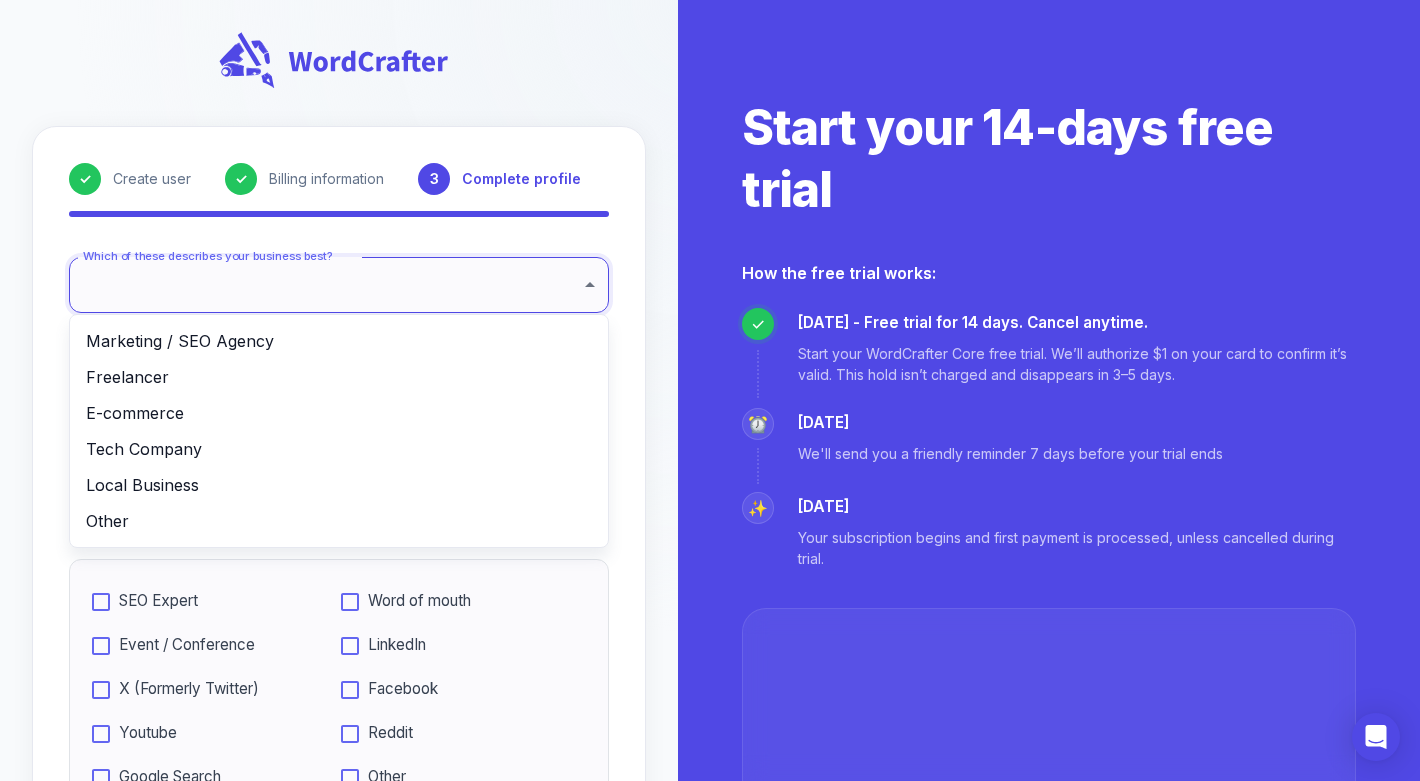click on "✓ Create user ✓ Billing information 3 Complete profile Which of these describes your business best? ​ Which of these describes your business best? What is your role? ​ What is your role? How many people are working on SEO and content? ​ How many people are working on SEO and content? How did you hear about WordCrafter? SEO Expert Word of mouth Event / Conference LinkedIn X (Formerly Twitter) Facebook Youtube Reddit Google Search Other Next Start your 14-days free trial How the free trial works: ✓ [DATE] - Free trial for 14 days. Cancel anytime. Start your WordCrafter Core free trial. We’ll authorize $1 on your card to confirm it’s valid. This hold isn’t charged and disappears in 3–5 days. ⏰ [DATE] We'll send you a friendly reminder 7 days before your trial ends ✨ [DATE] Your subscription begins and first payment is processed, unless cancelled during trial. " " [PERSON_NAME] Search Engine Optimization Consultant /free-trial
Marketing / SEO Agency Freelancer E-commerce" at bounding box center [710, 502] 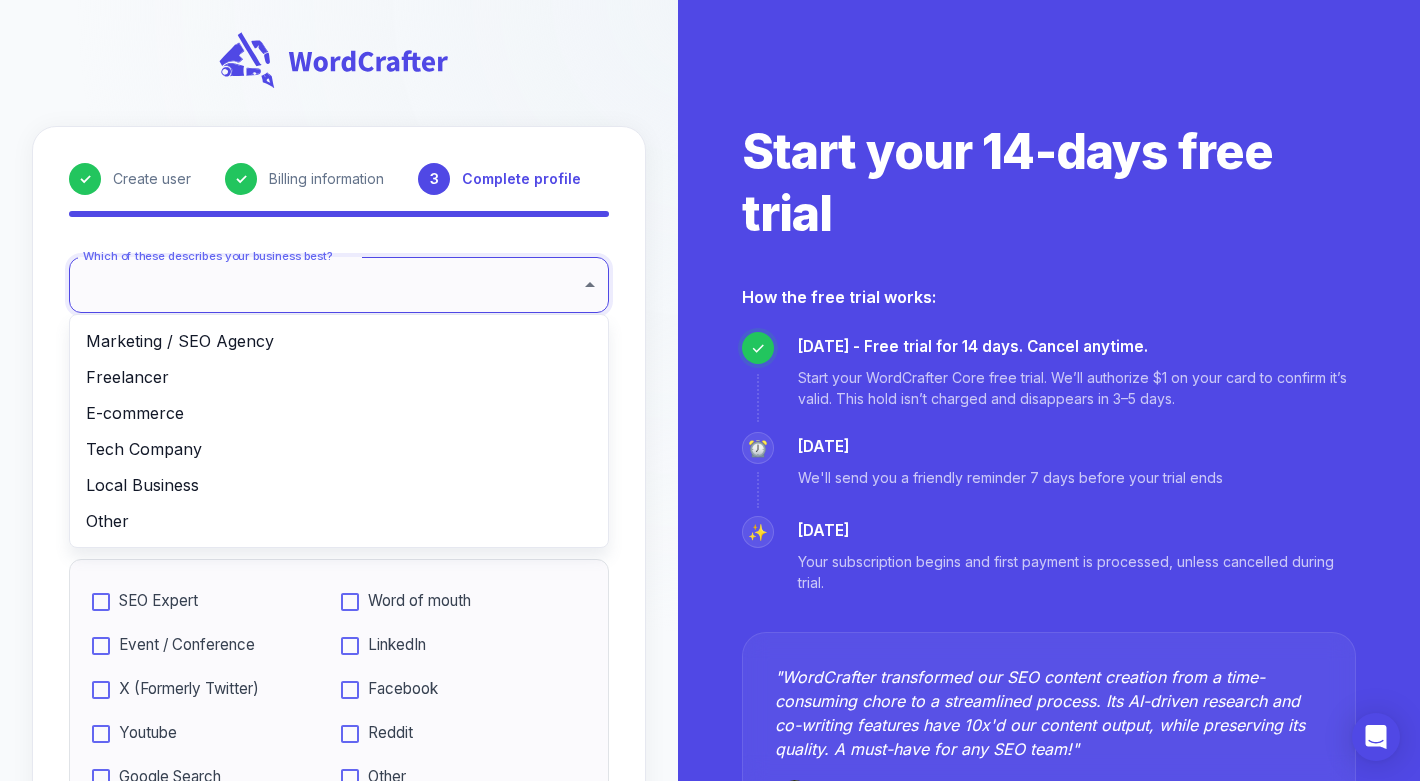 click on "Marketing / SEO Agency" at bounding box center [339, 341] 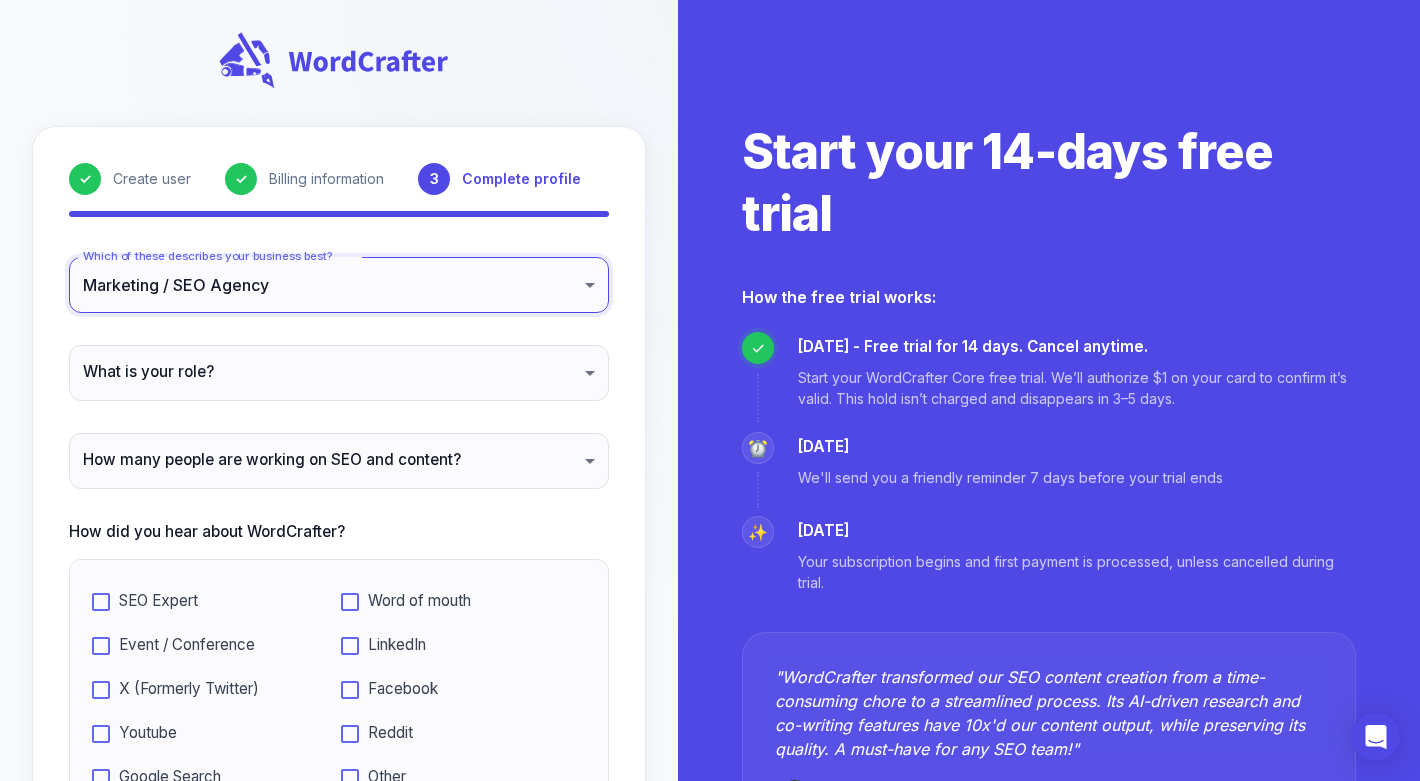 click on "**********" at bounding box center (710, 502) 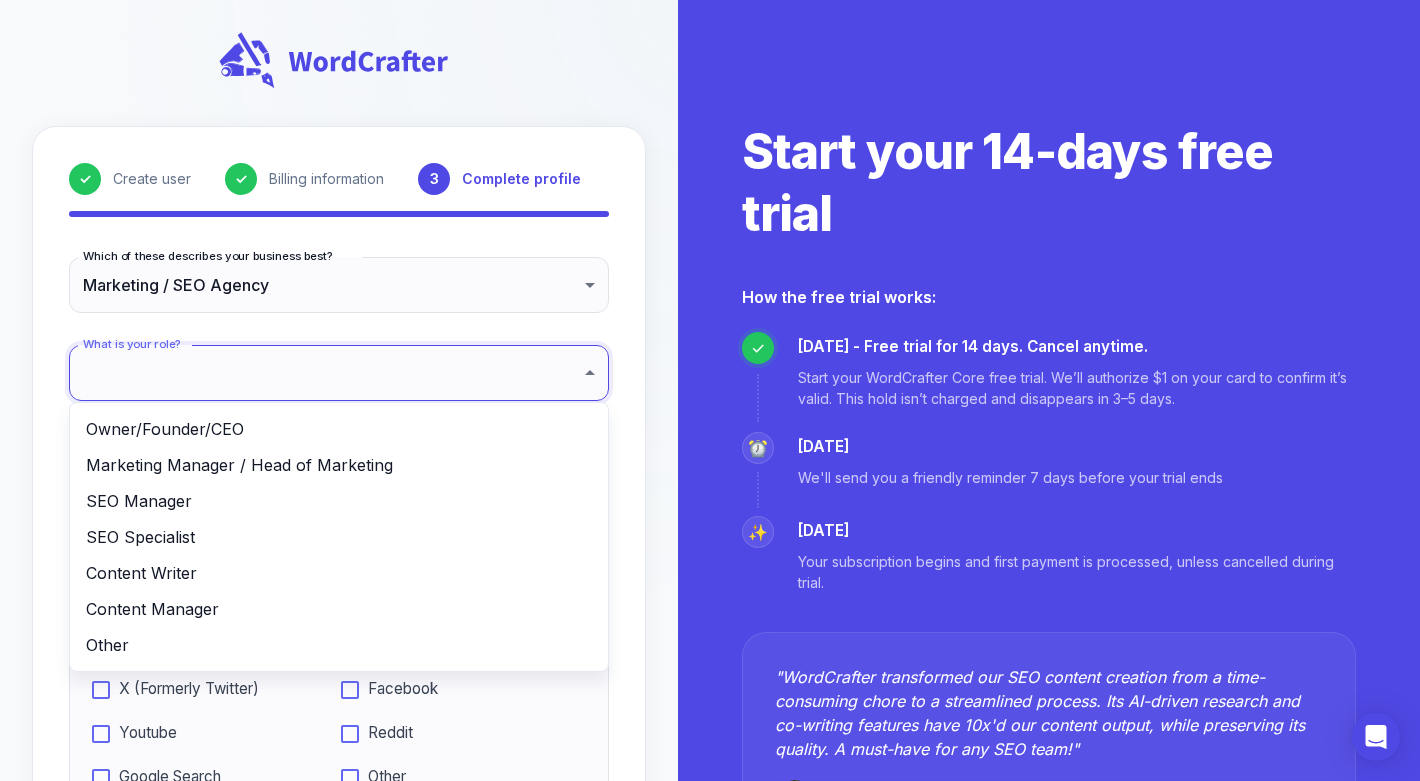 click on "SEO Manager" at bounding box center (339, 501) 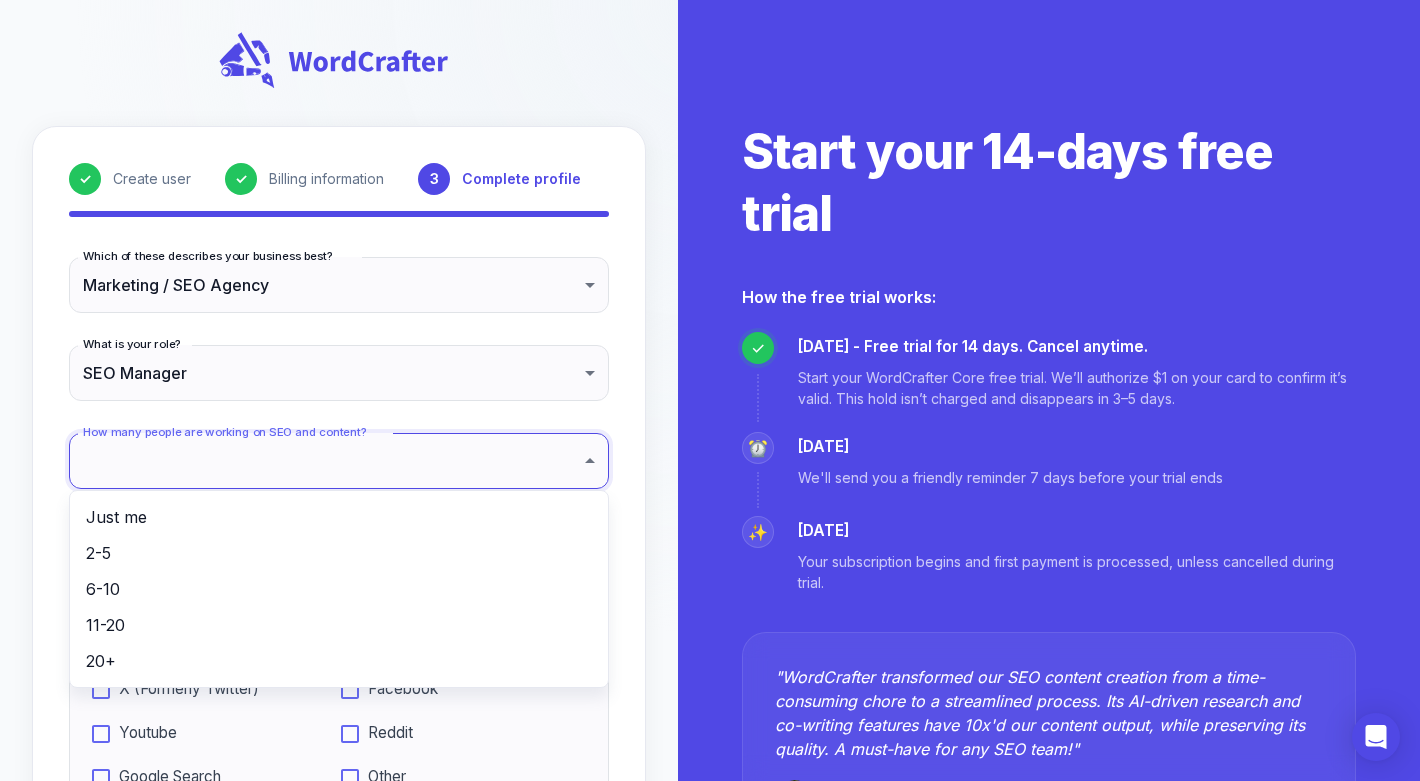 click on "**********" at bounding box center (710, 502) 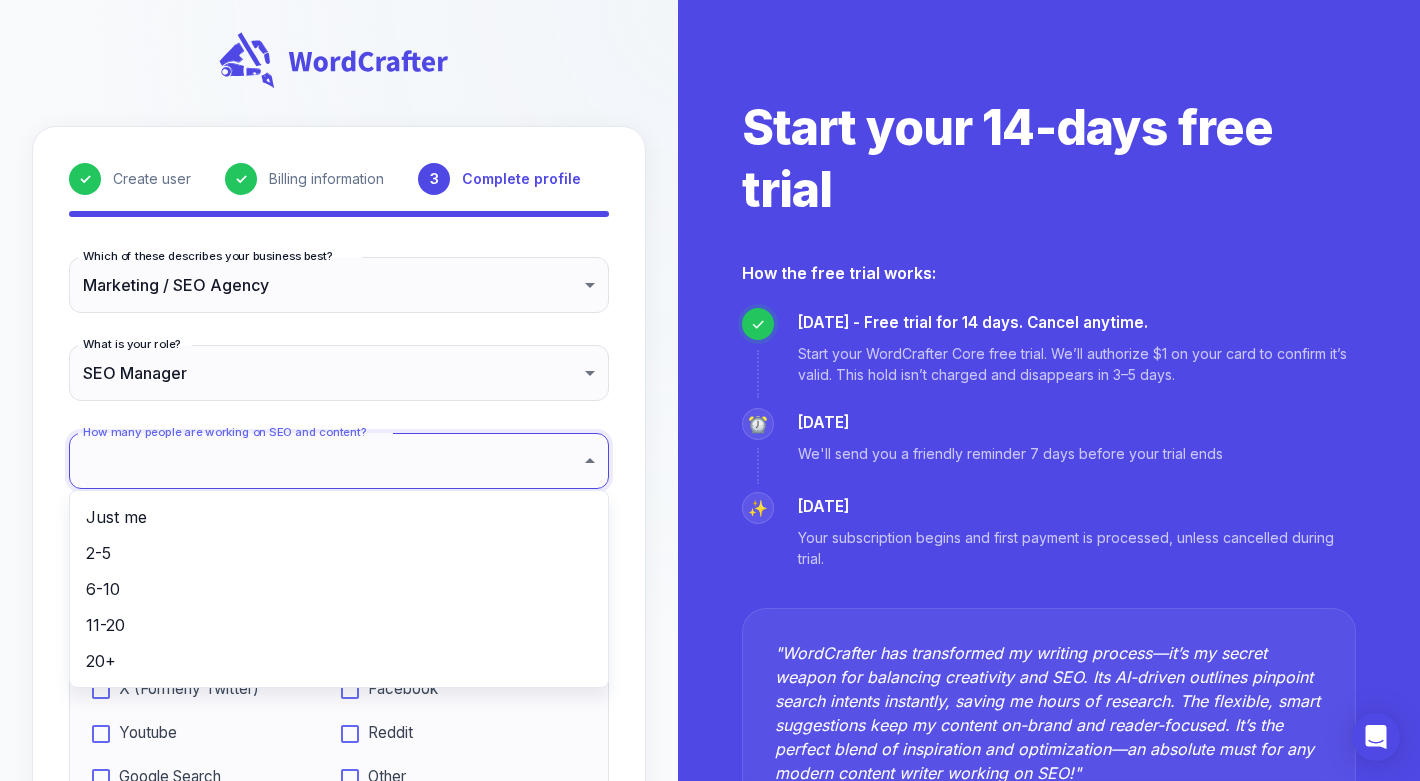 click on "6-10" at bounding box center (339, 589) 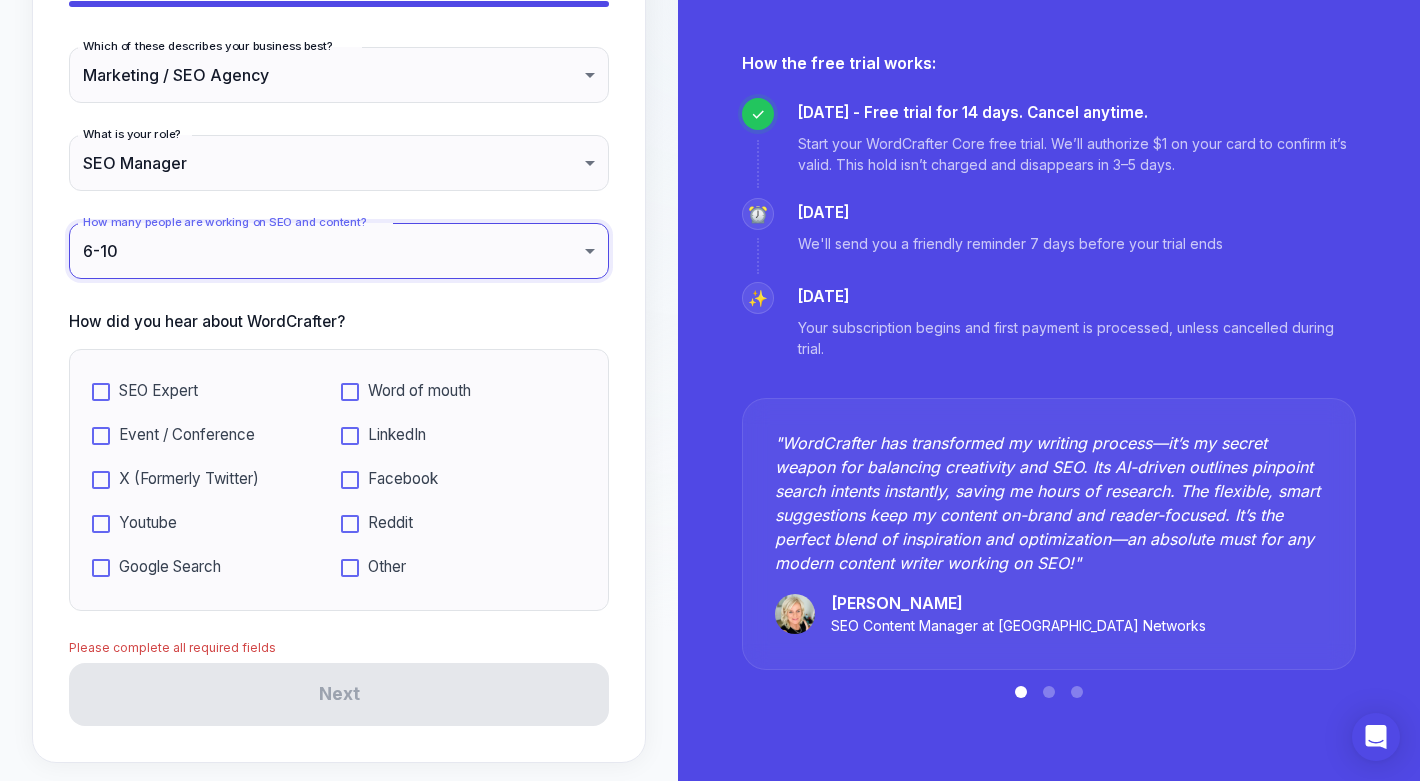 scroll, scrollTop: 224, scrollLeft: 0, axis: vertical 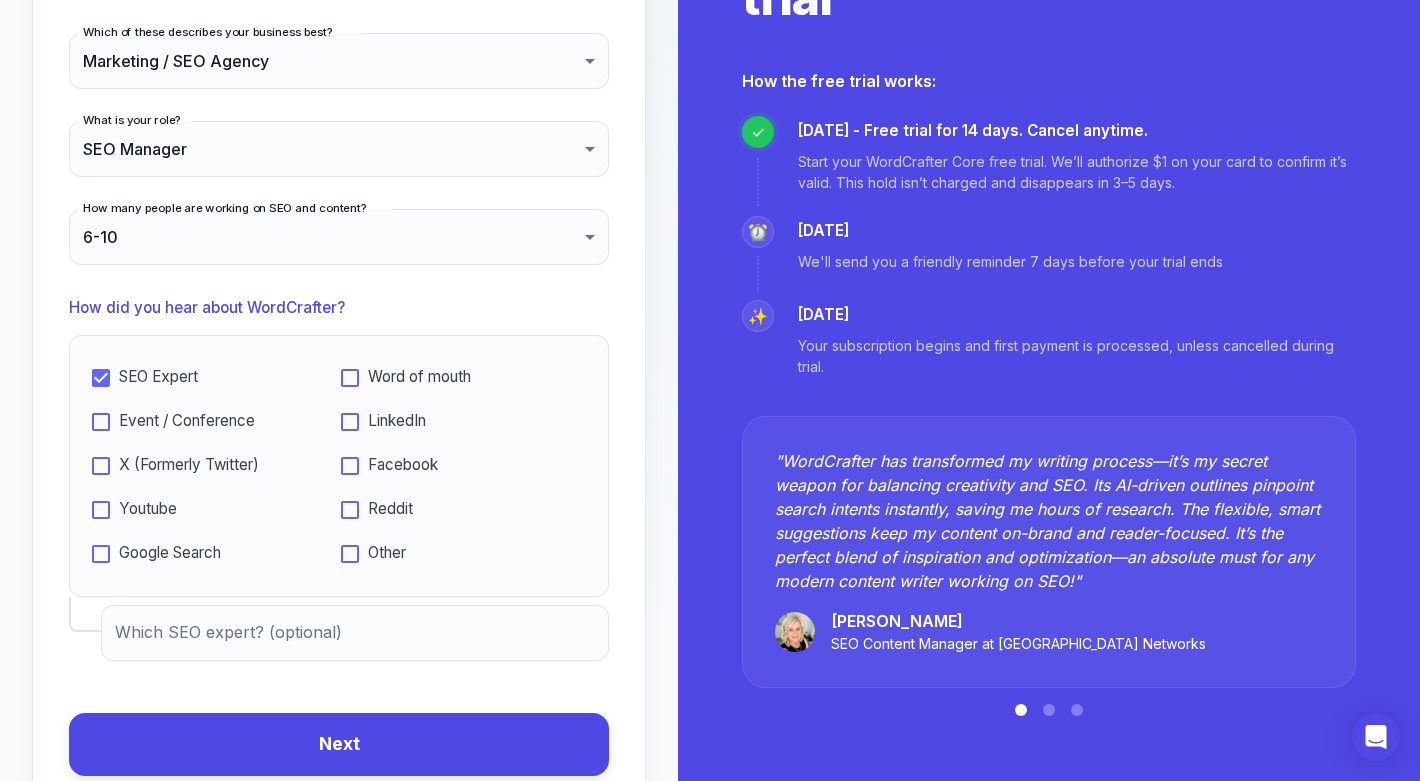click on "Which SEO expert? (optional)" at bounding box center [355, 633] 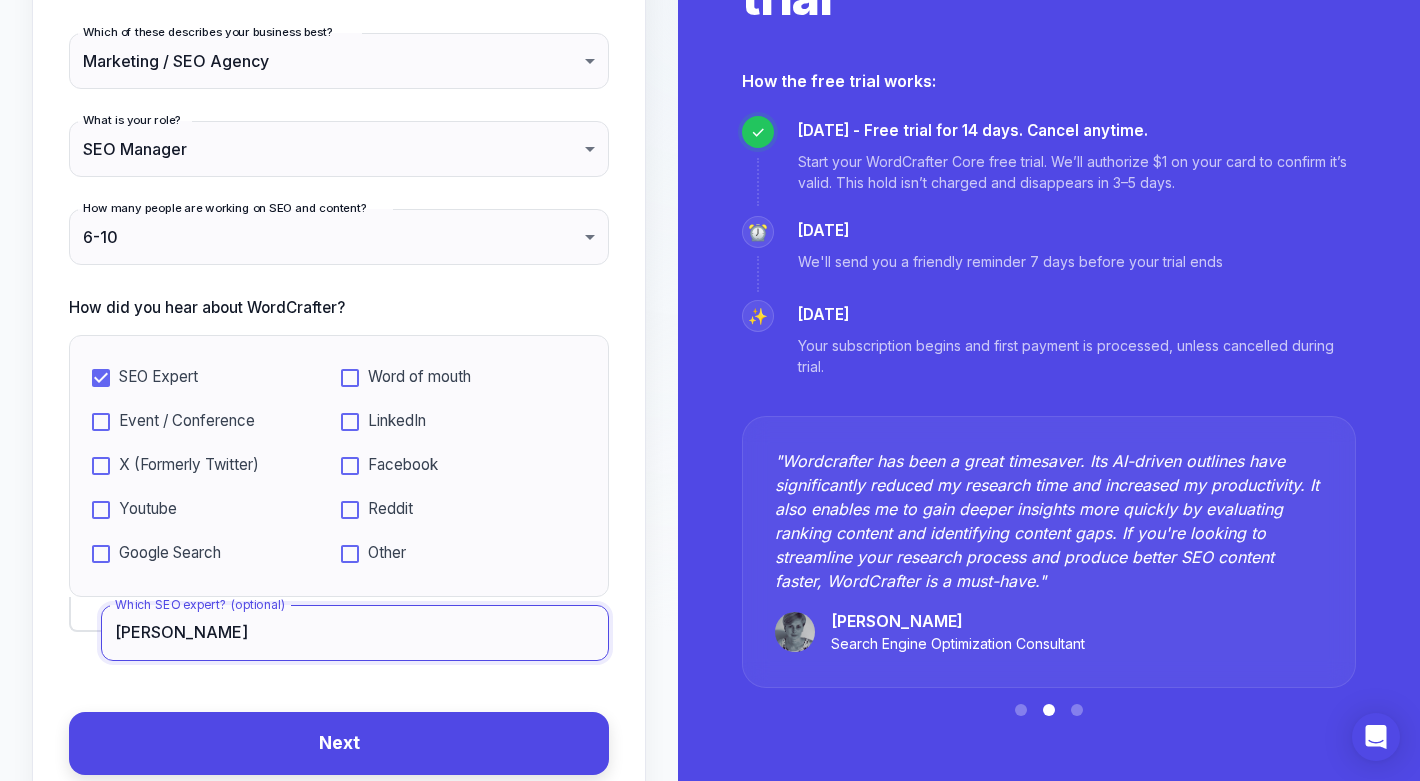 type on "[PERSON_NAME]" 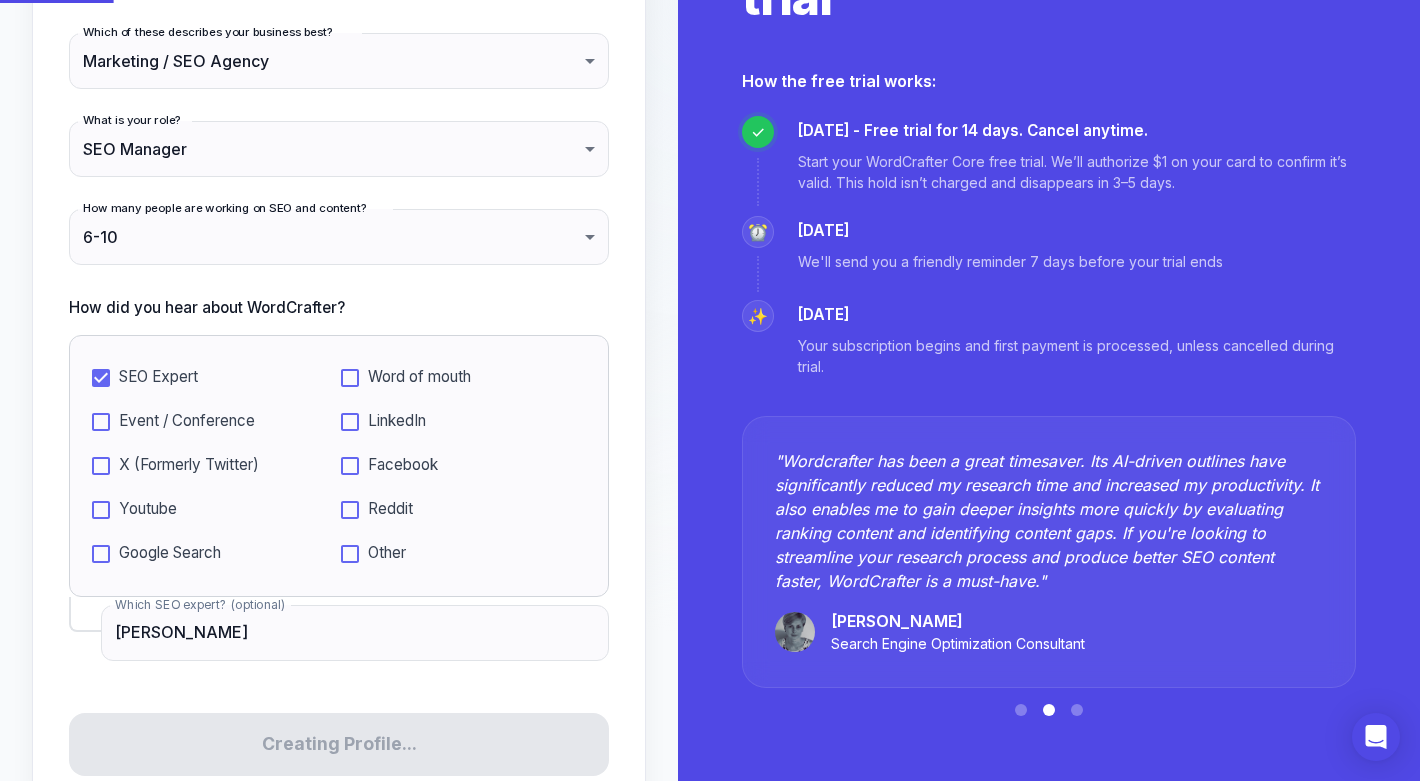 scroll, scrollTop: 0, scrollLeft: 0, axis: both 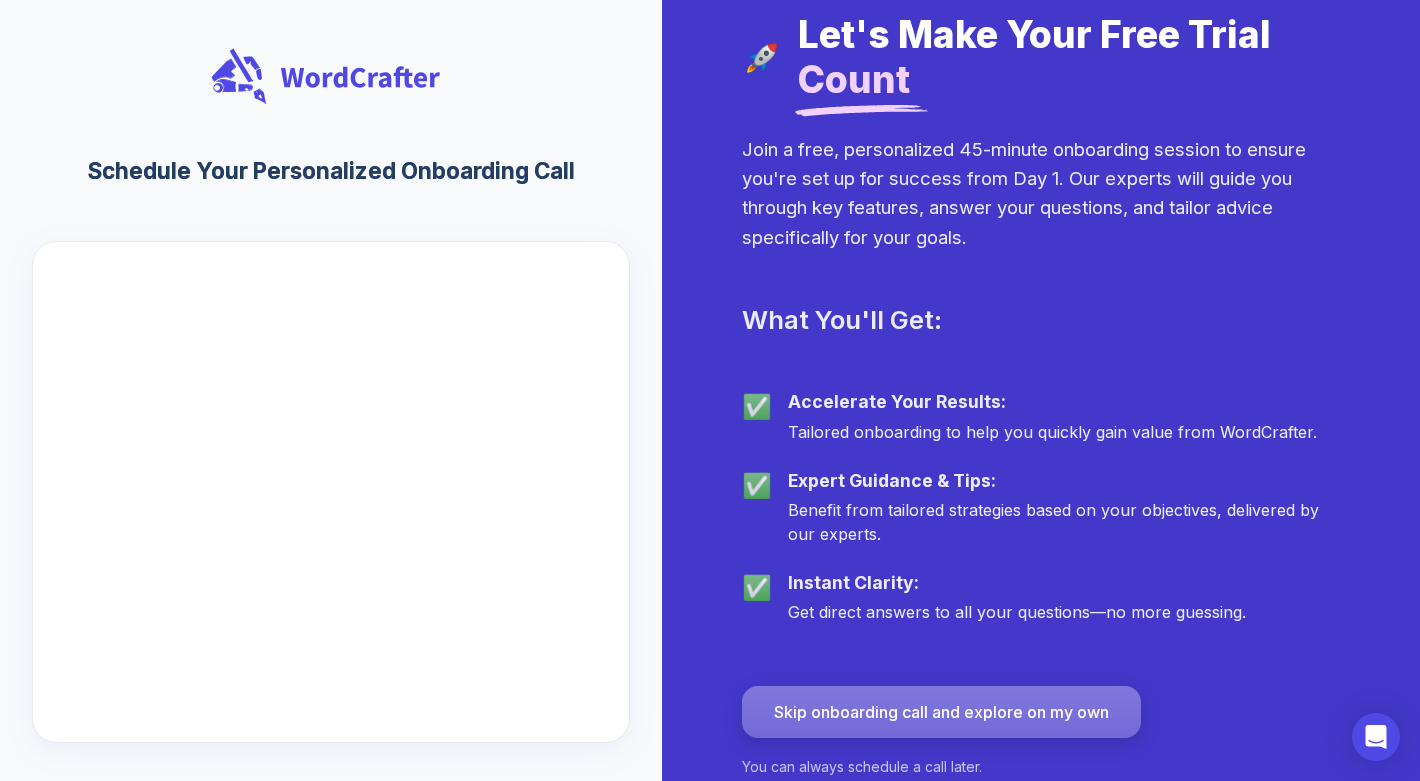 click on "Skip onboarding call and explore on my own" at bounding box center (941, 712) 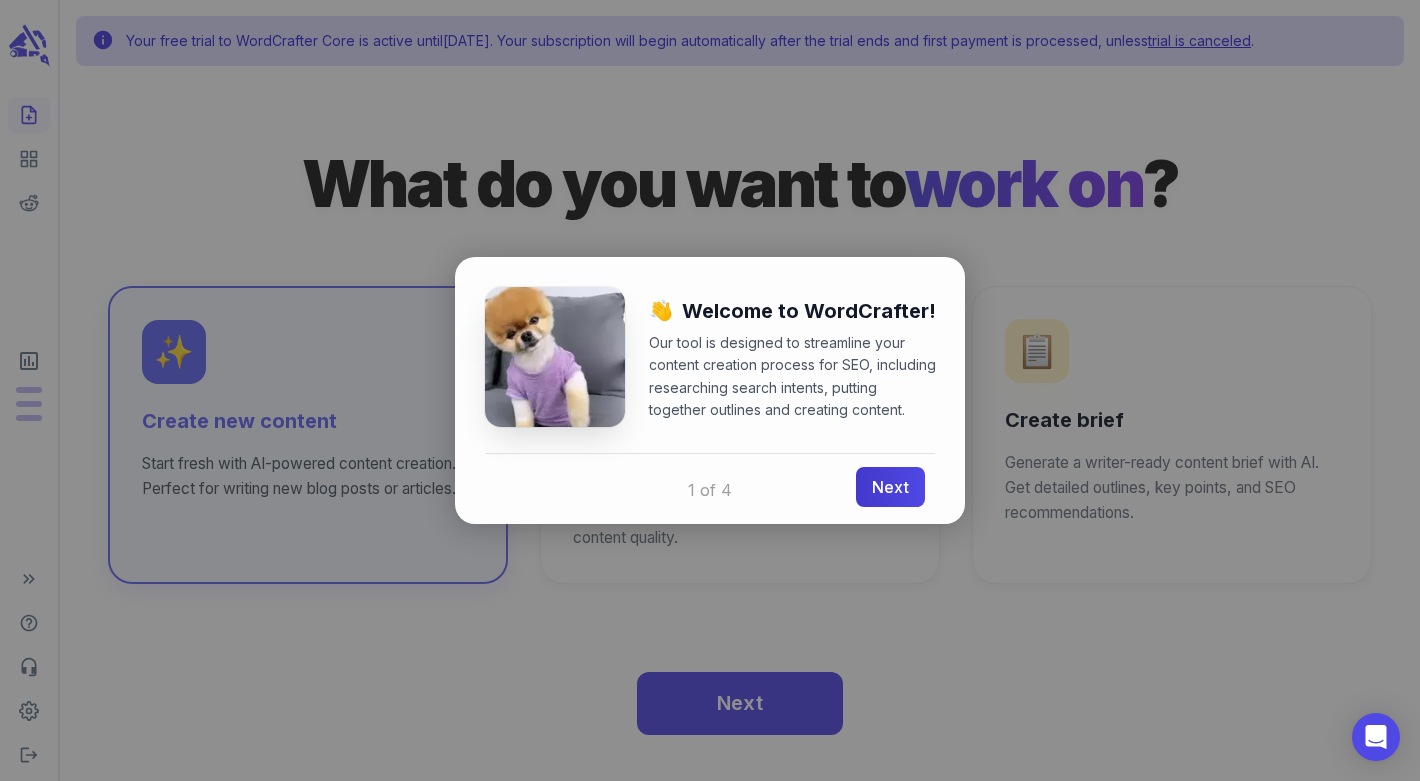 click on "Next" at bounding box center (890, 487) 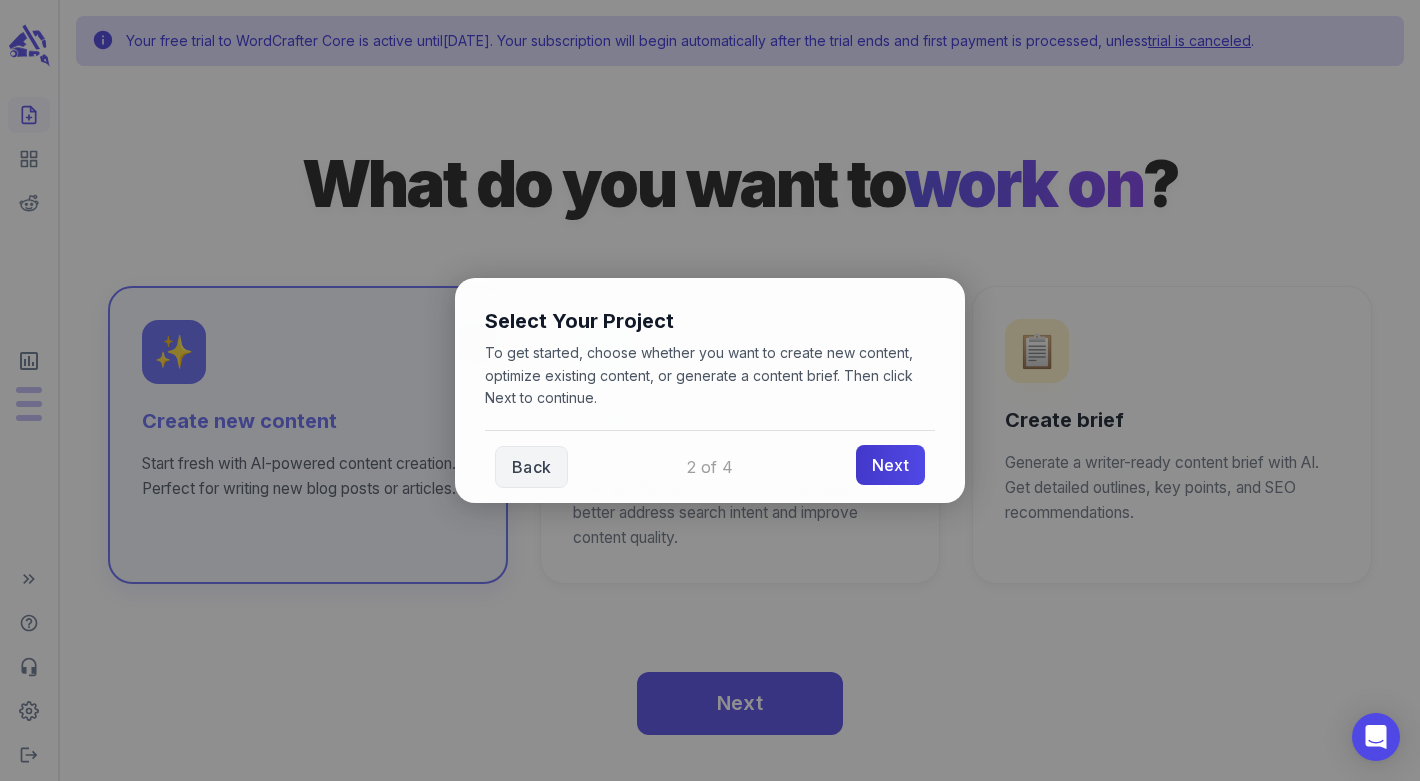 click on "Next" at bounding box center [890, 465] 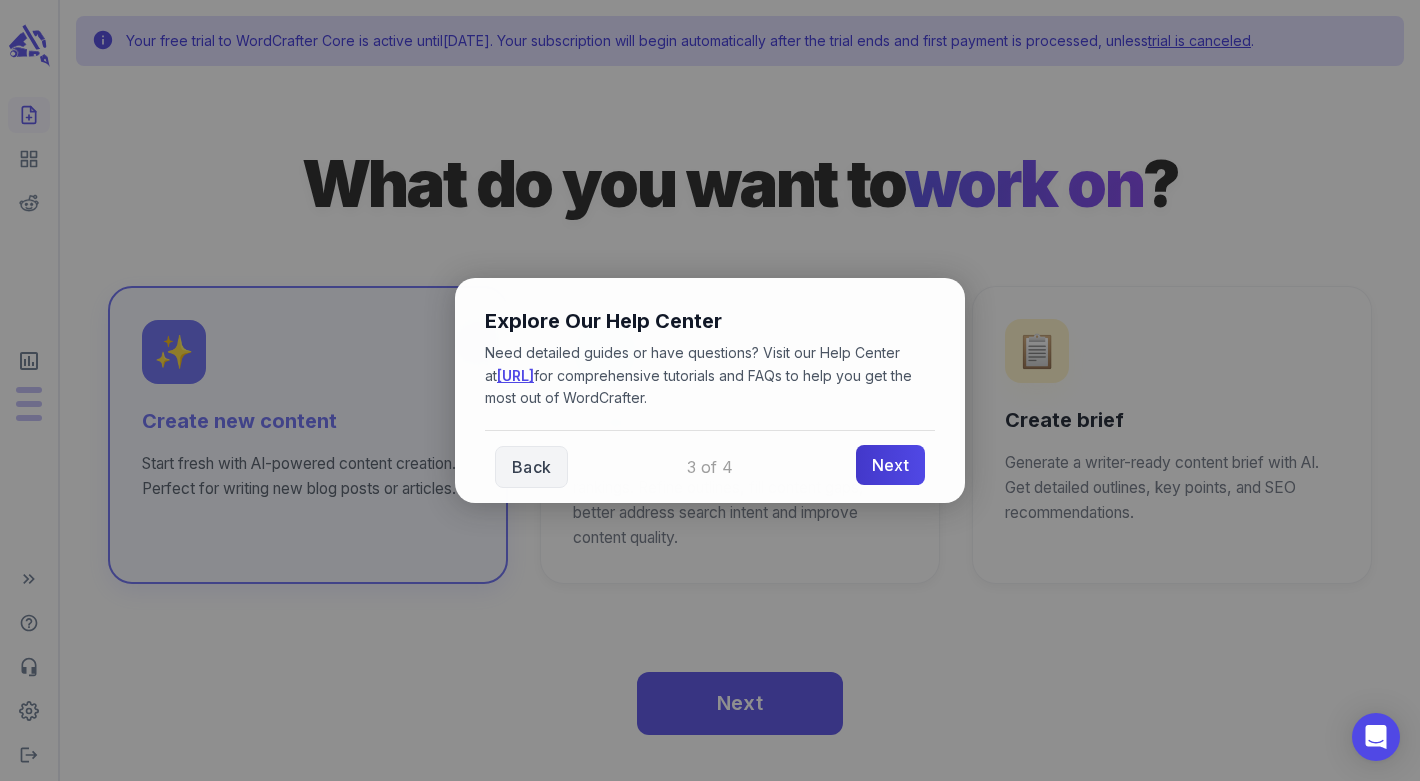 click on "Next" at bounding box center (890, 465) 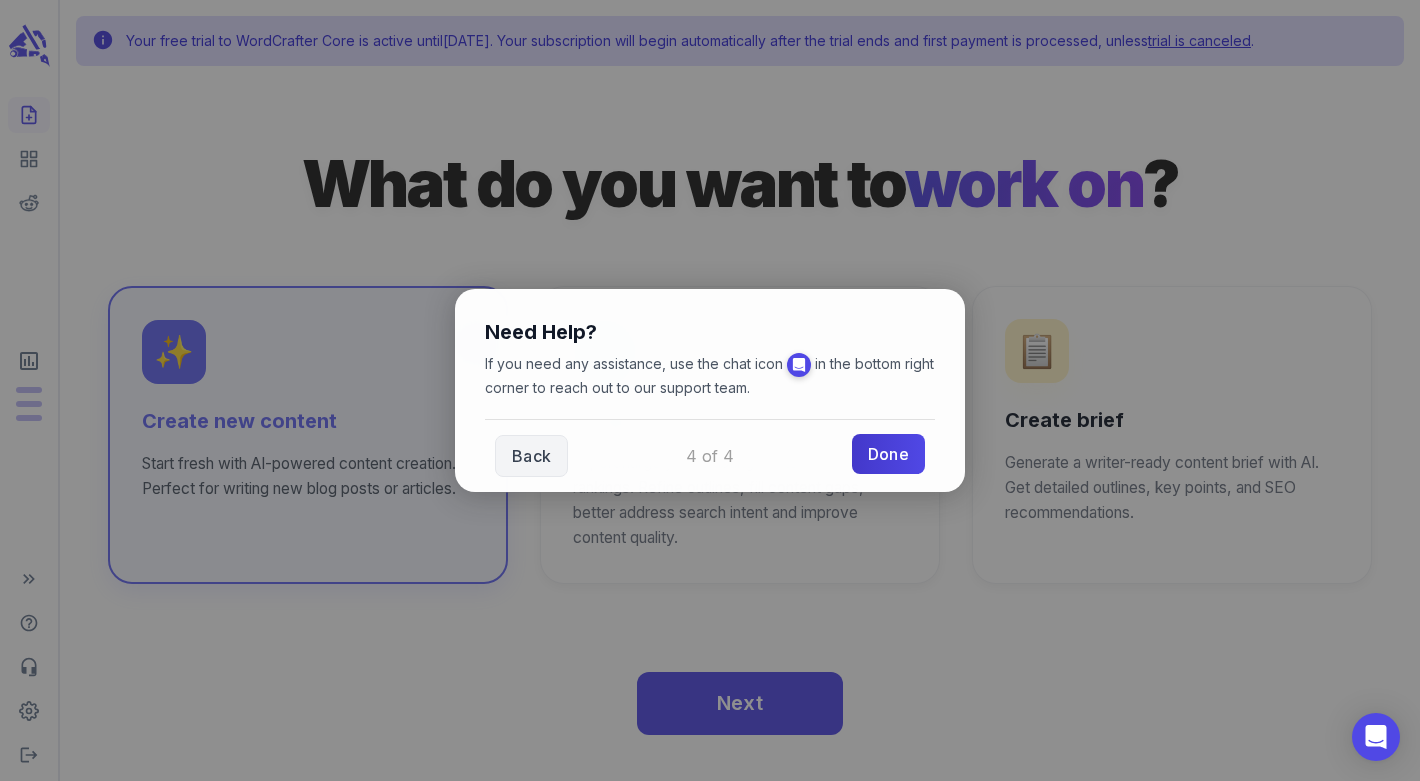 click on "Done" at bounding box center (888, 454) 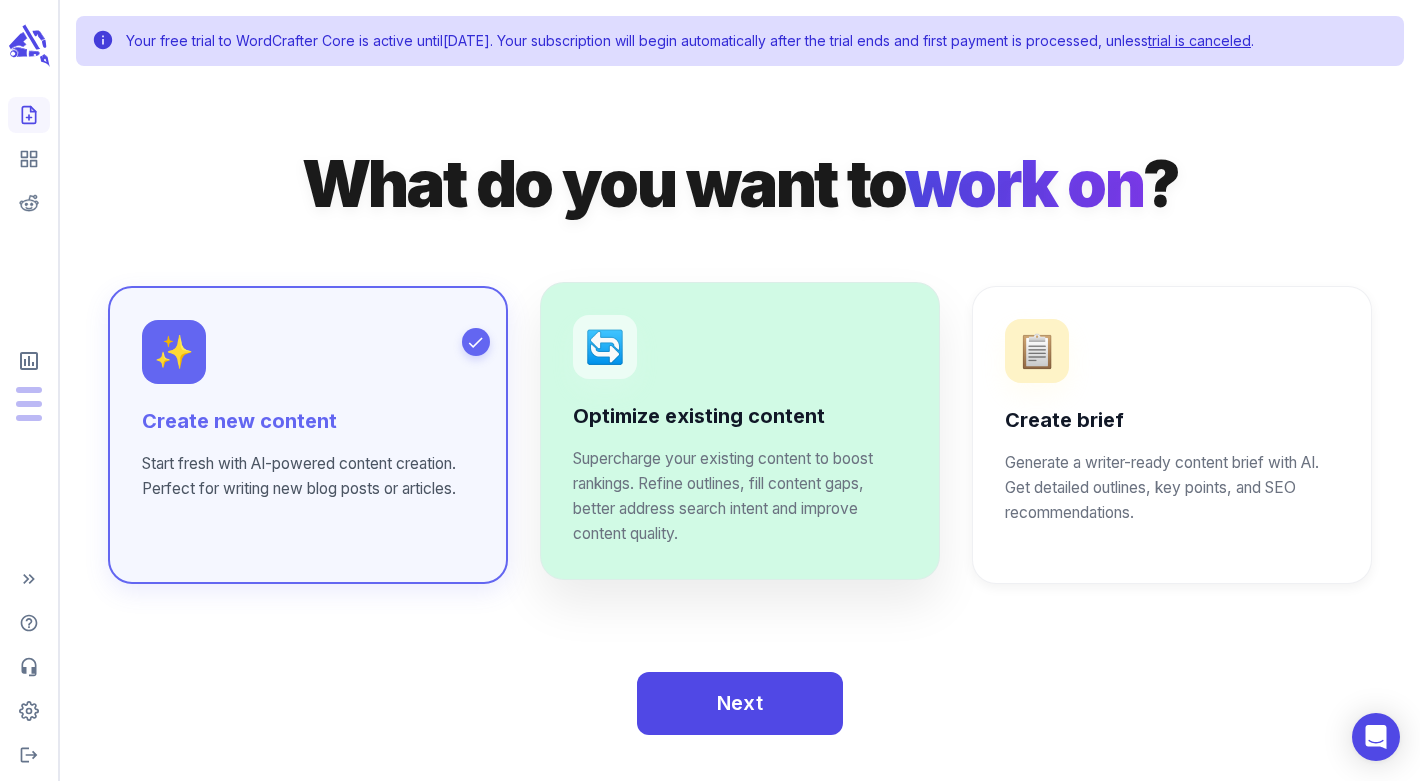 click on "Supercharge your existing content to boost rankings. Refine outlines, fill content gaps, better address search intent and improve content quality." at bounding box center (740, 497) 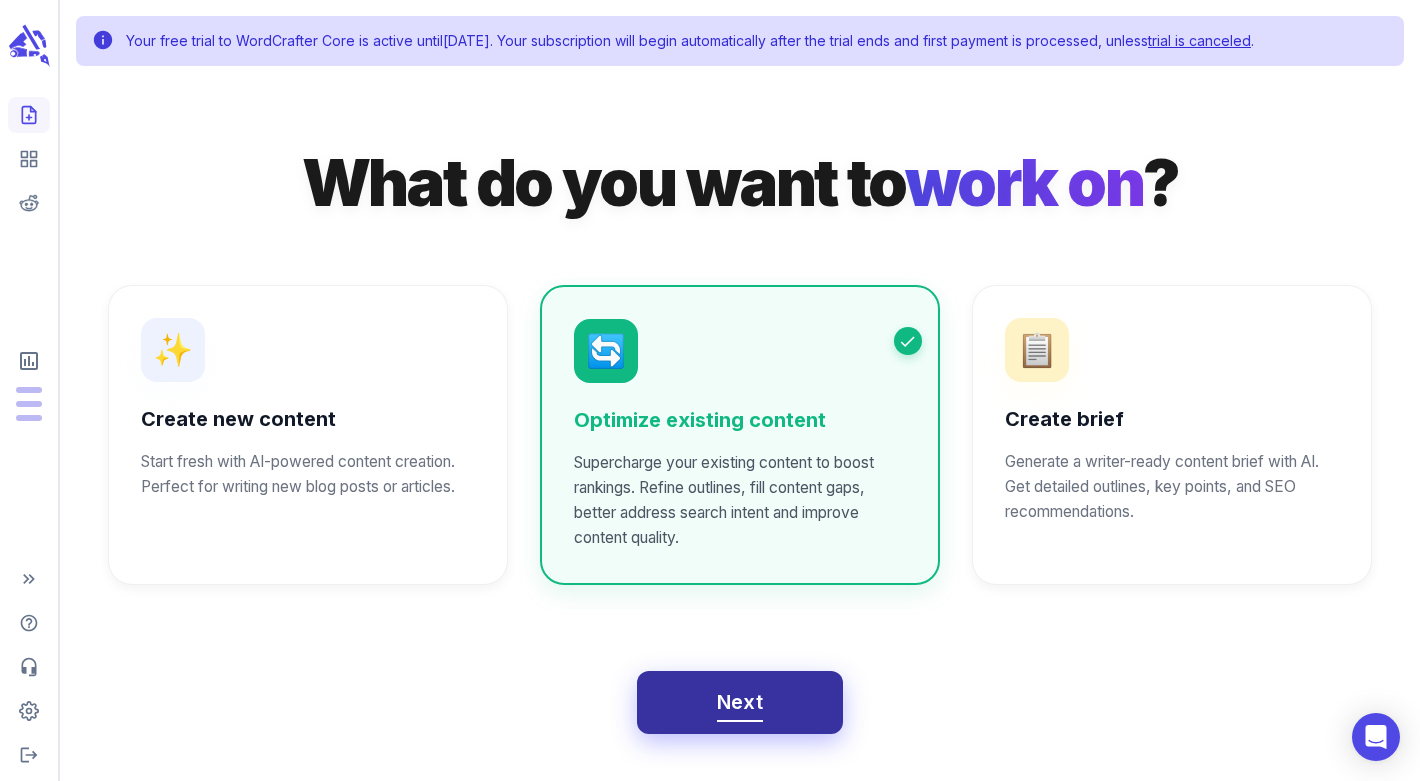 click on "Next" at bounding box center [740, 702] 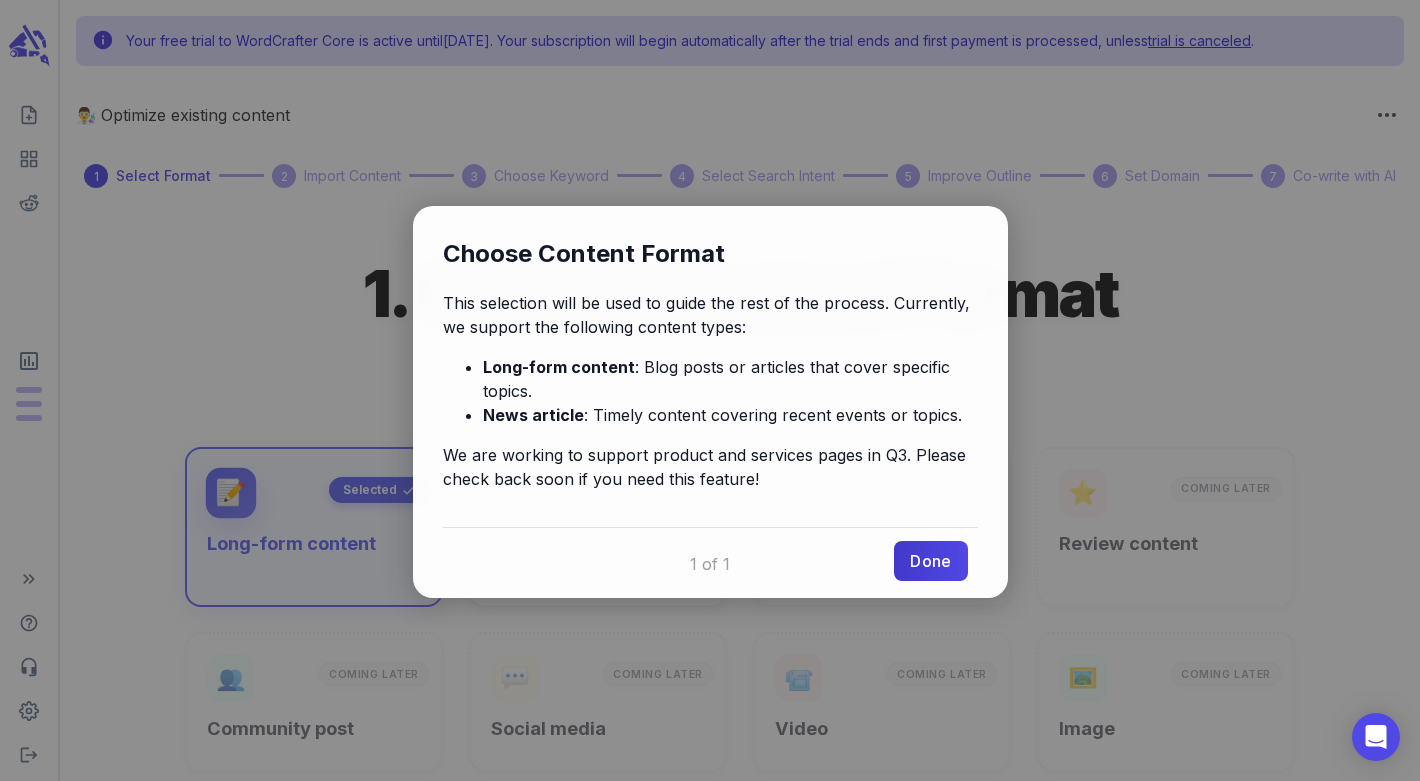 click on "Done" at bounding box center [930, 561] 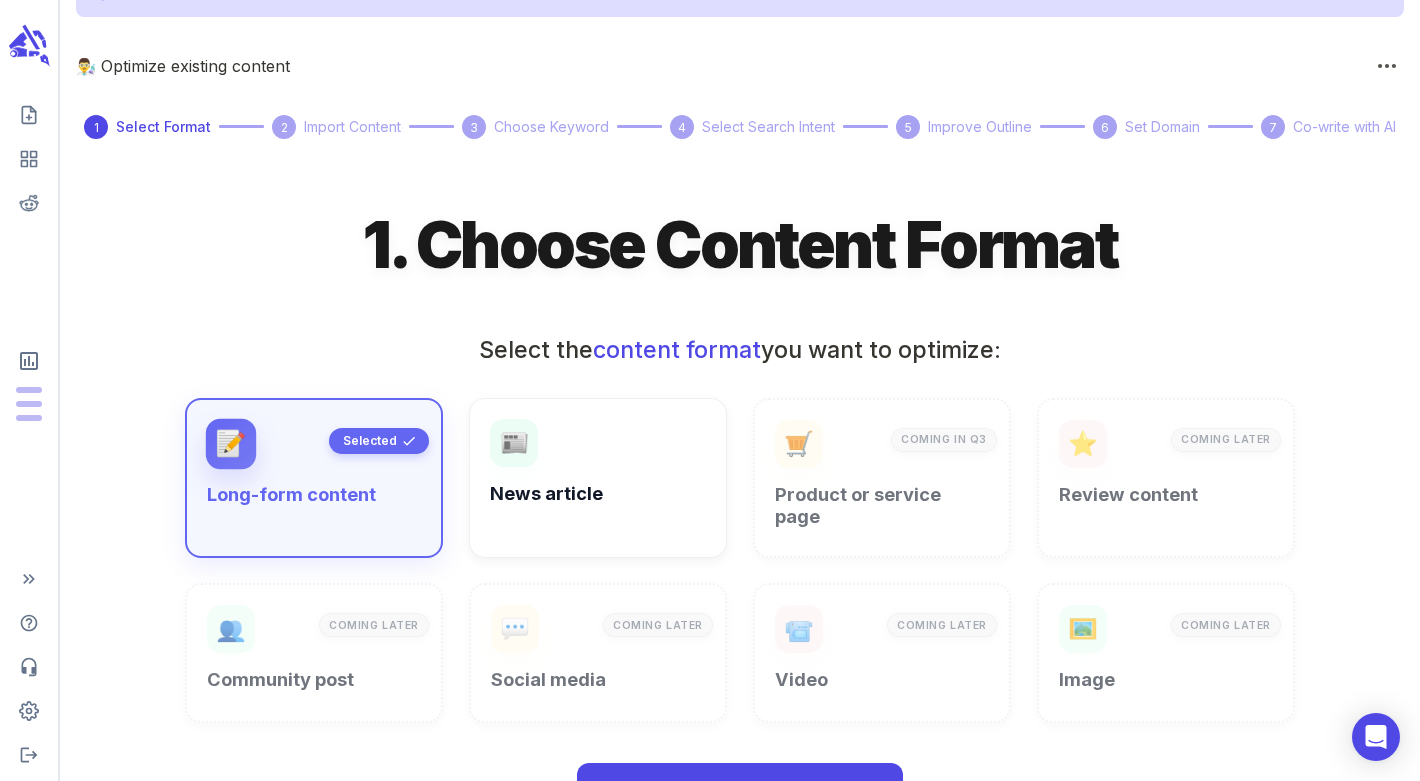 scroll, scrollTop: 123, scrollLeft: 0, axis: vertical 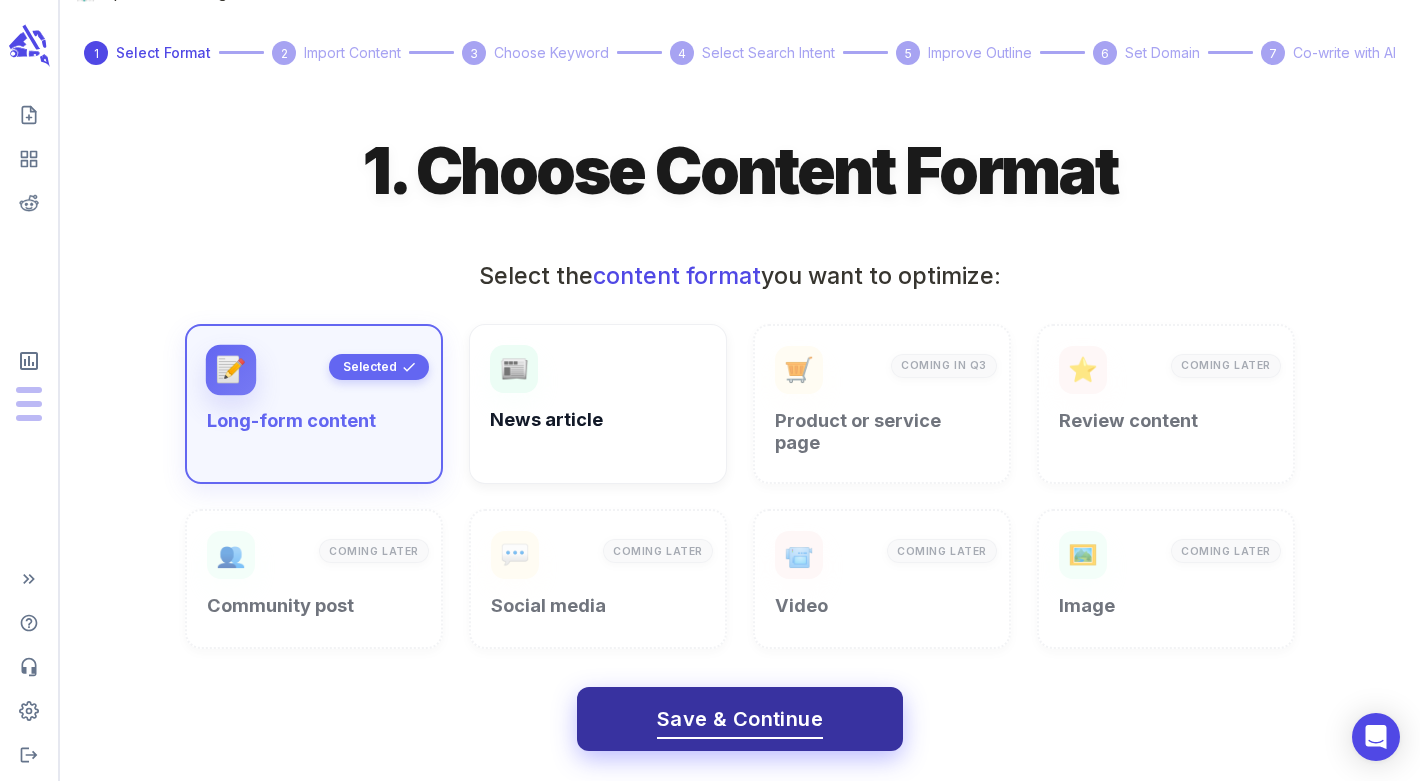 click on "Save & Continue" at bounding box center (740, 719) 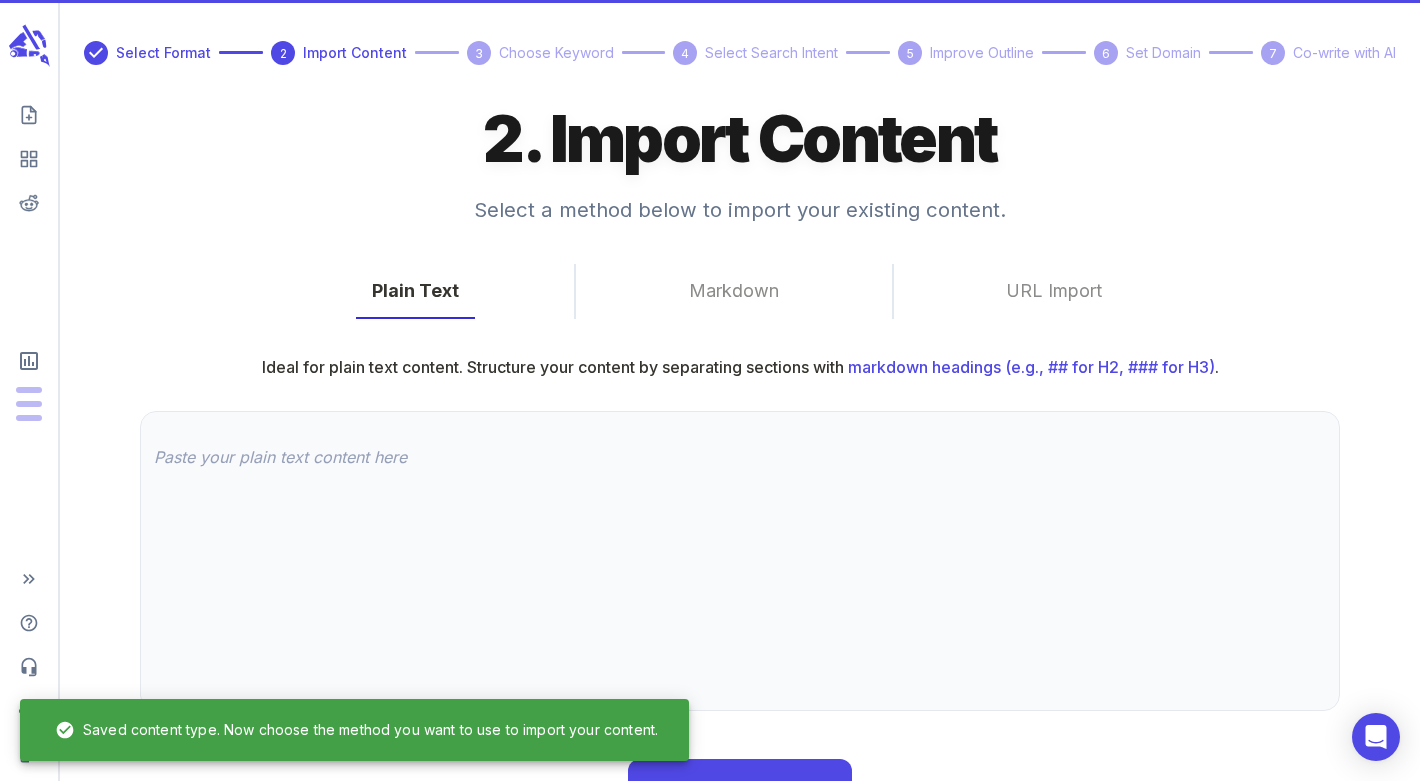 scroll, scrollTop: 0, scrollLeft: 0, axis: both 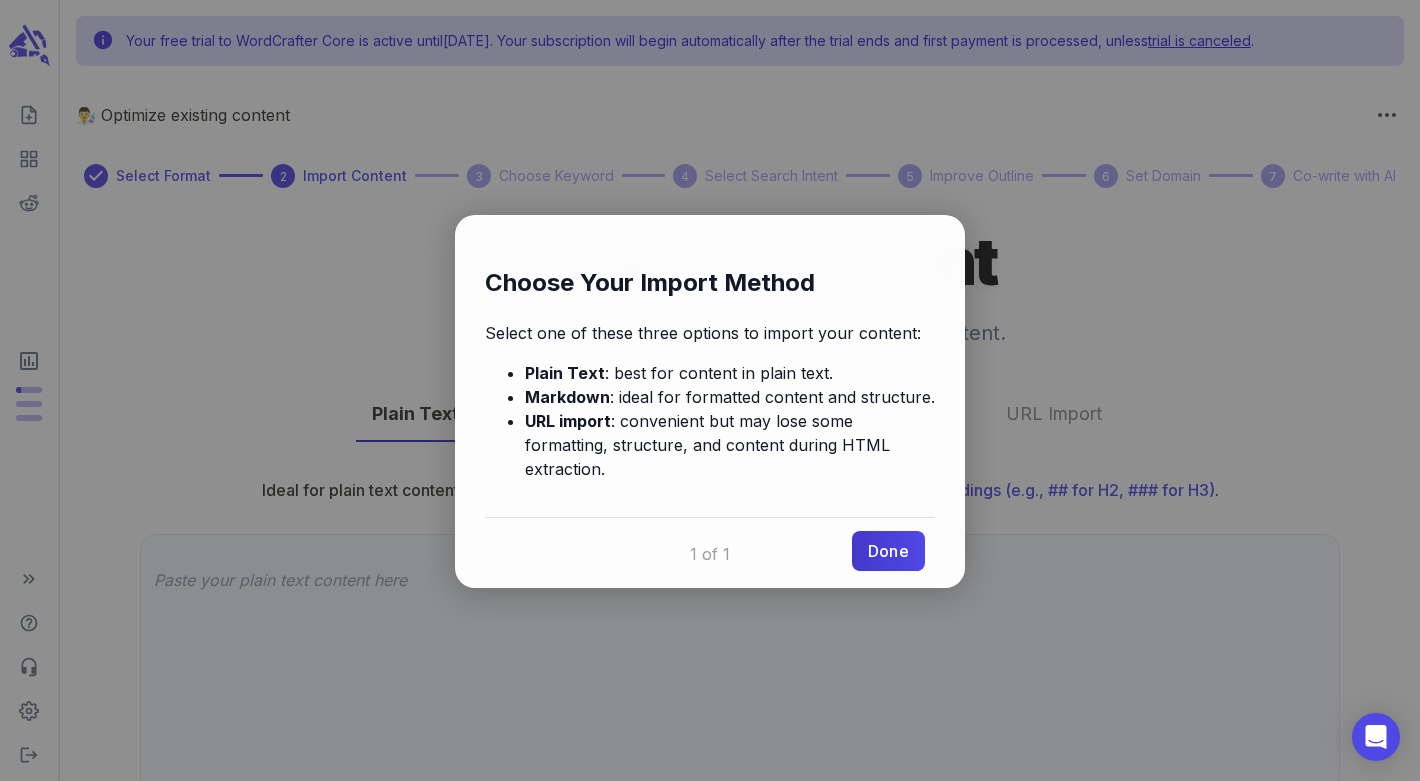 click on "Done" at bounding box center (888, 551) 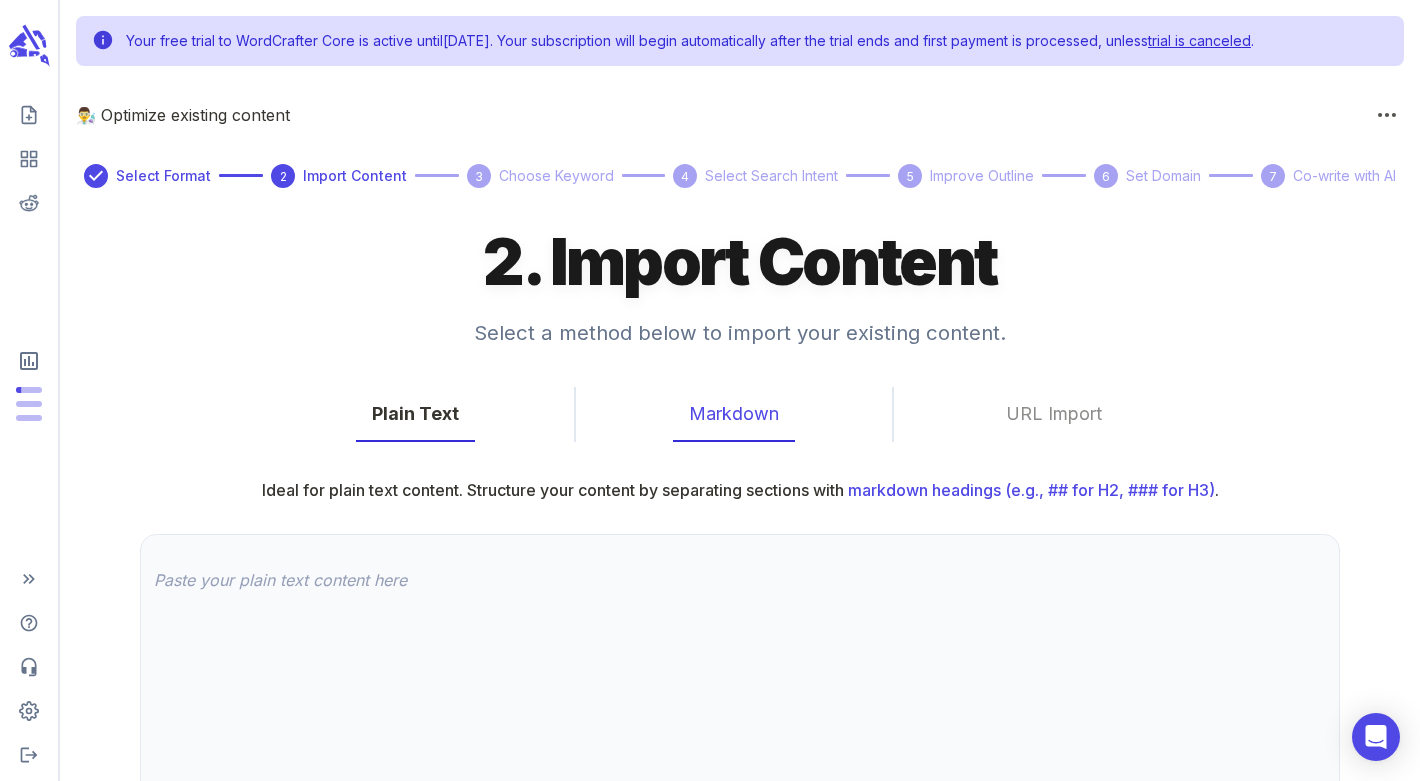 click on "Markdown" at bounding box center [734, 414] 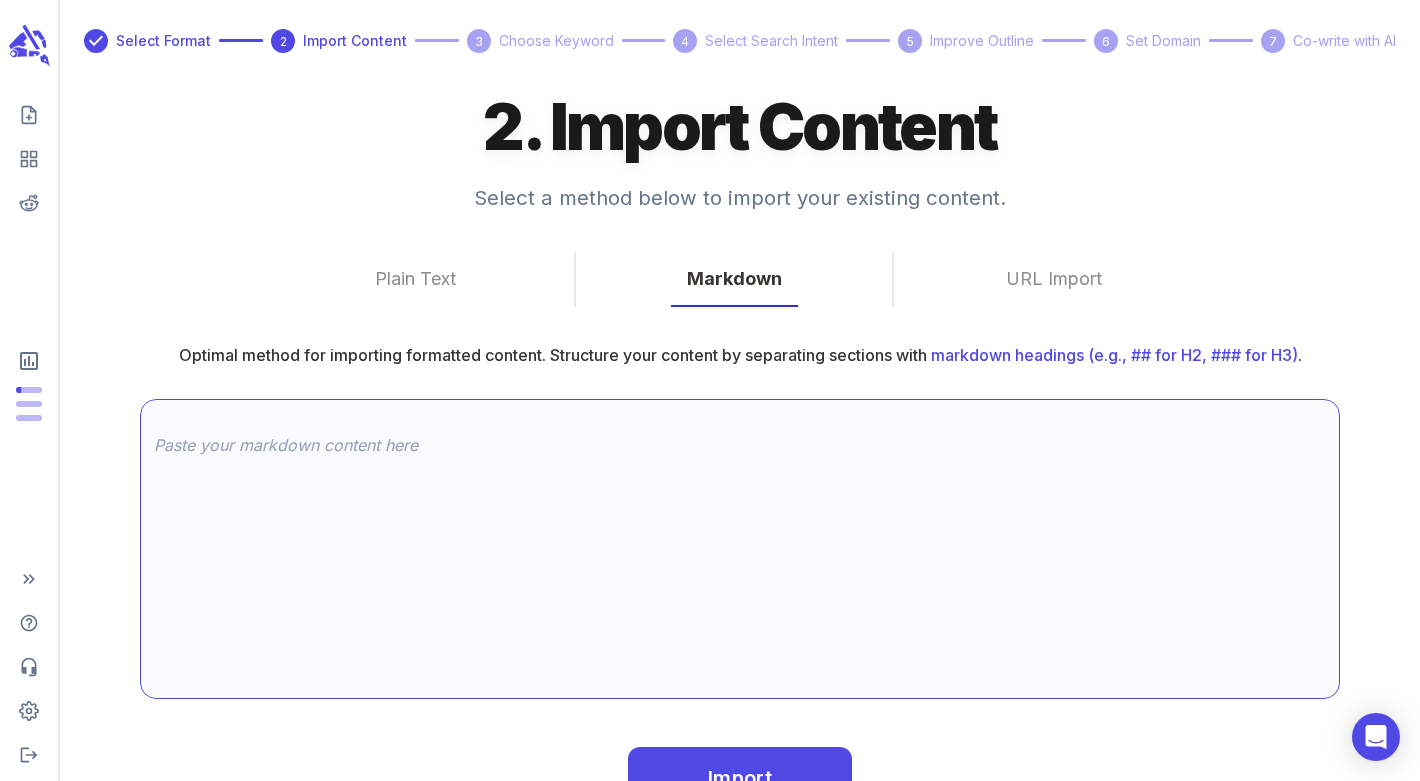 scroll, scrollTop: 139, scrollLeft: 0, axis: vertical 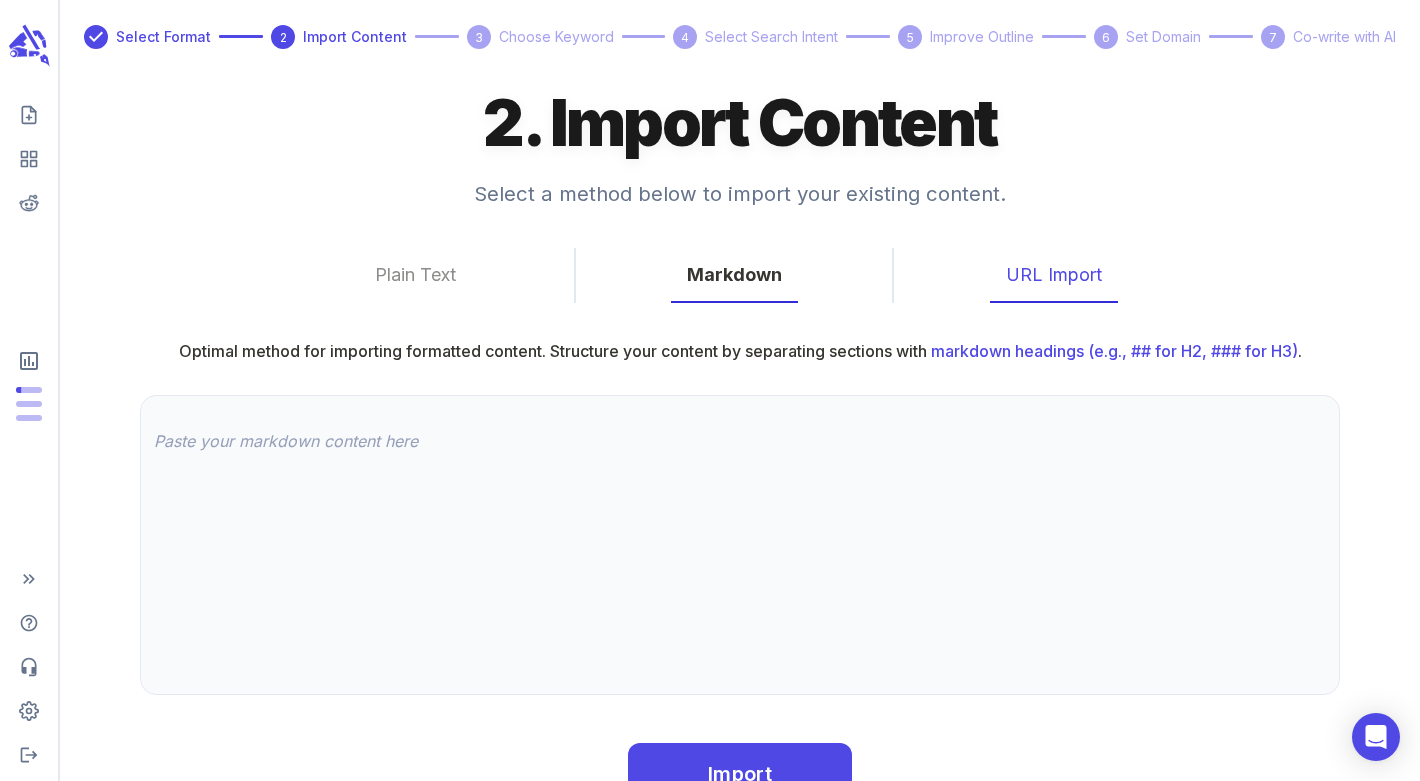 click on "URL Import" at bounding box center (1054, 275) 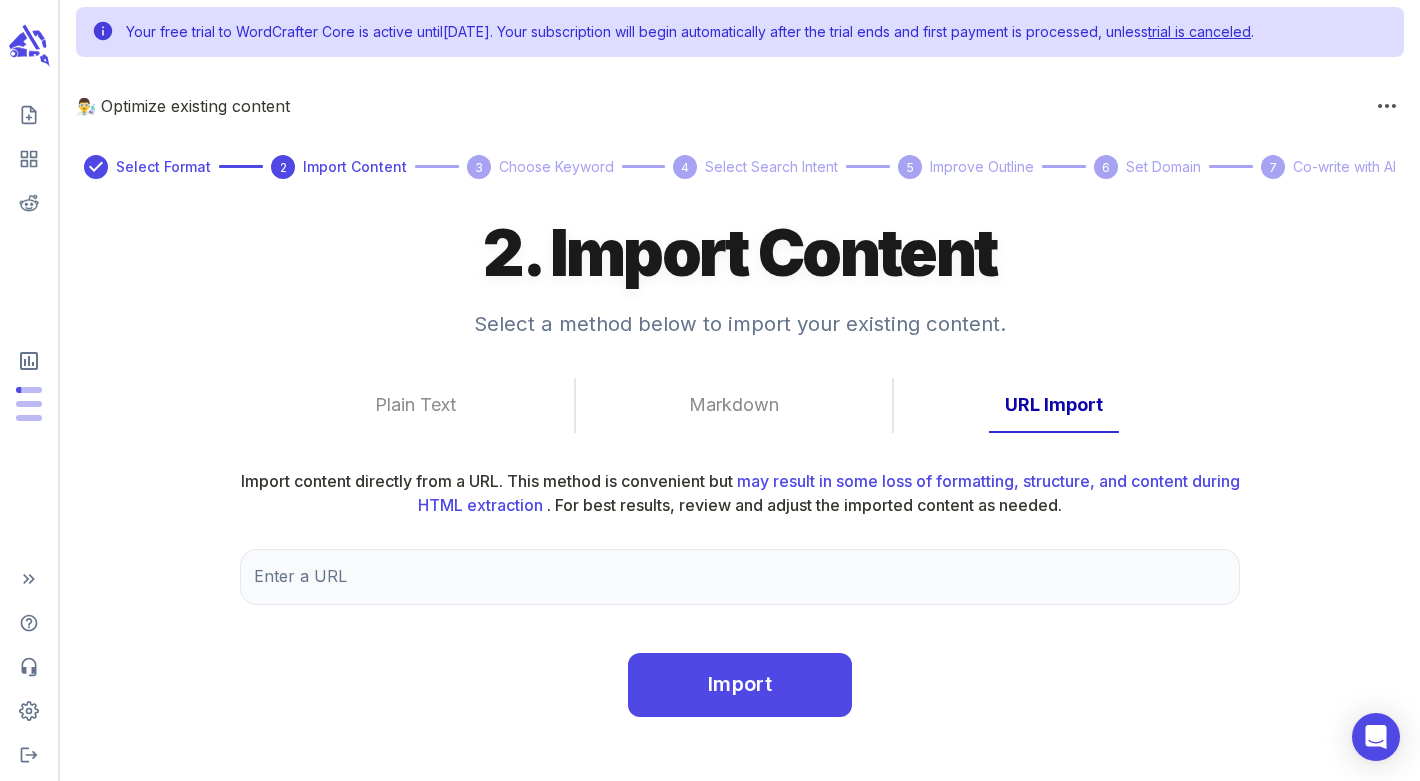 scroll, scrollTop: 9, scrollLeft: 0, axis: vertical 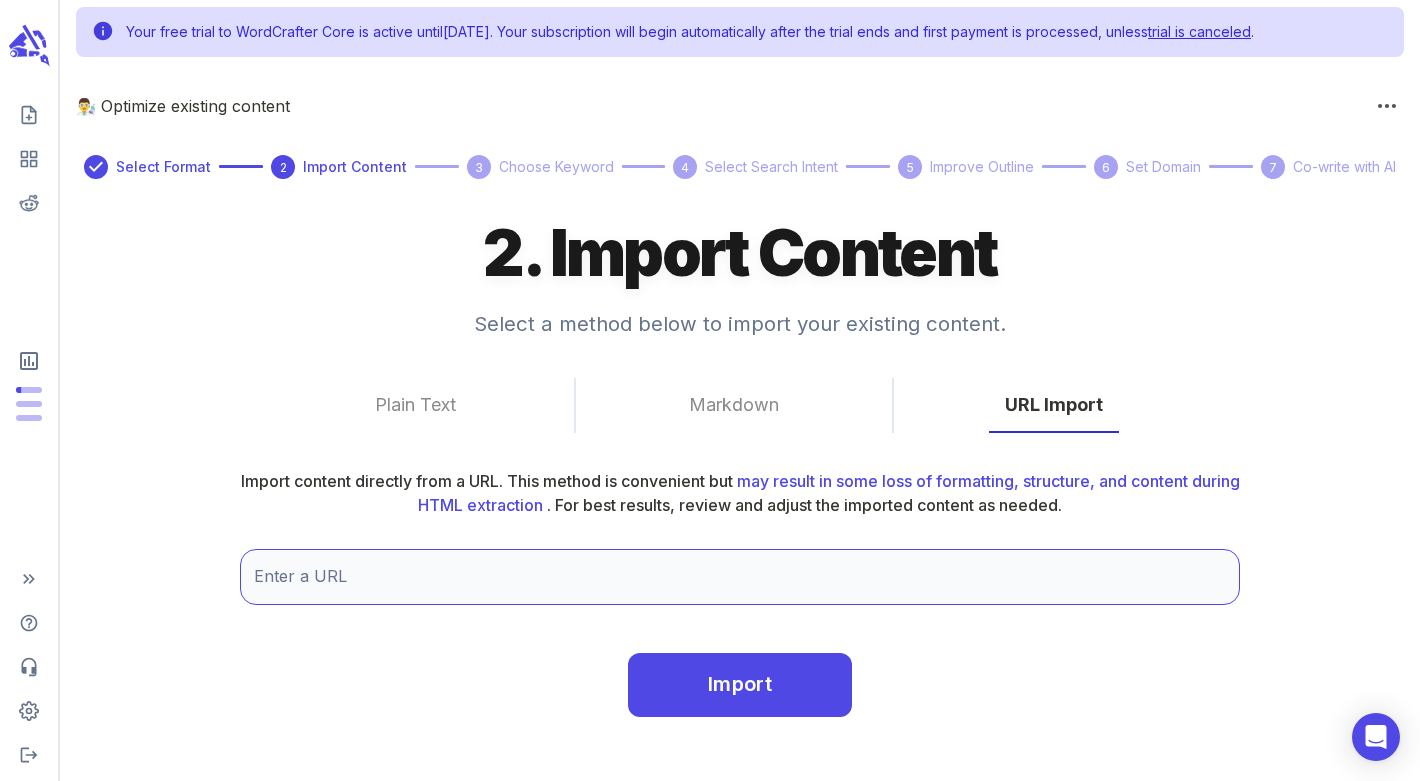 click on "Enter a URL" at bounding box center (740, 577) 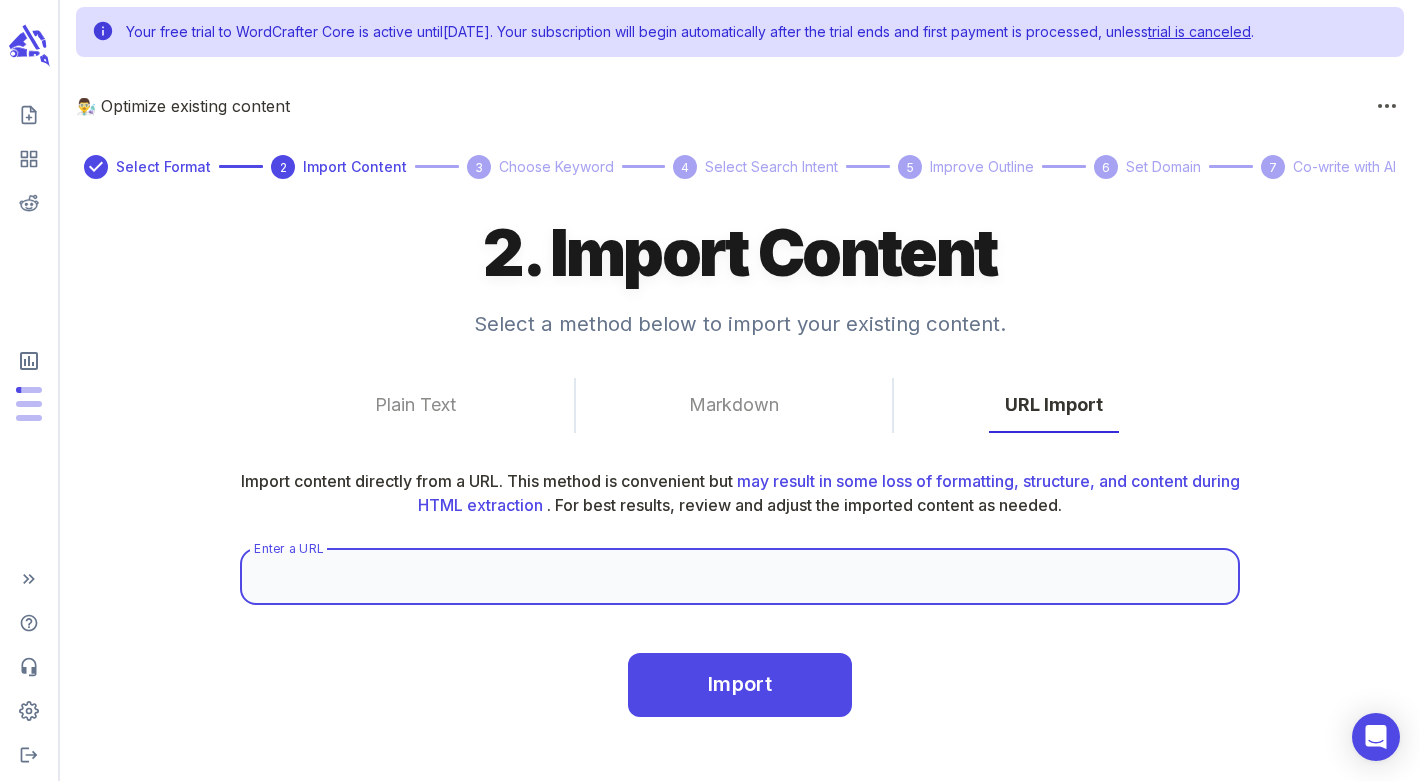 paste on "[URL][DOMAIN_NAME]" 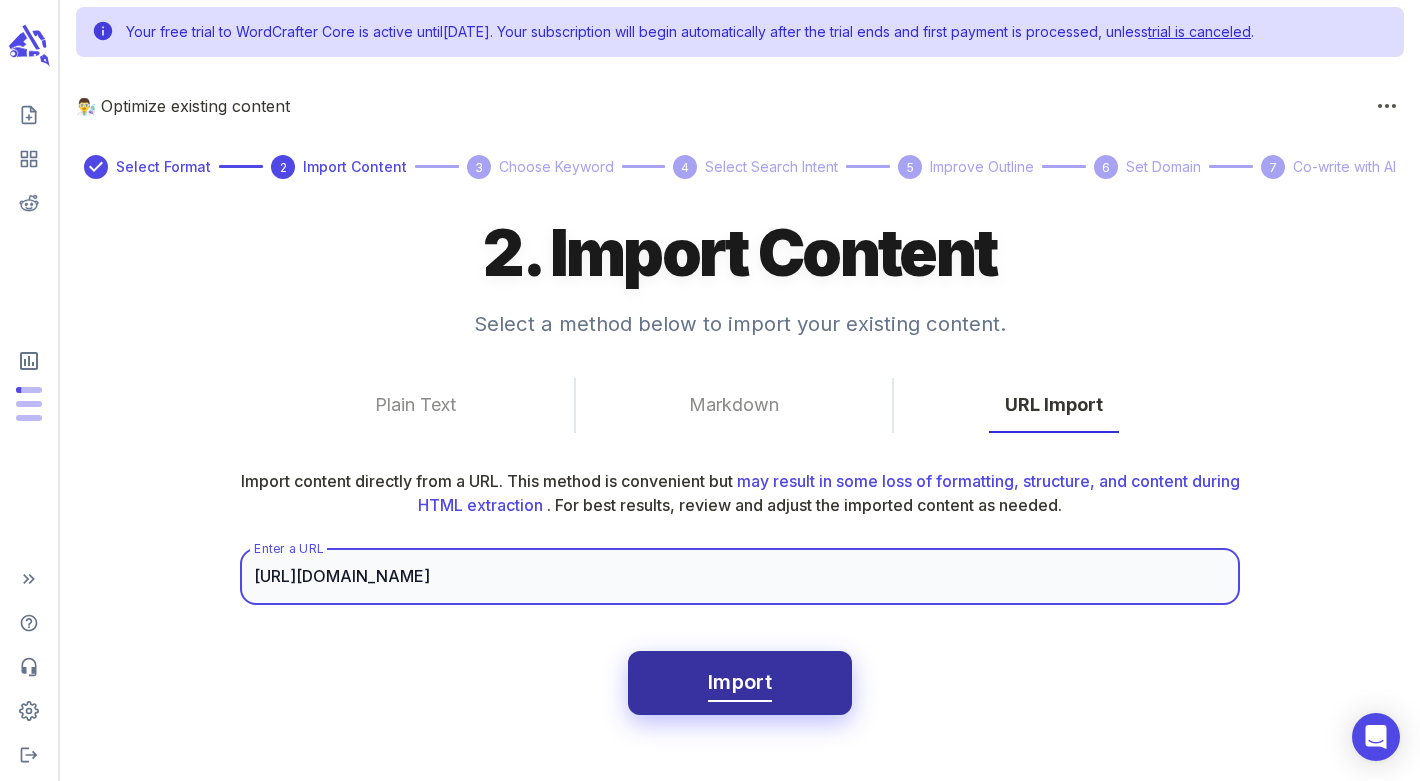 type on "[URL][DOMAIN_NAME]" 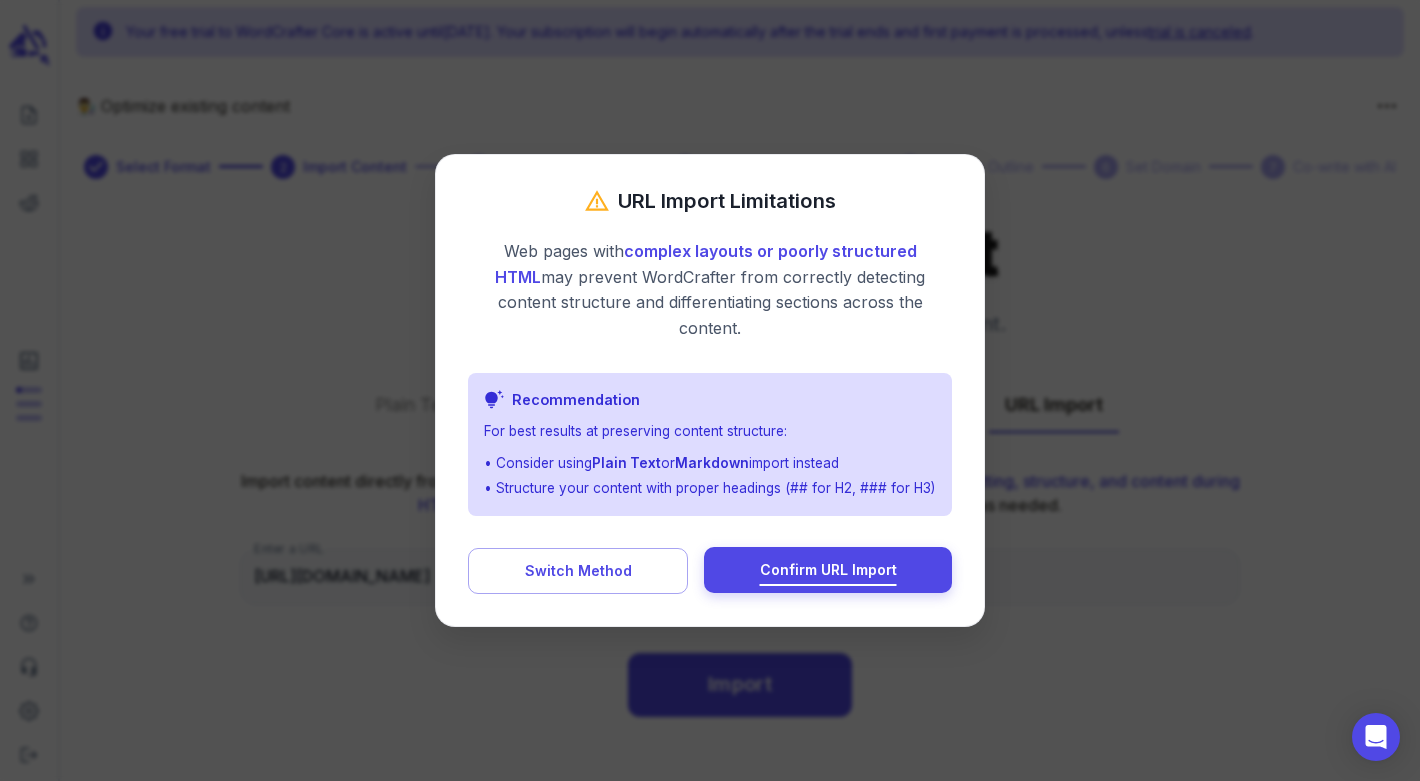 click on "Confirm URL Import" at bounding box center (828, 570) 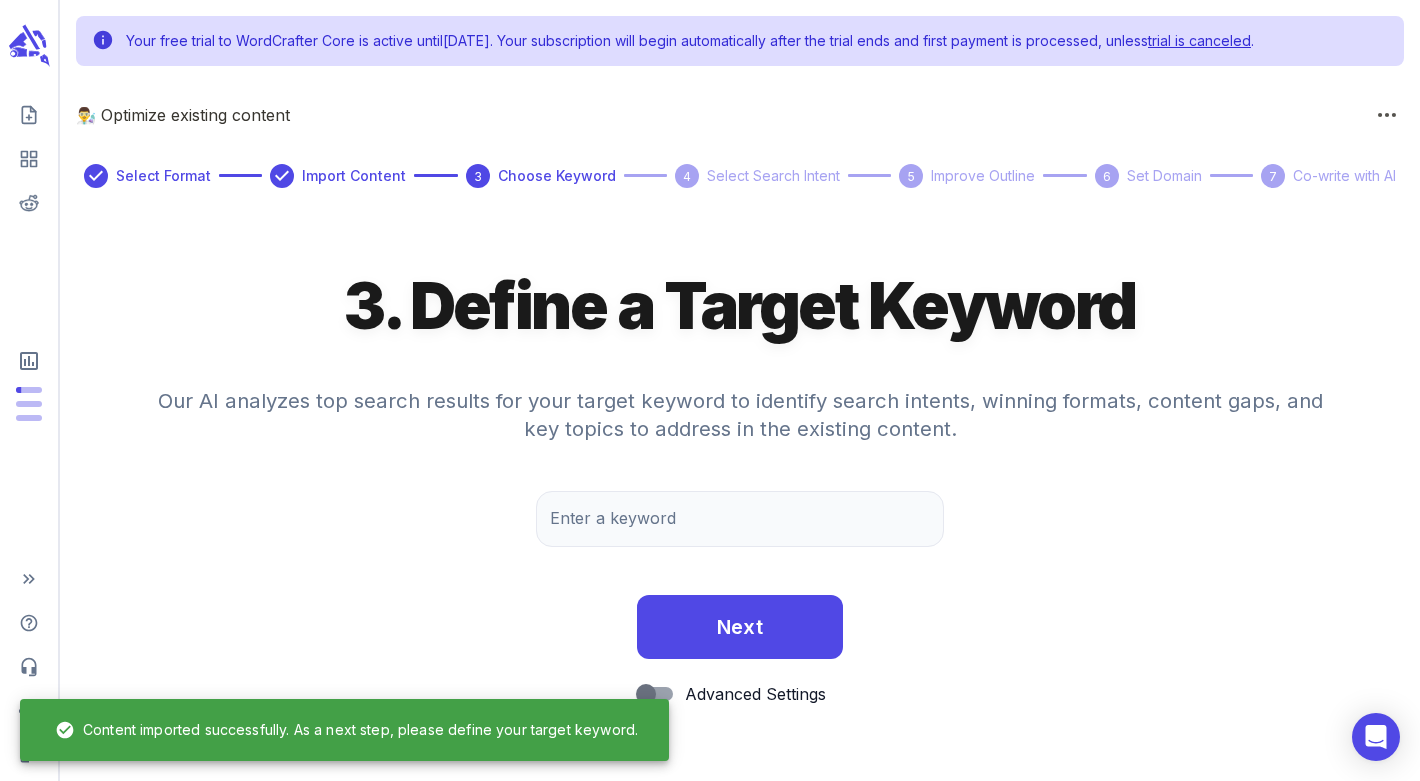 scroll, scrollTop: 0, scrollLeft: 0, axis: both 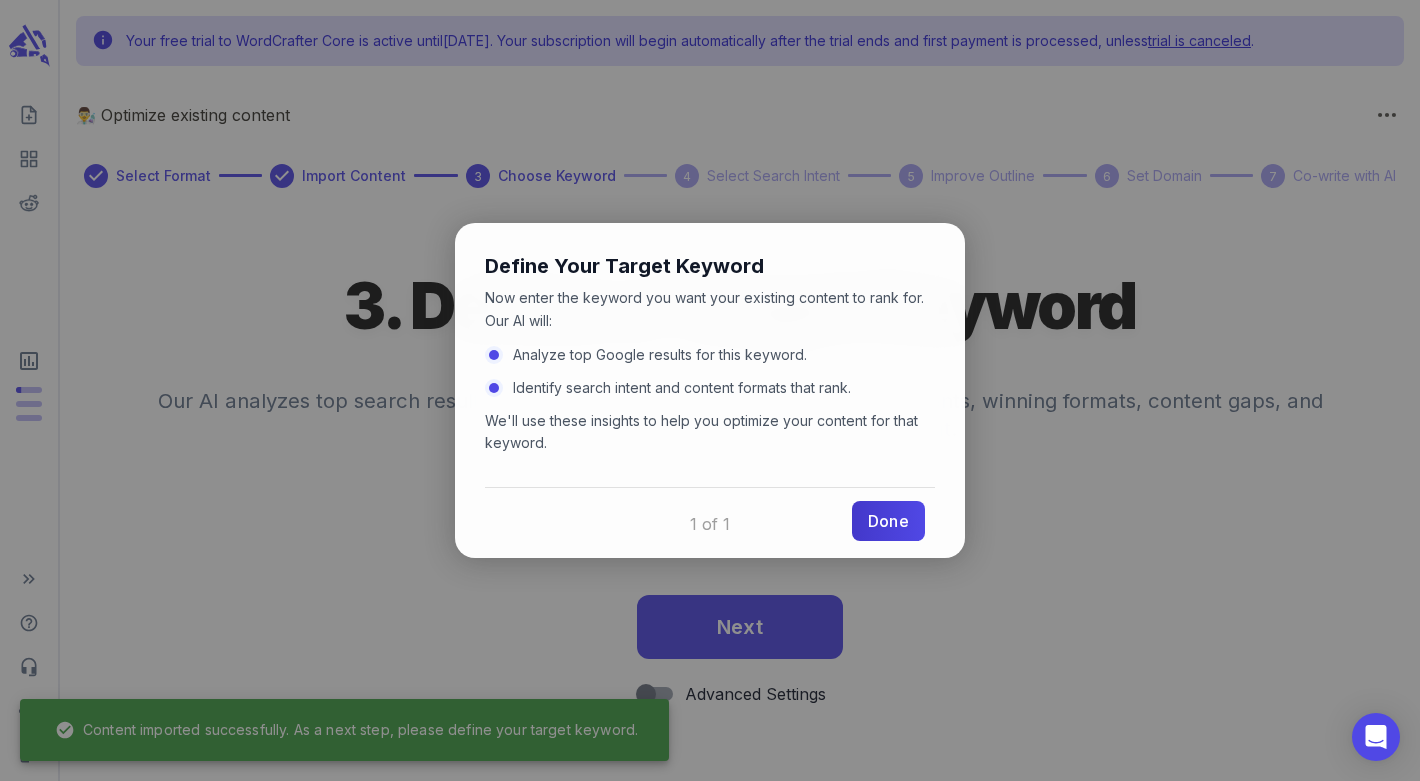 click on "Done" at bounding box center (888, 521) 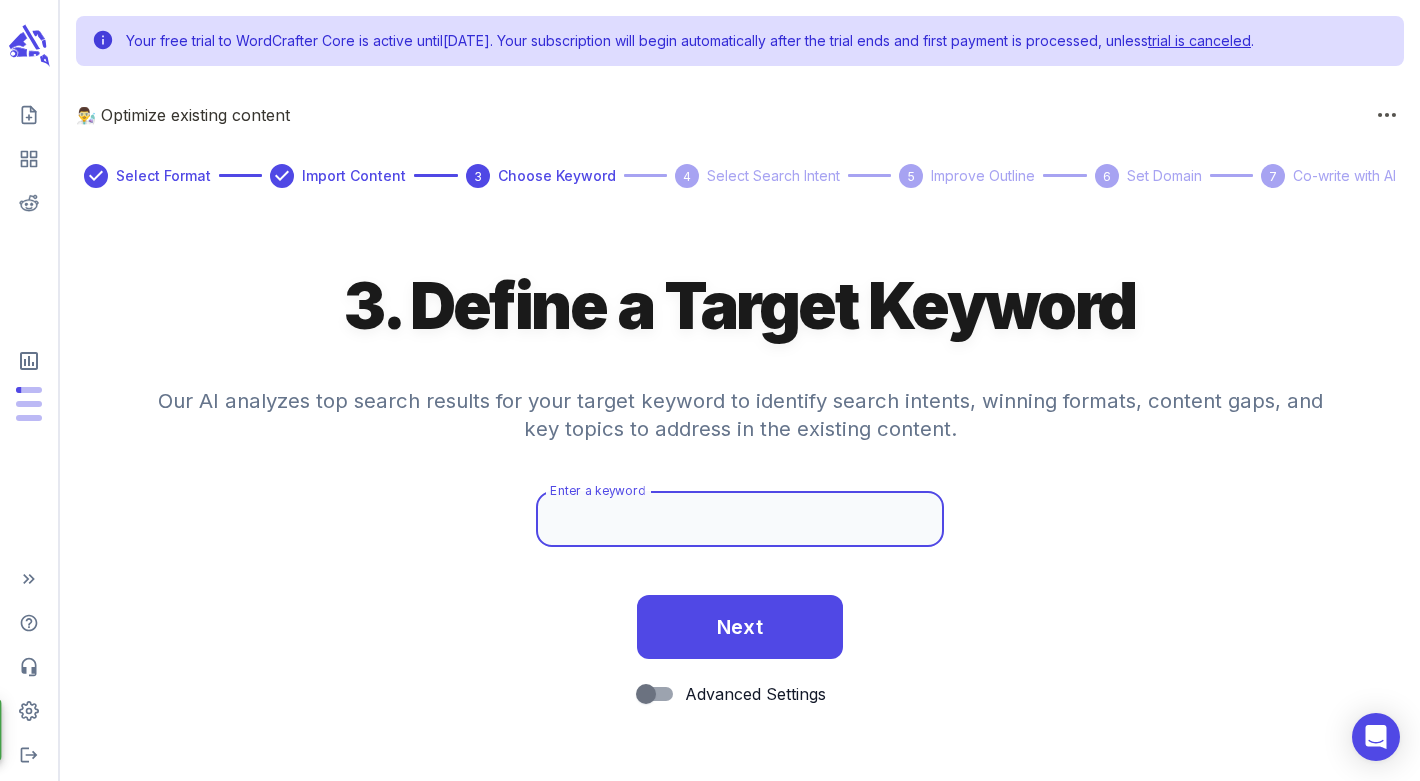 click on "Enter a keyword" at bounding box center (740, 519) 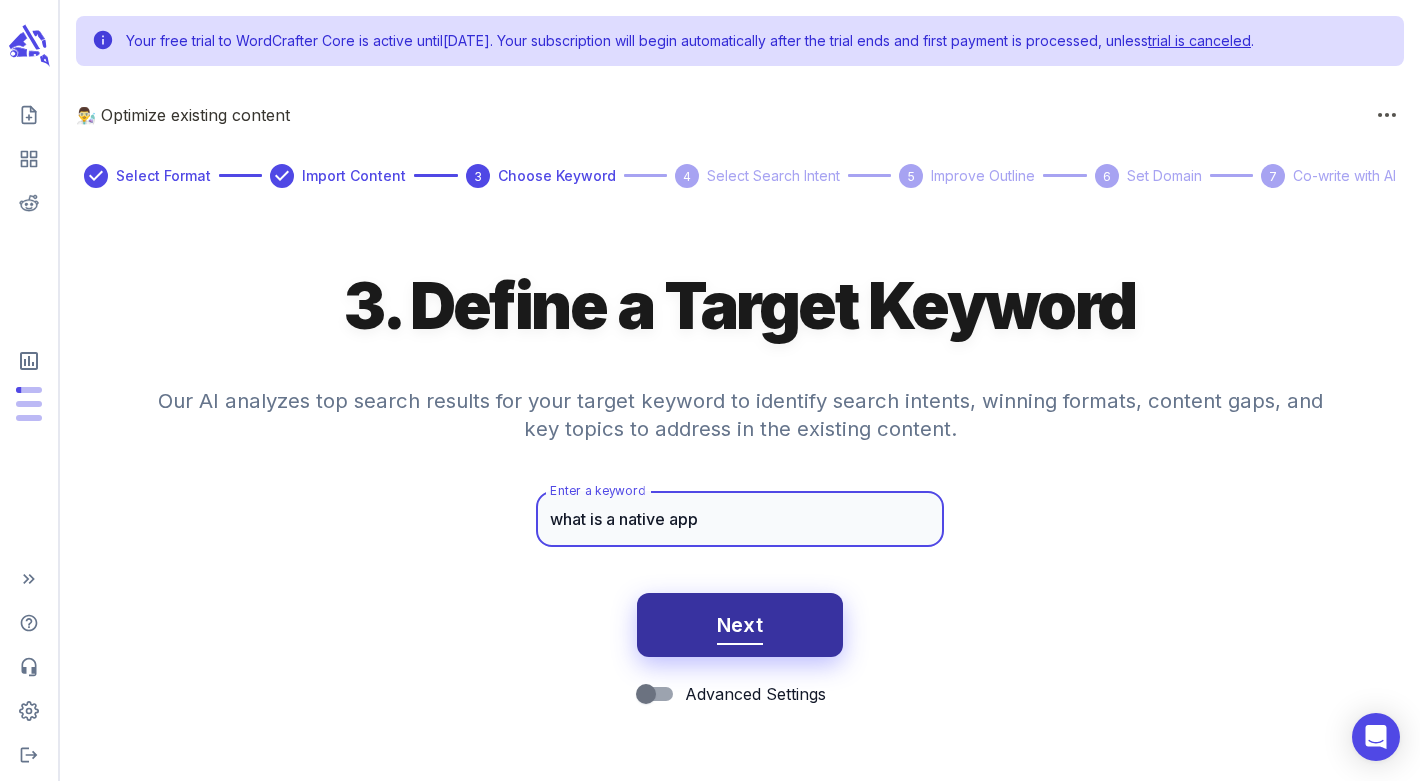 type on "what is a native app" 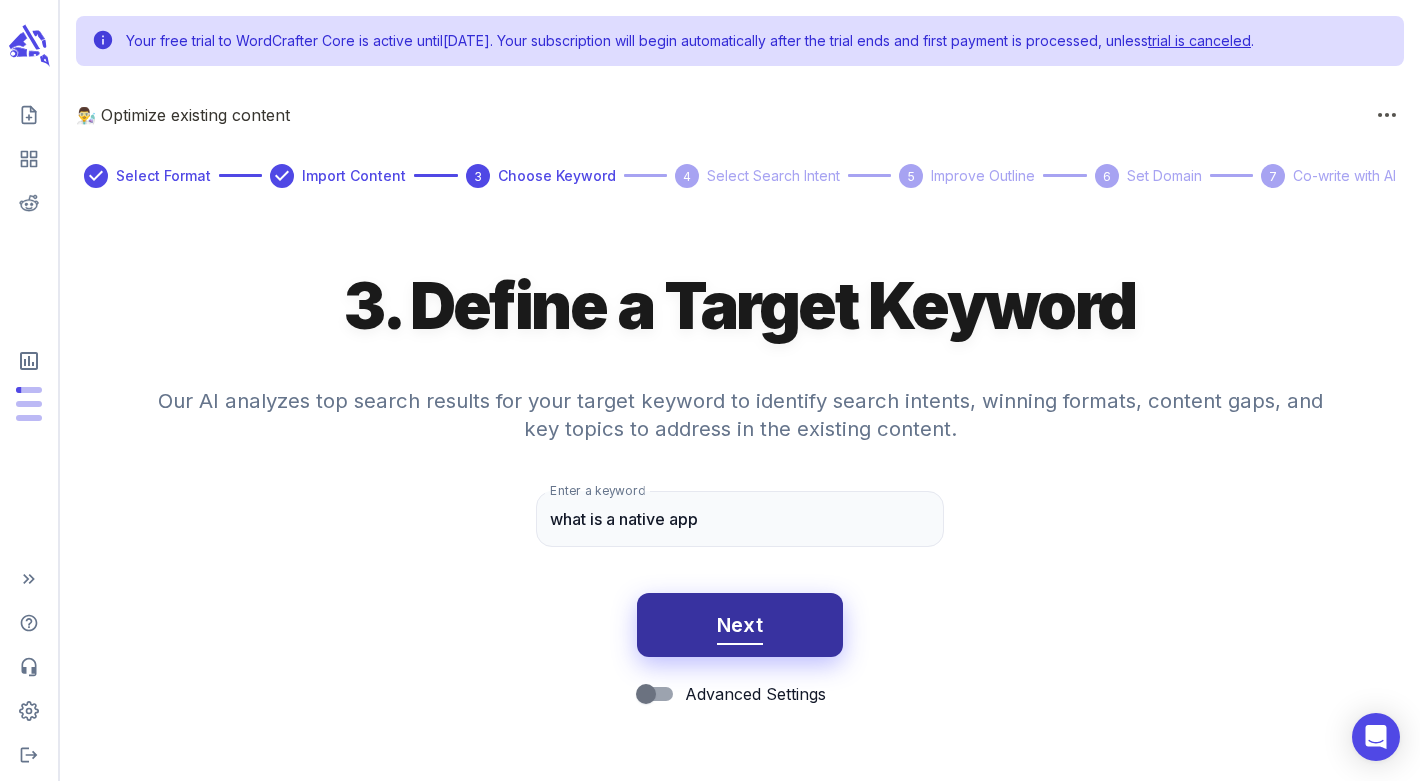 click on "Next" at bounding box center [740, 625] 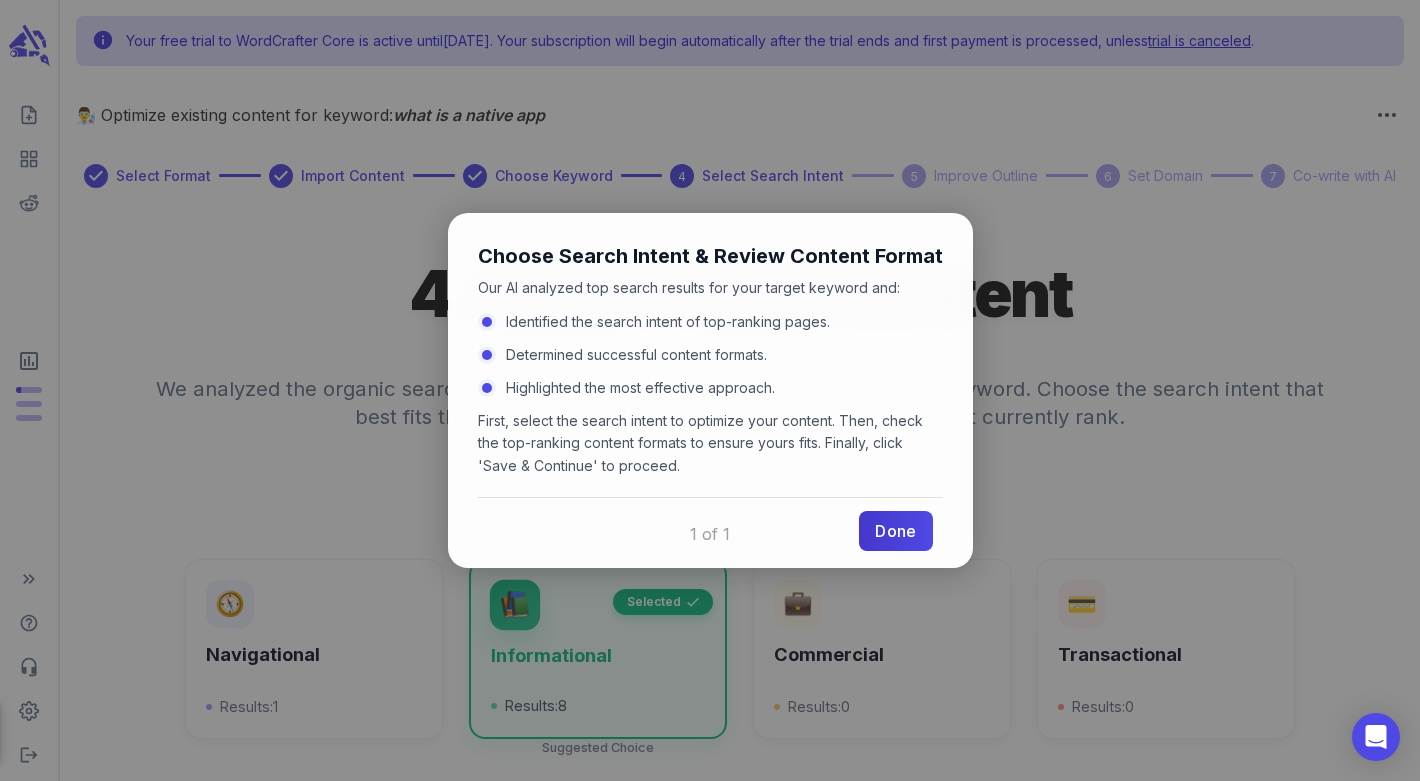 click on "Done" at bounding box center [895, 531] 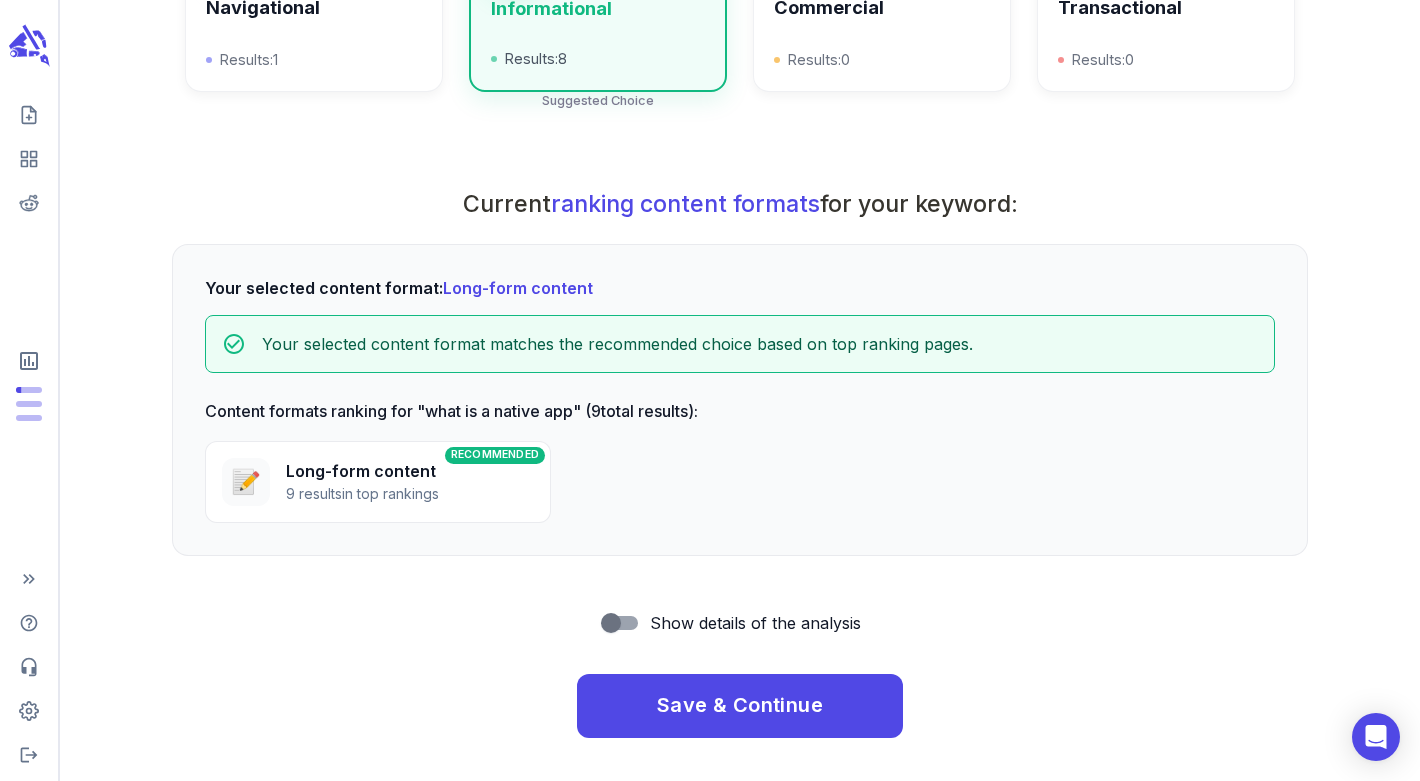 scroll, scrollTop: 649, scrollLeft: 0, axis: vertical 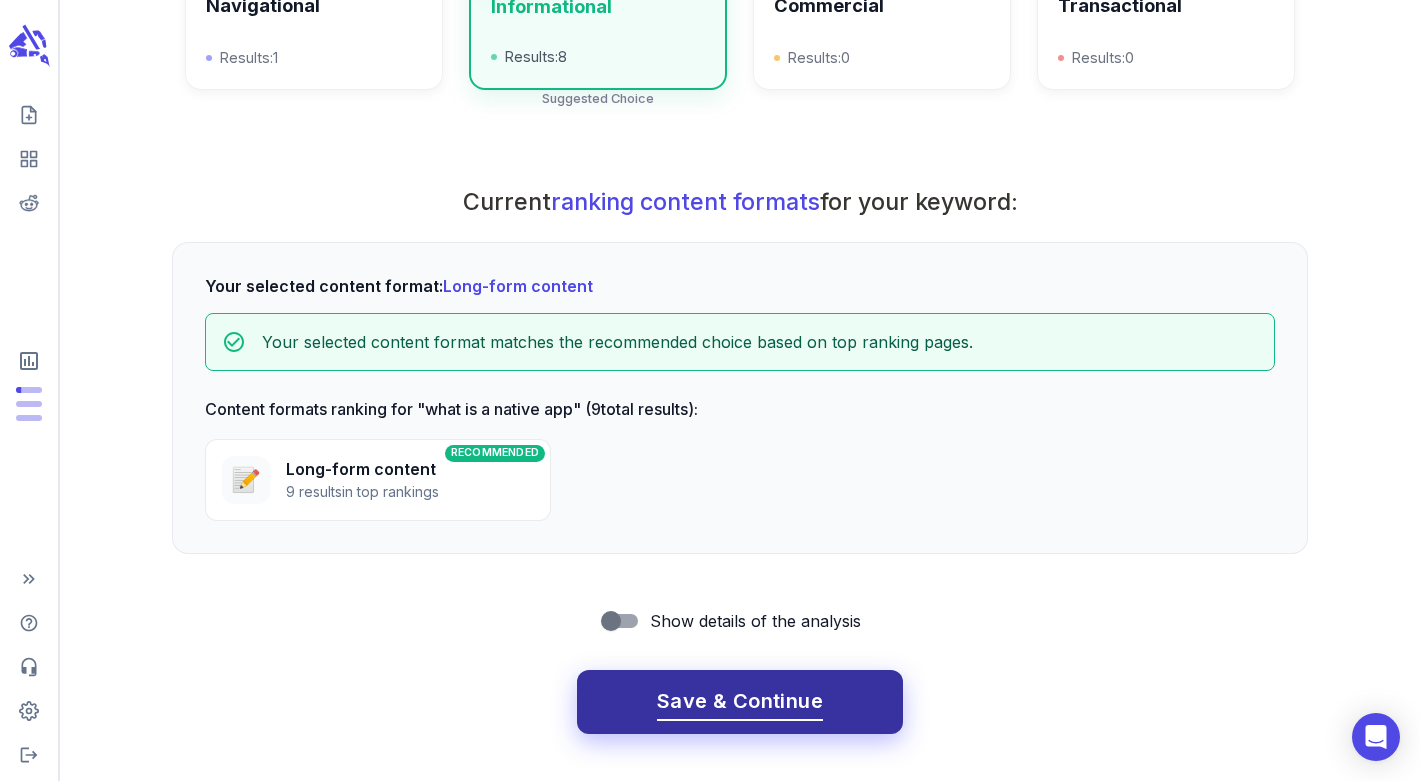 click on "Save & Continue" at bounding box center (740, 701) 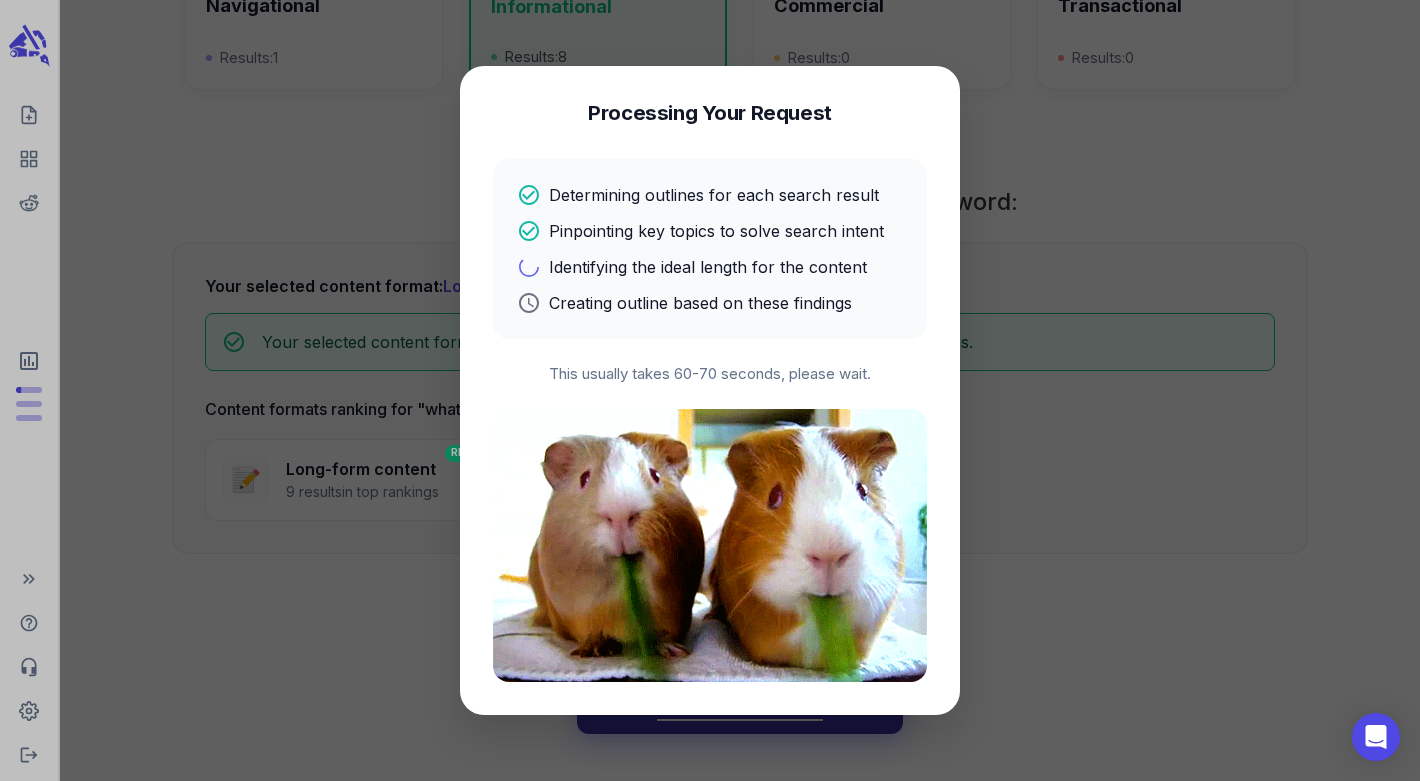 scroll, scrollTop: 0, scrollLeft: 0, axis: both 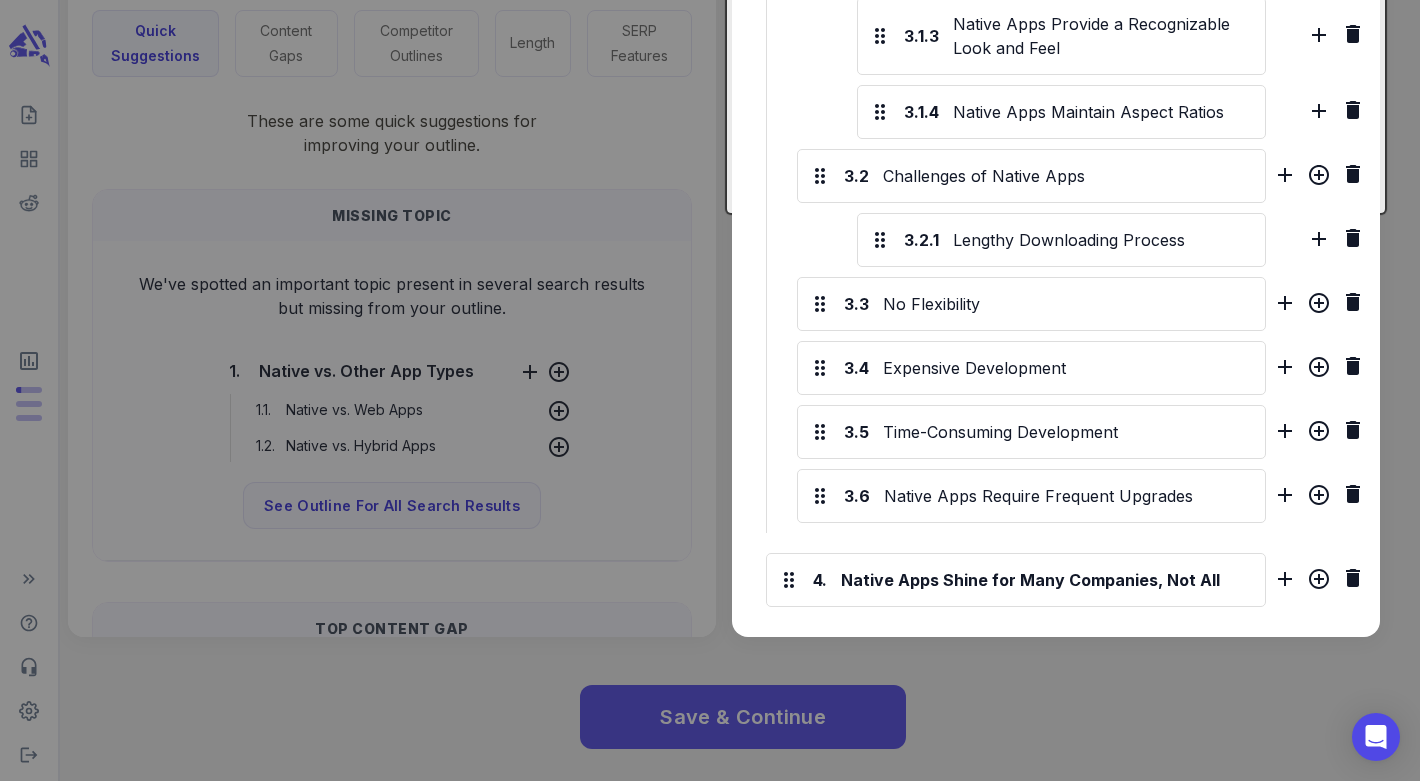 click at bounding box center (710, 390) 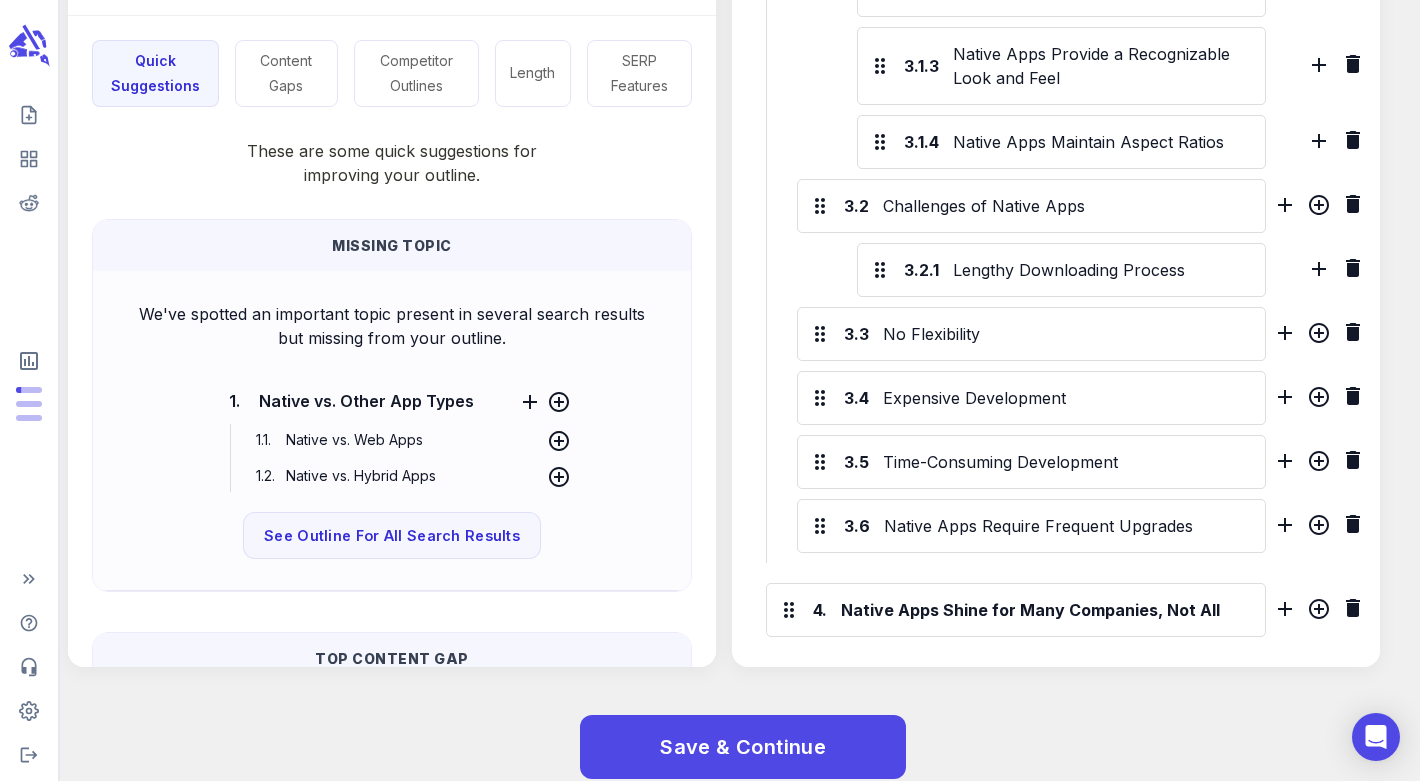 scroll, scrollTop: 1067, scrollLeft: 0, axis: vertical 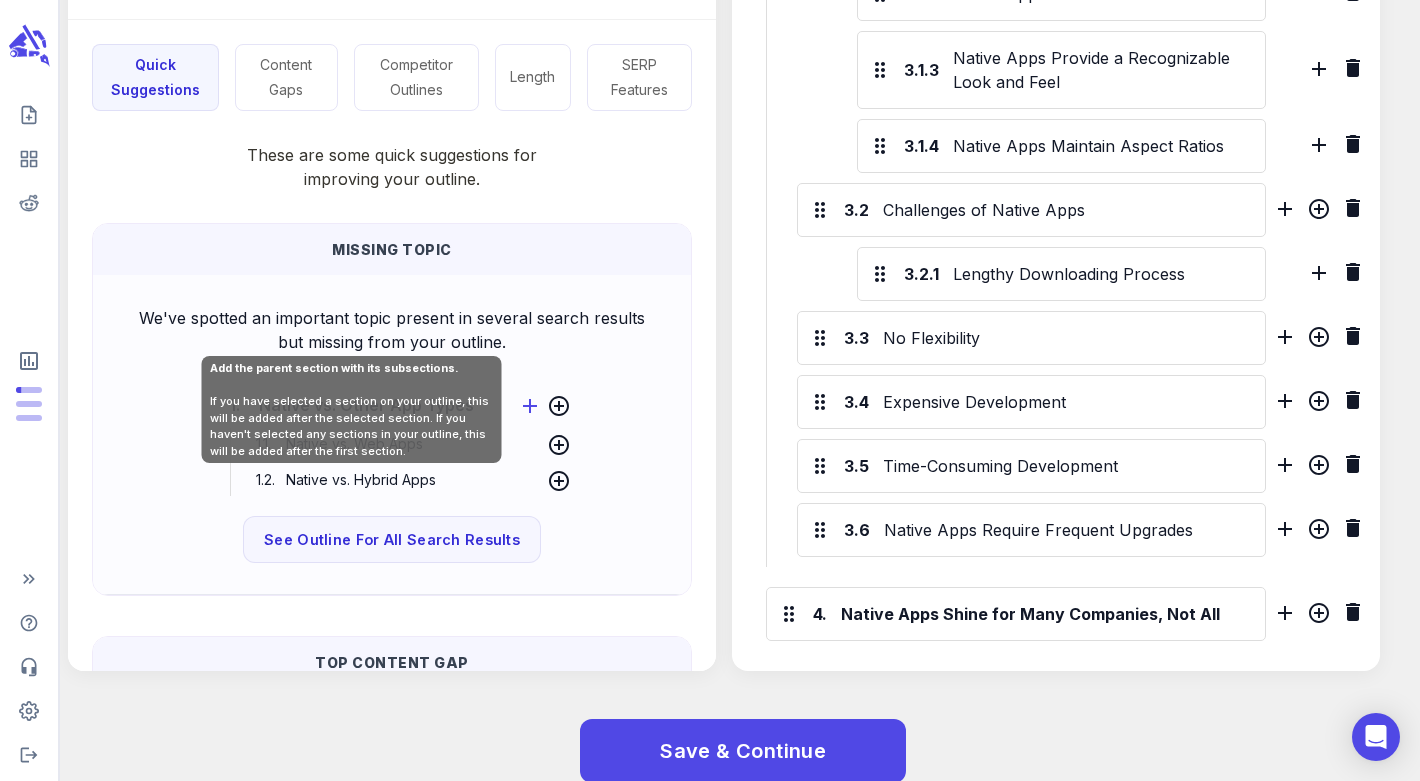 click 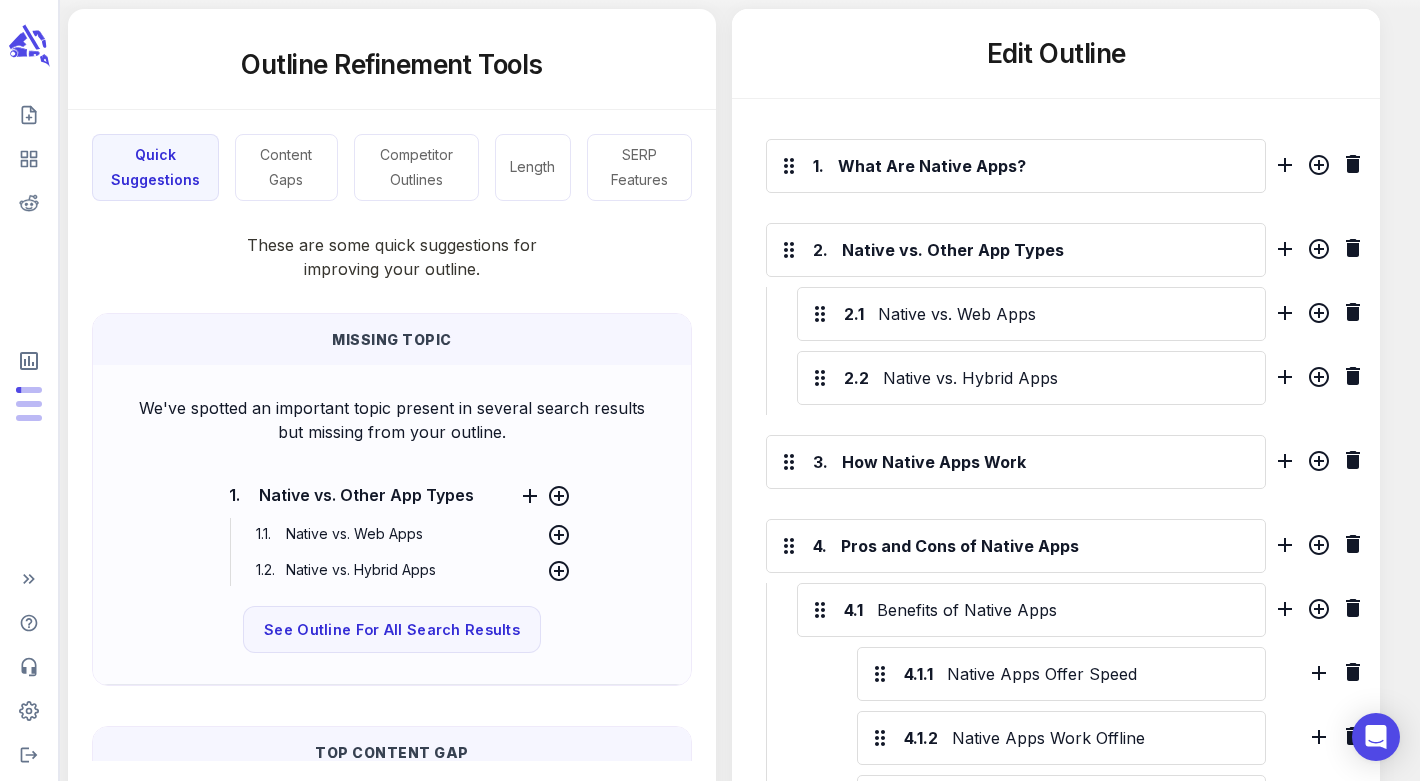 scroll, scrollTop: 531, scrollLeft: 0, axis: vertical 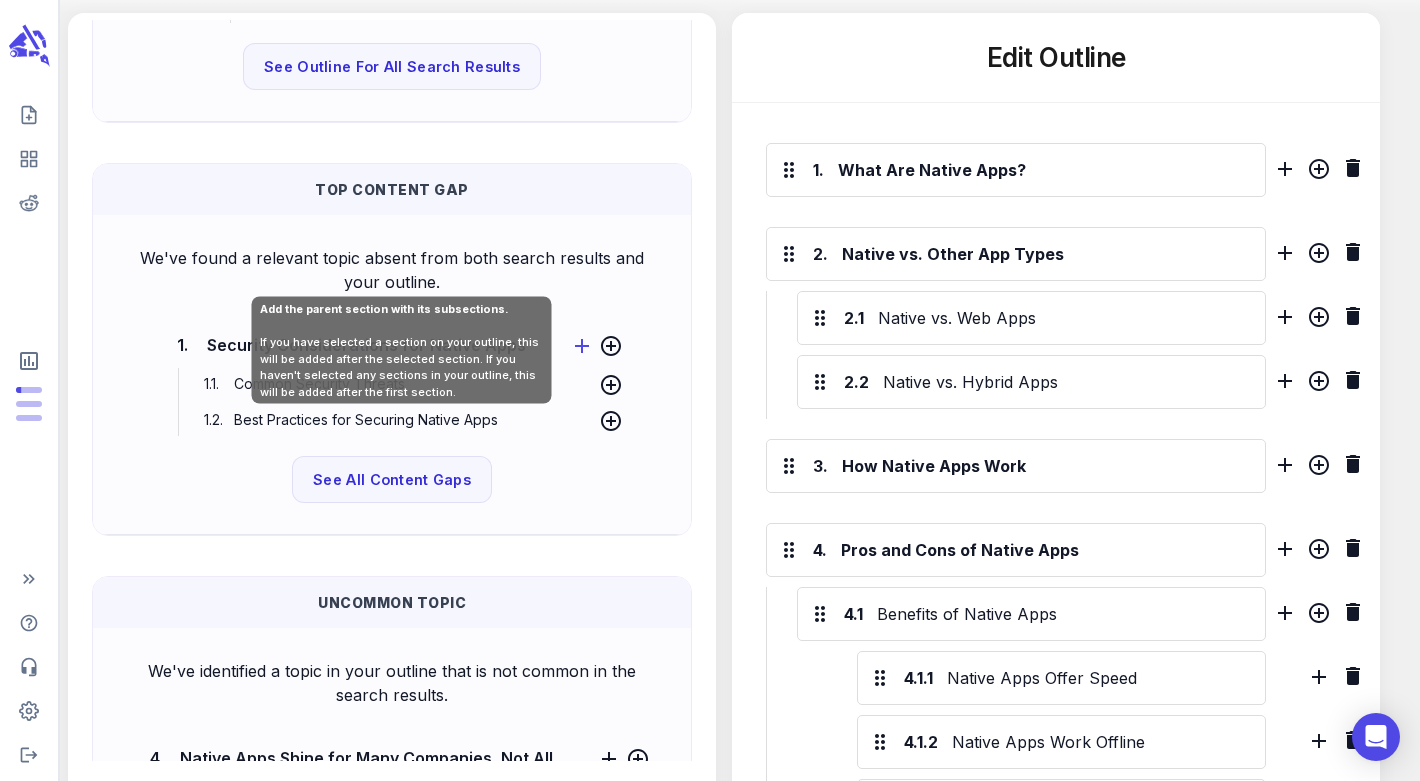 click 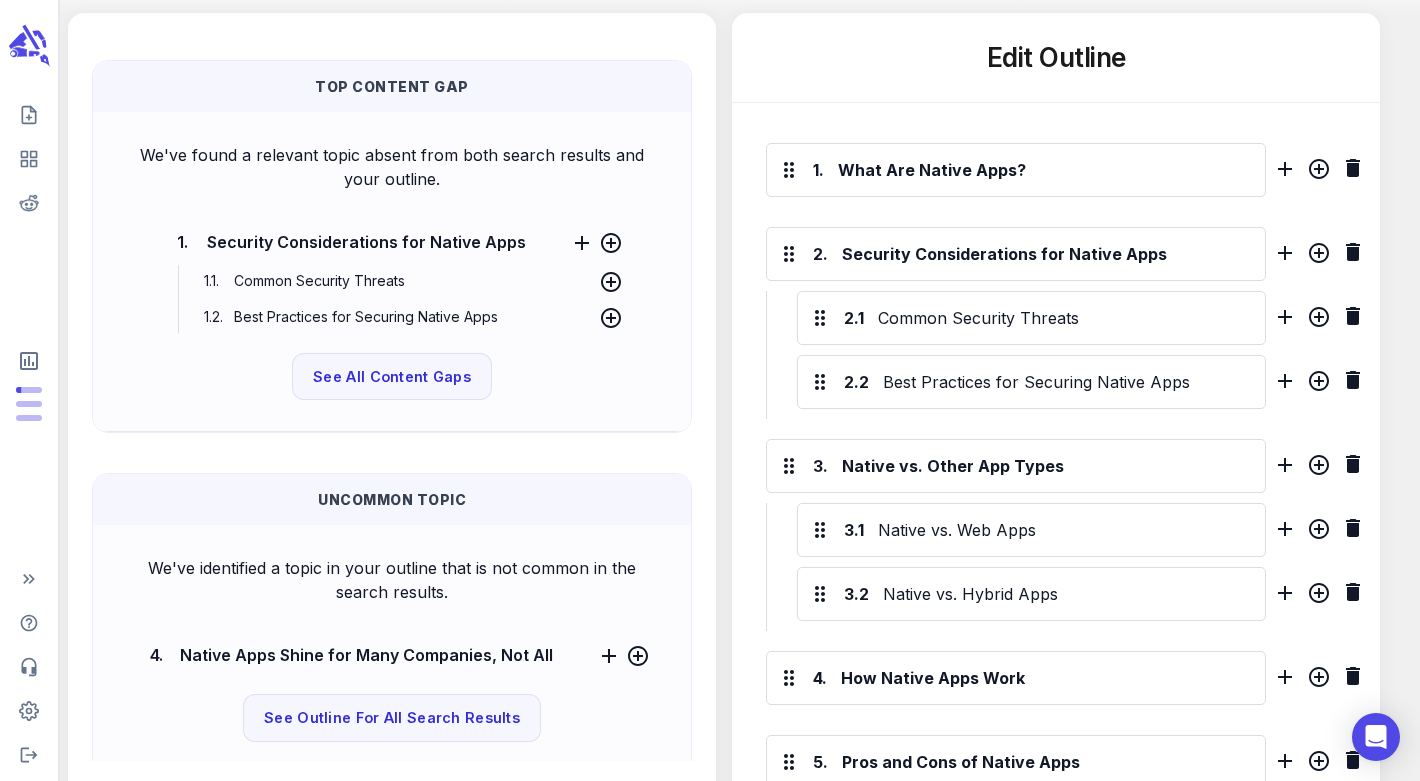 scroll, scrollTop: 721, scrollLeft: 0, axis: vertical 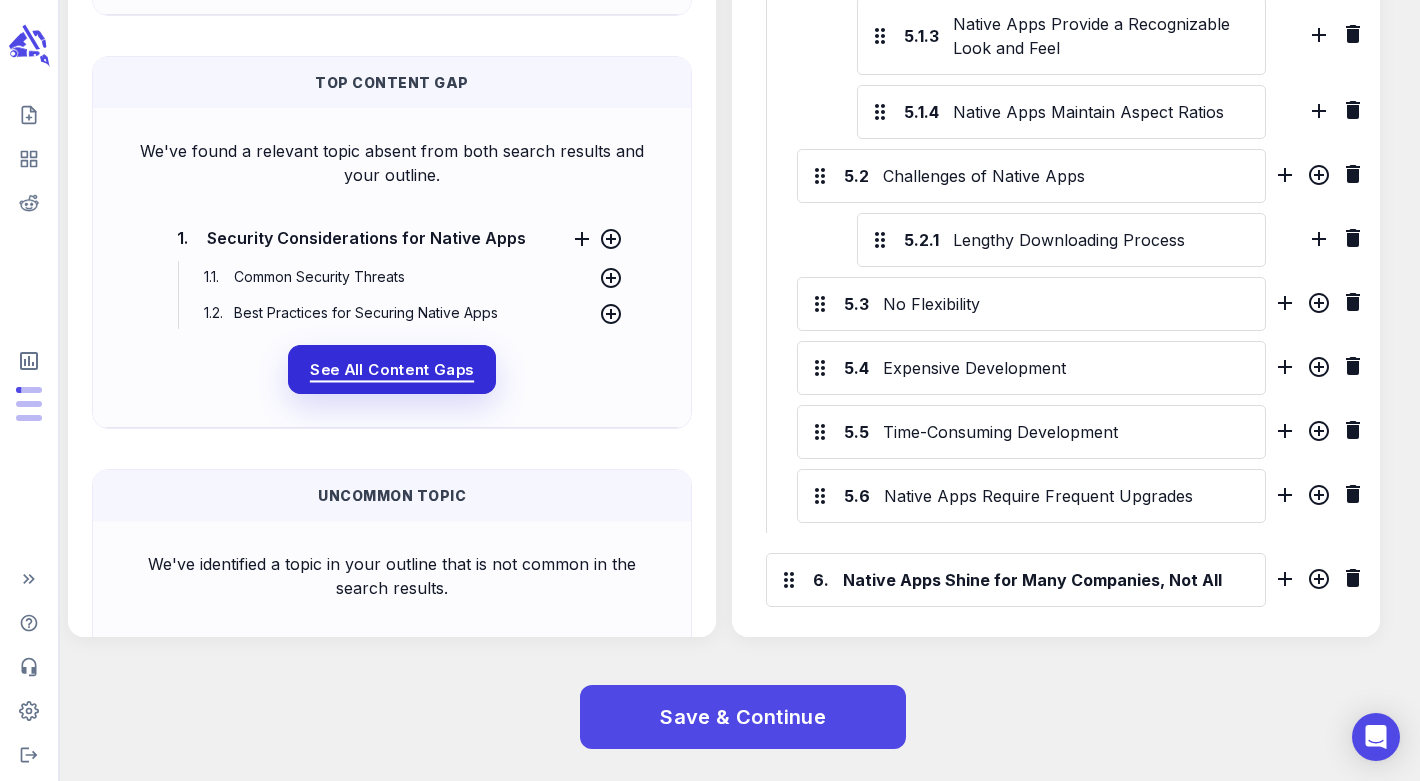 click on "See All Content Gaps" at bounding box center [392, 370] 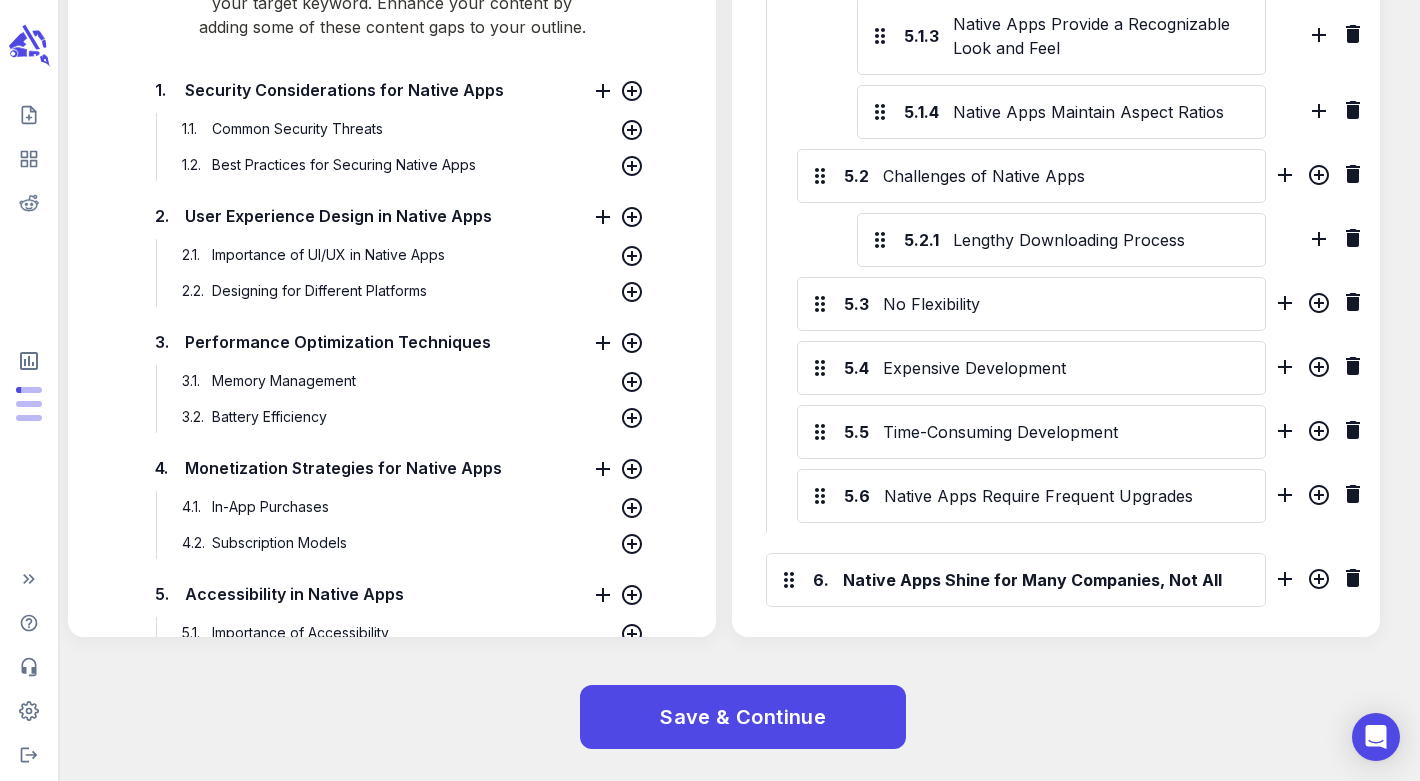 scroll, scrollTop: 0, scrollLeft: 0, axis: both 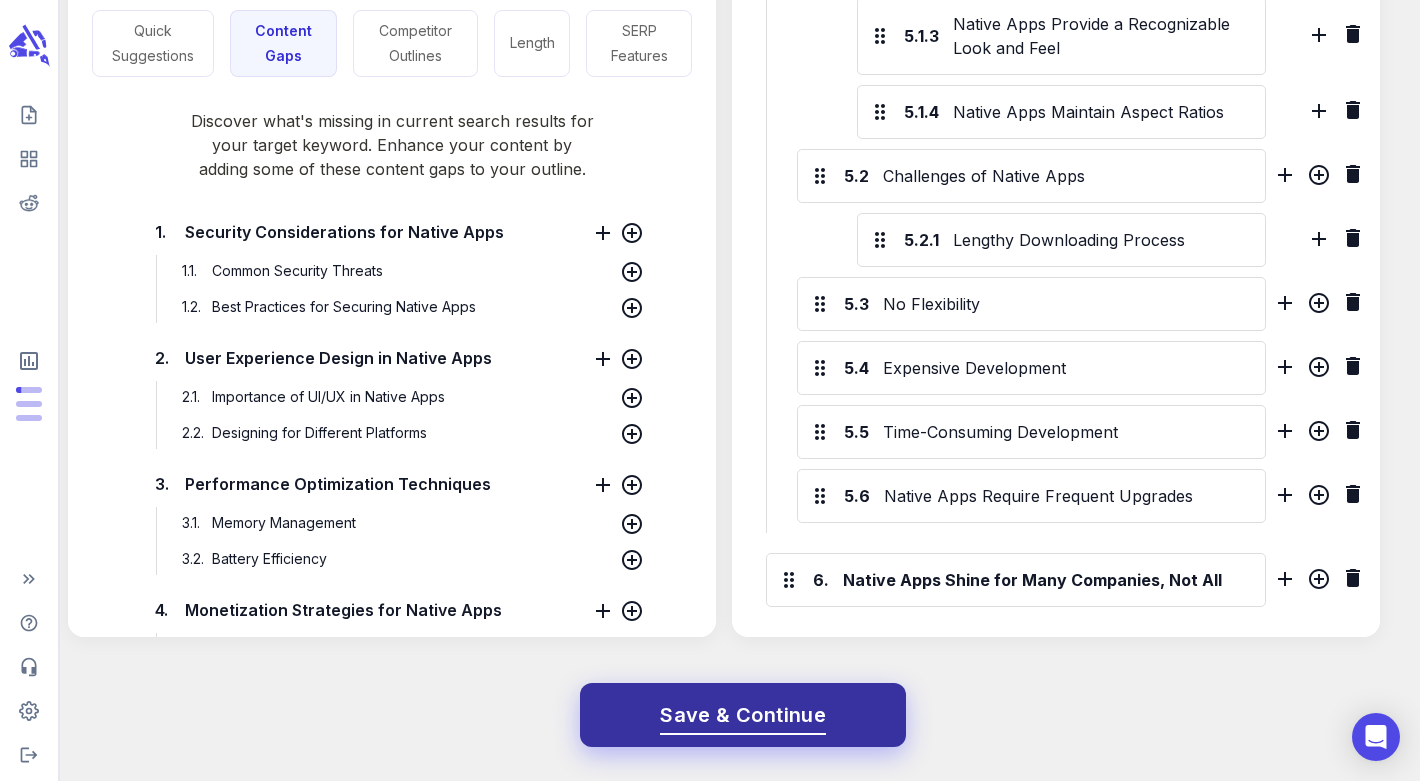 click on "Save & Continue" at bounding box center [743, 715] 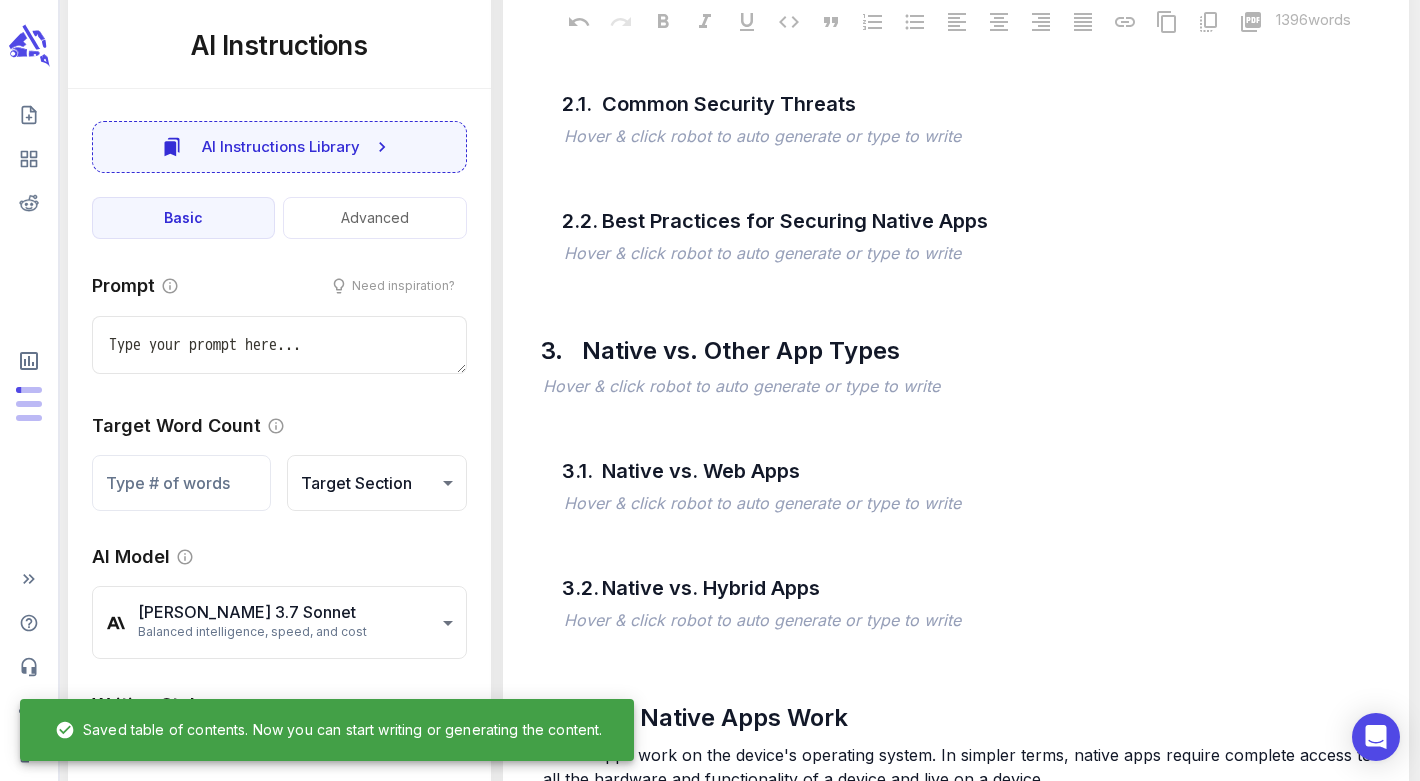 scroll, scrollTop: 0, scrollLeft: 0, axis: both 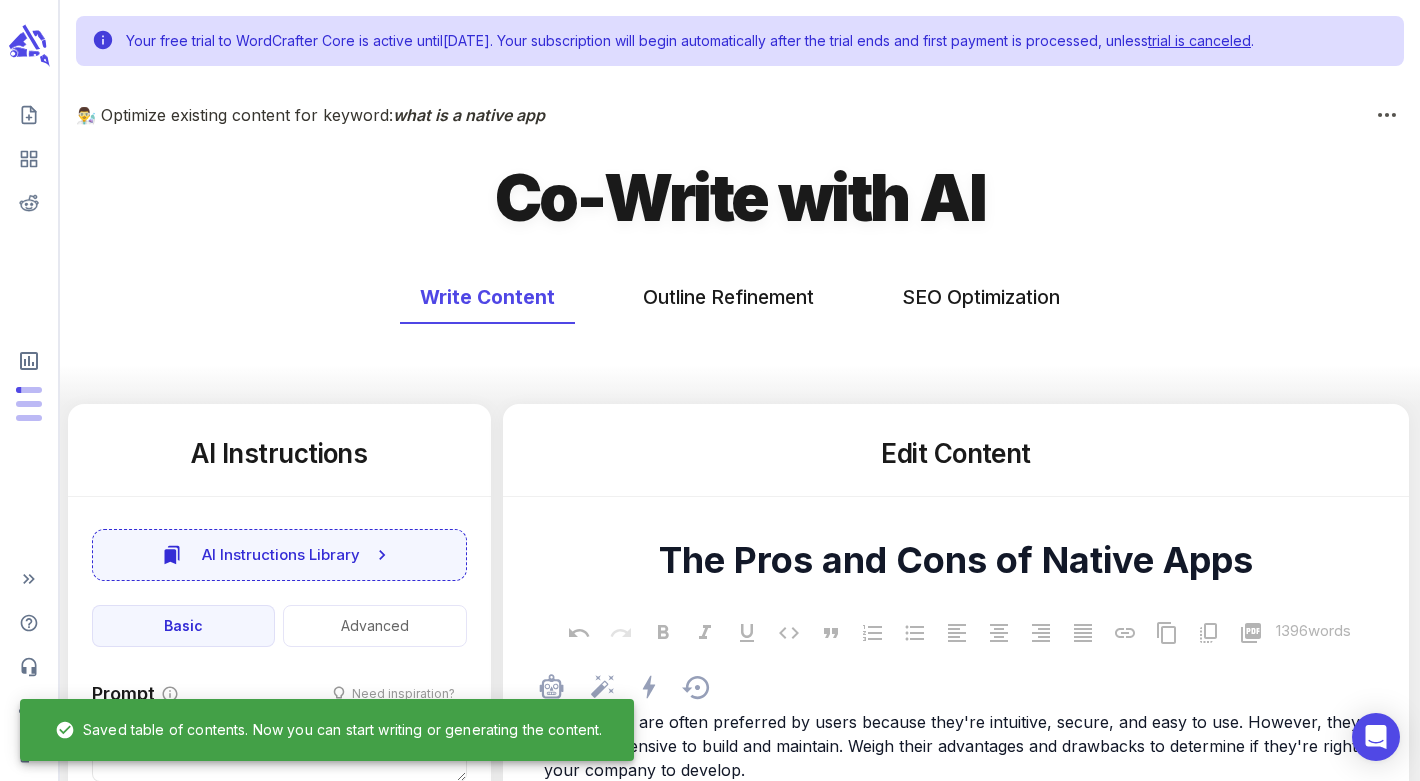 type on "x" 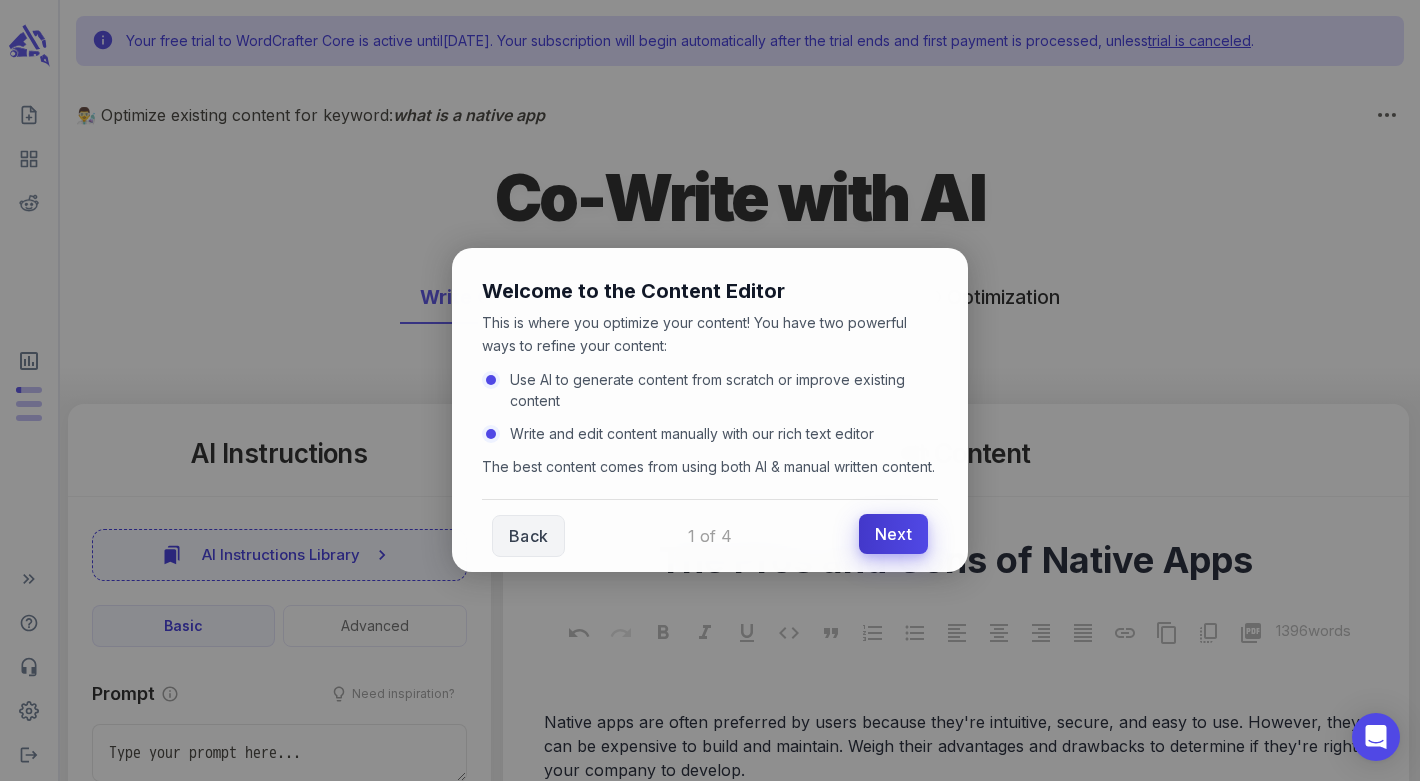 click on "Next" at bounding box center [893, 534] 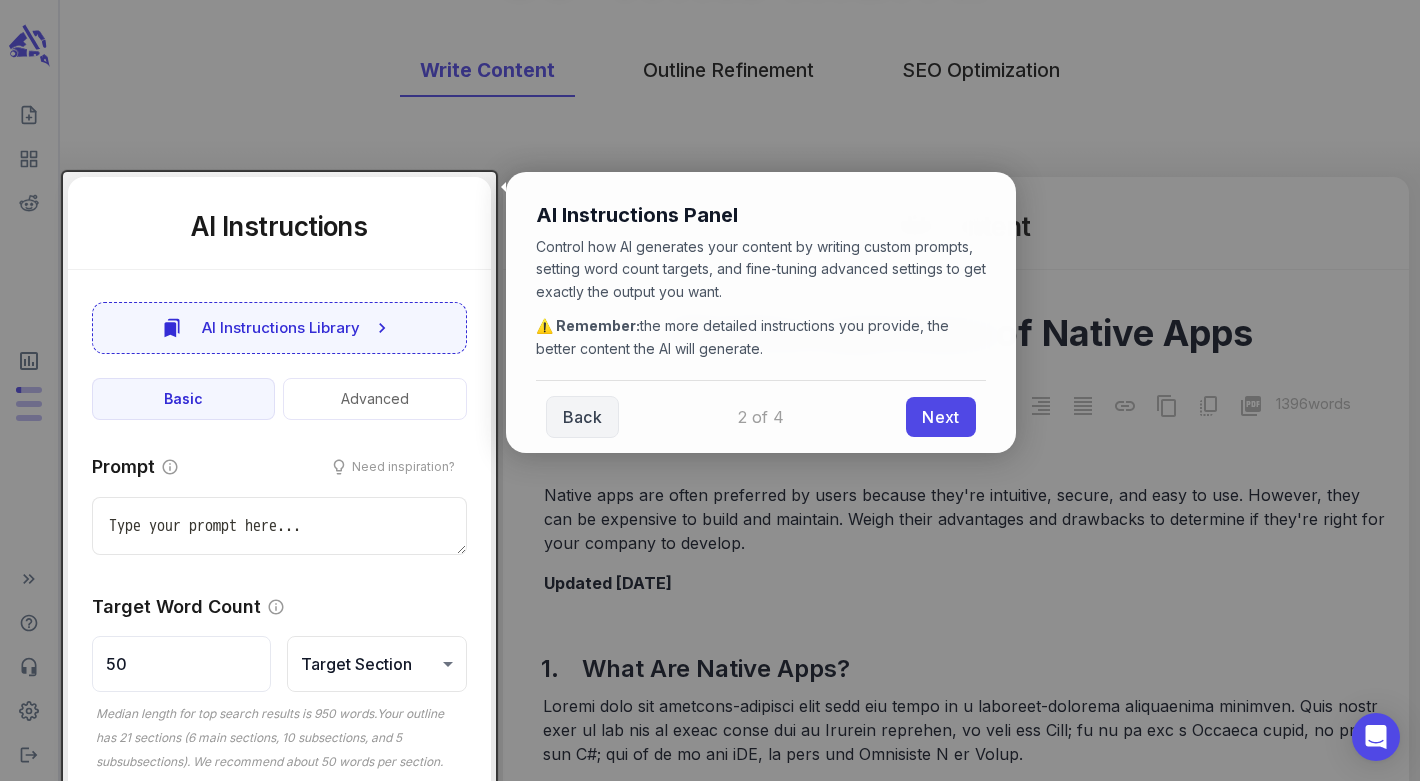 scroll, scrollTop: 229, scrollLeft: 0, axis: vertical 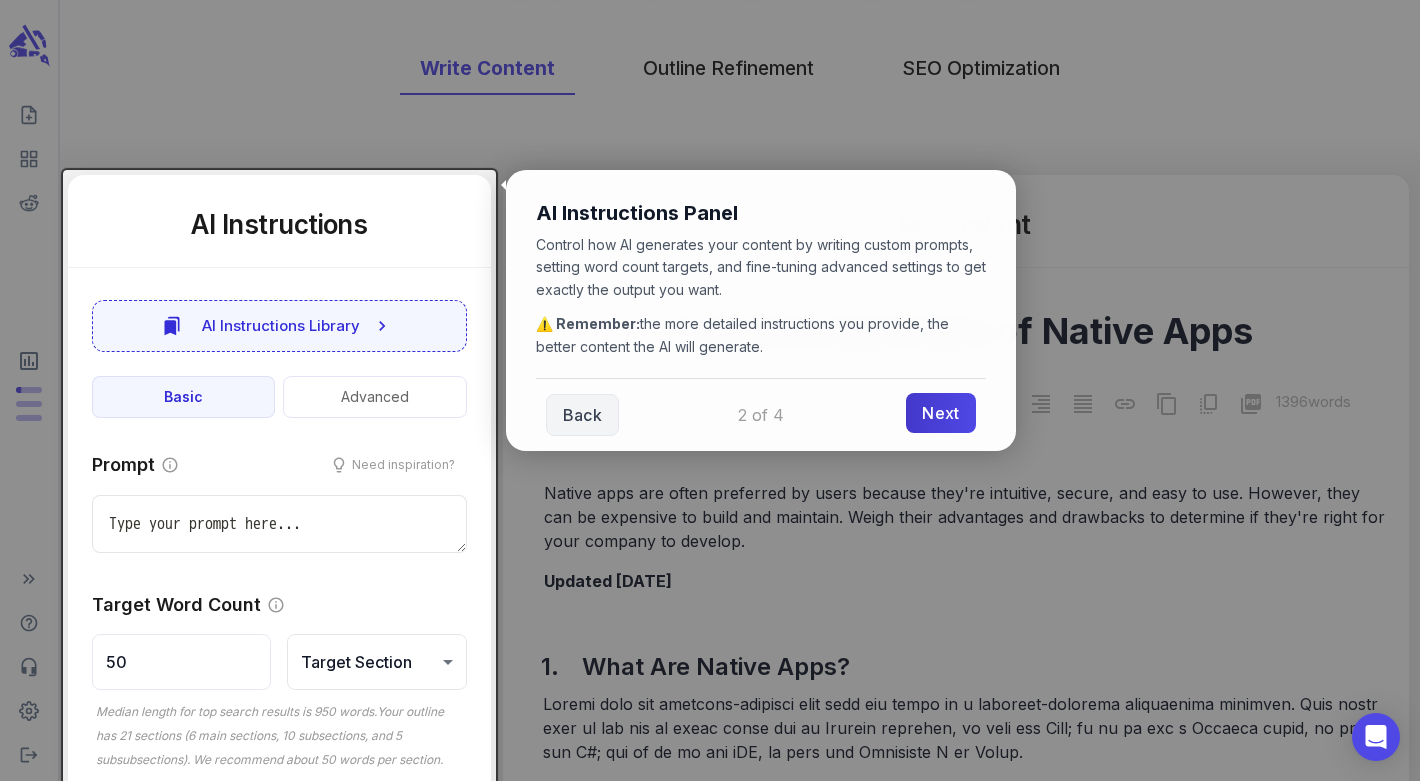 click on "Next" at bounding box center (940, 413) 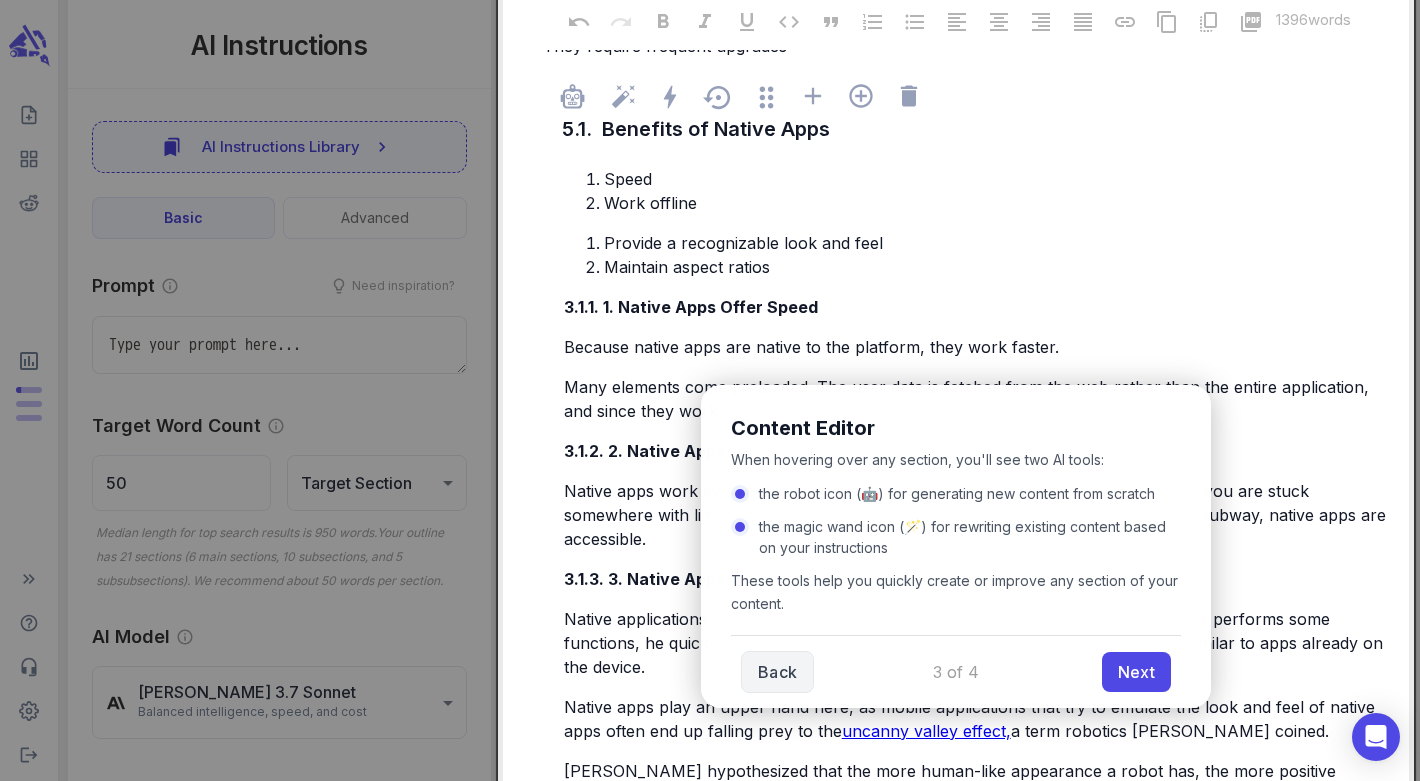 scroll, scrollTop: 3149, scrollLeft: 0, axis: vertical 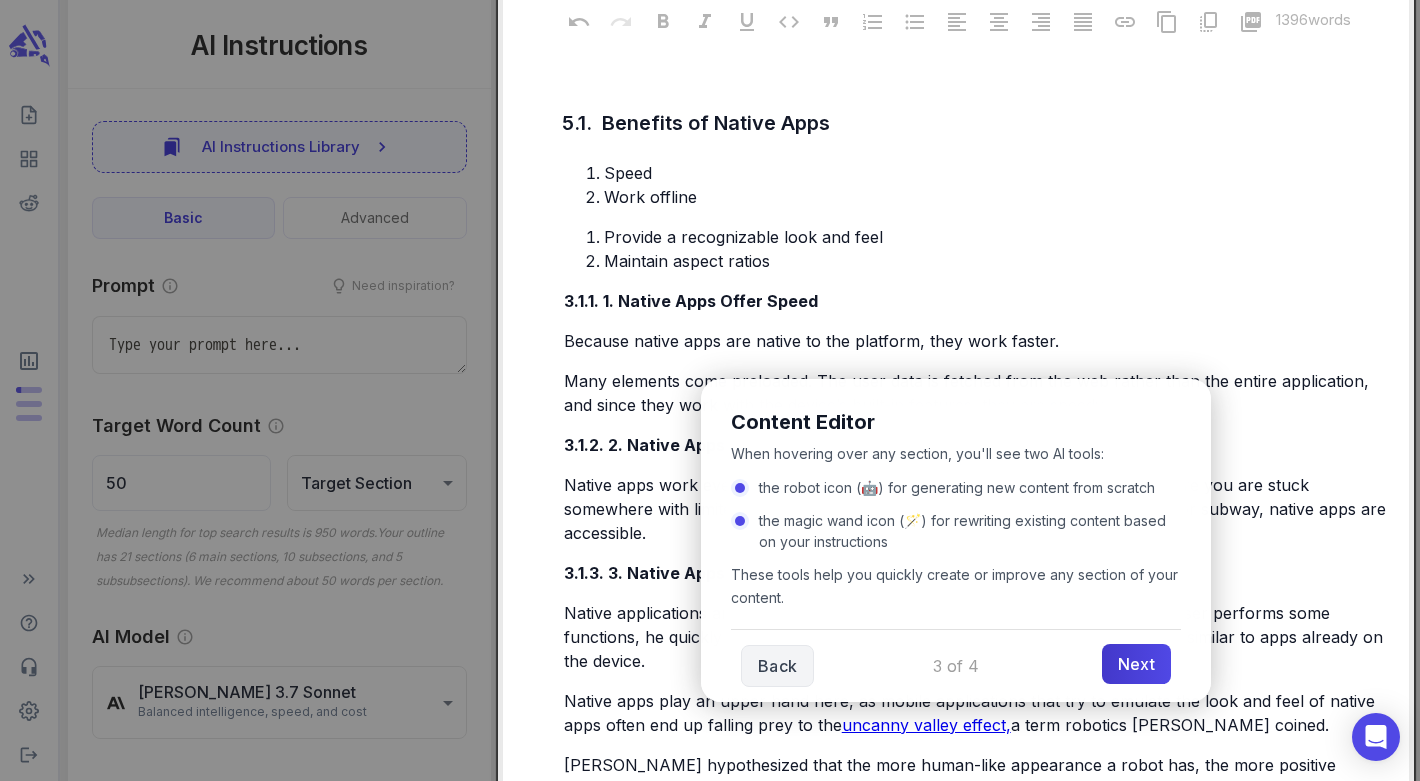 click on "Next" at bounding box center (1136, 664) 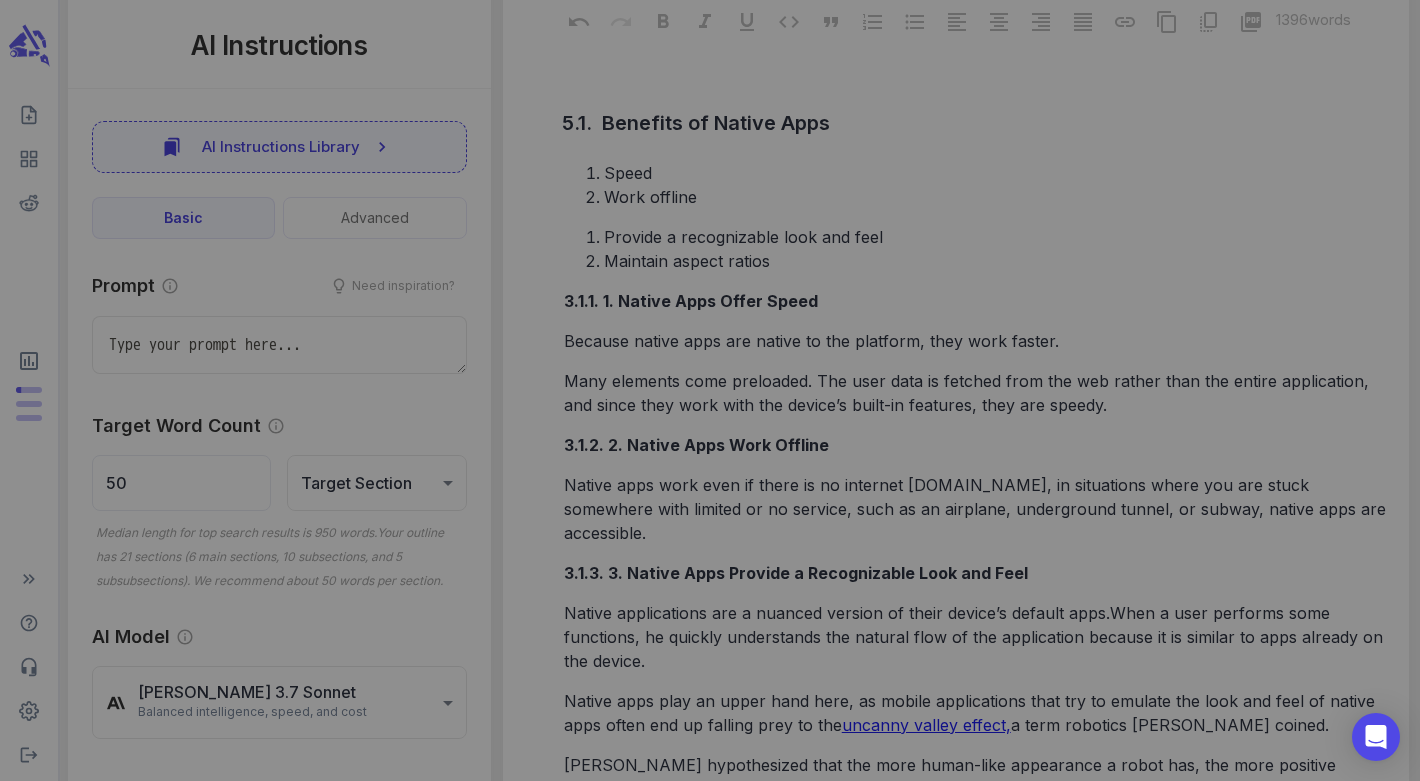 scroll, scrollTop: 225, scrollLeft: 0, axis: vertical 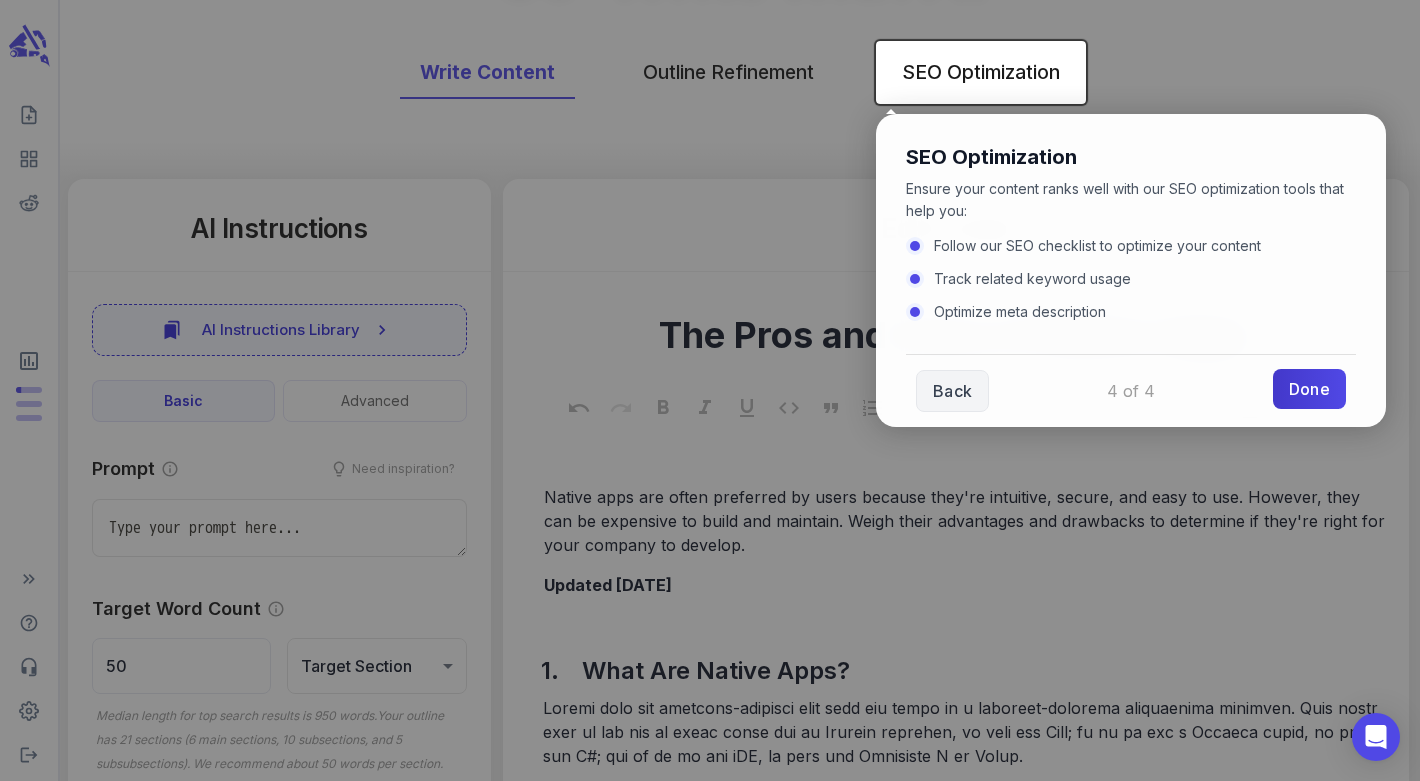 click on "Done" at bounding box center [1309, 389] 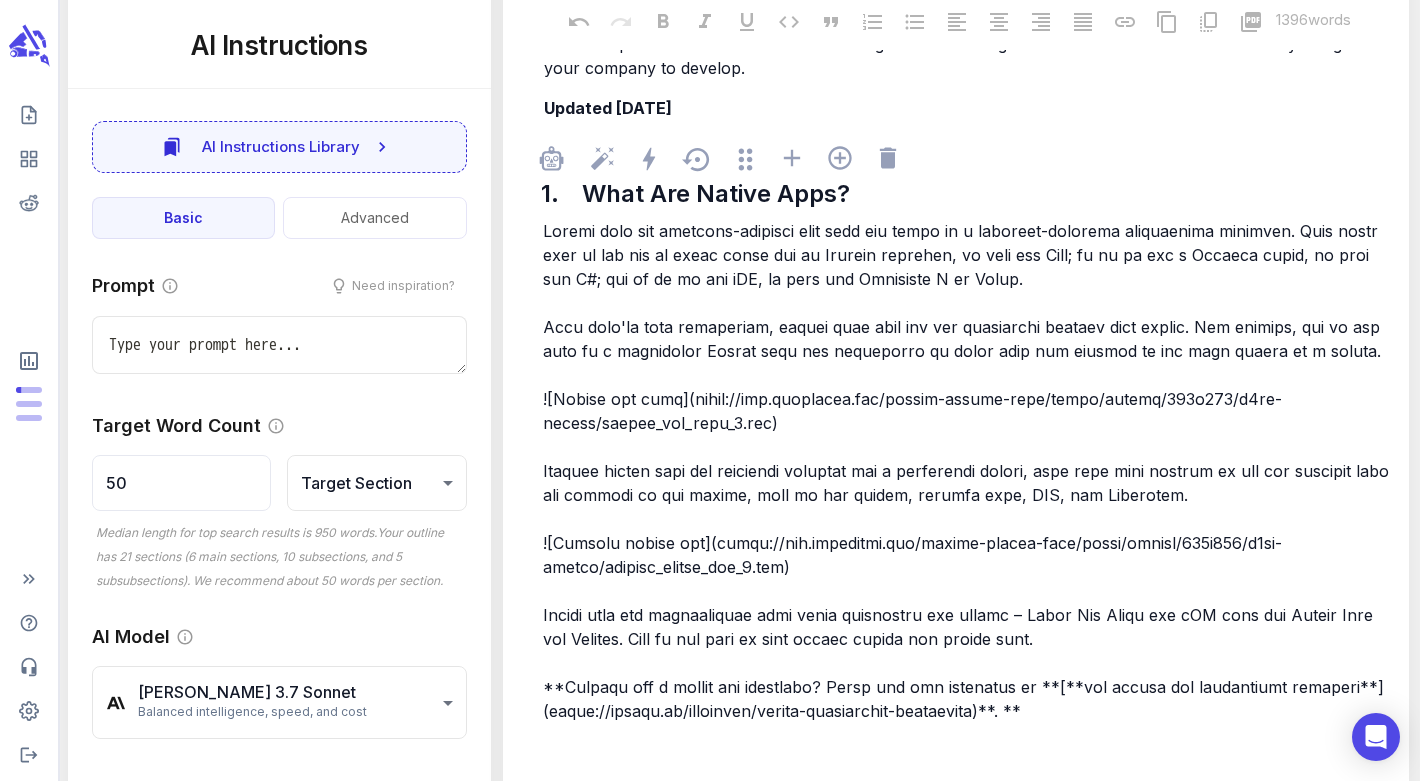 scroll, scrollTop: 709, scrollLeft: 0, axis: vertical 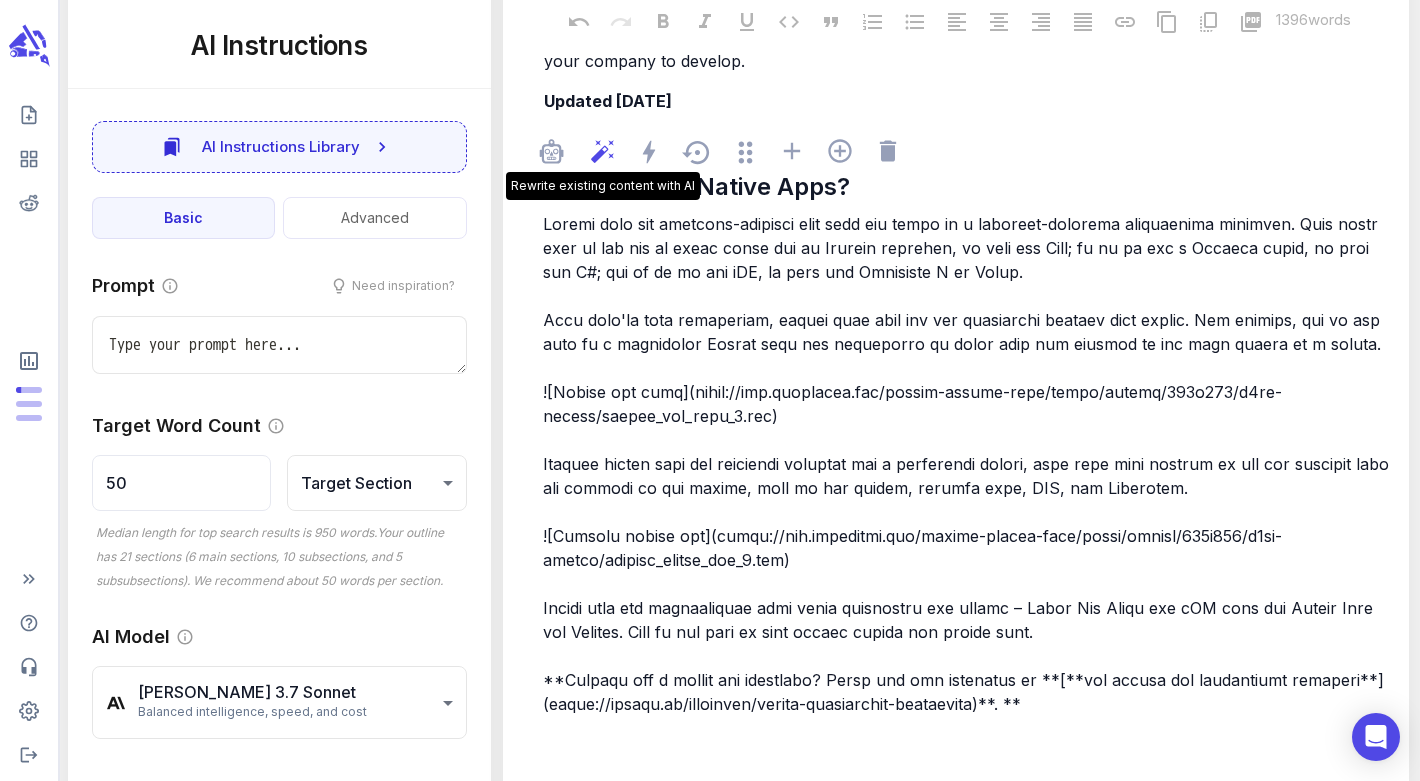 click 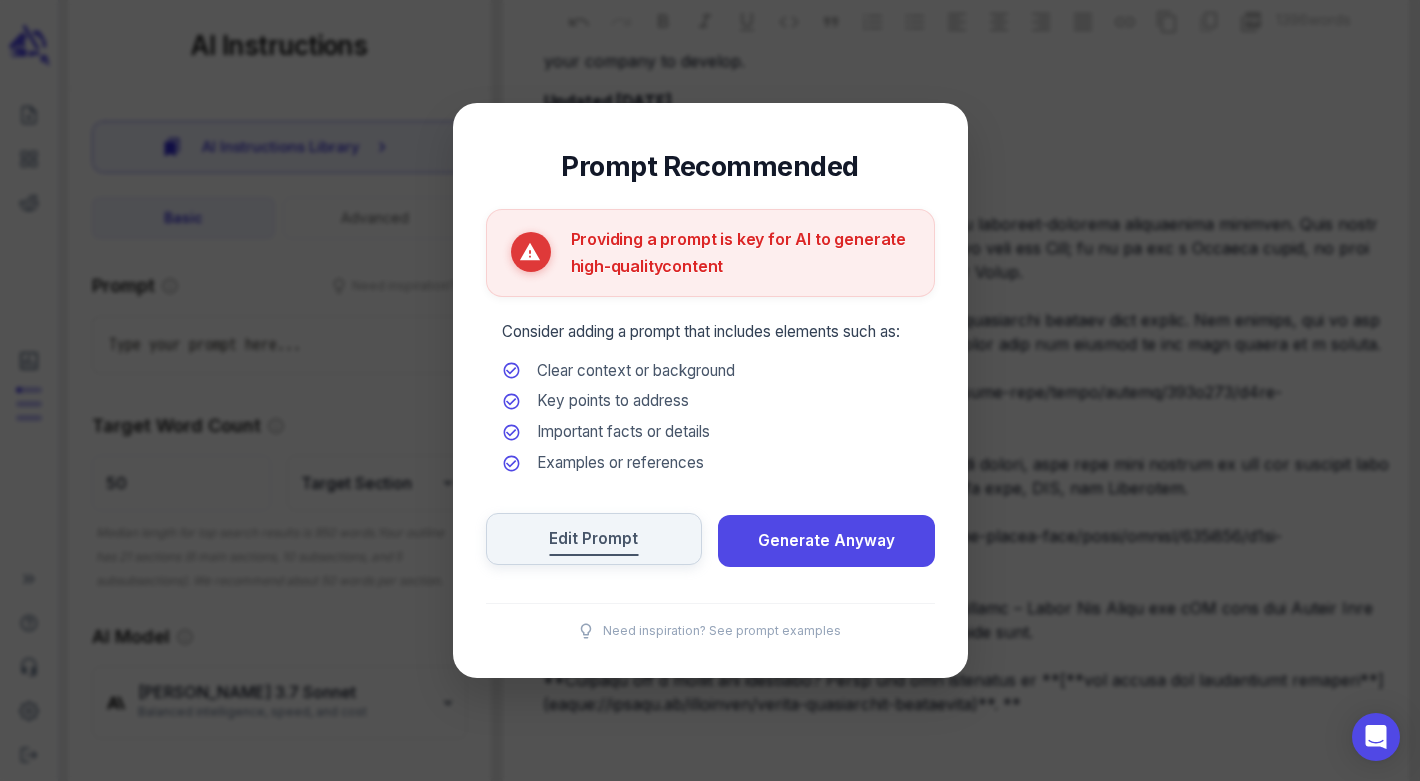 click on "Edit Prompt" at bounding box center [593, 539] 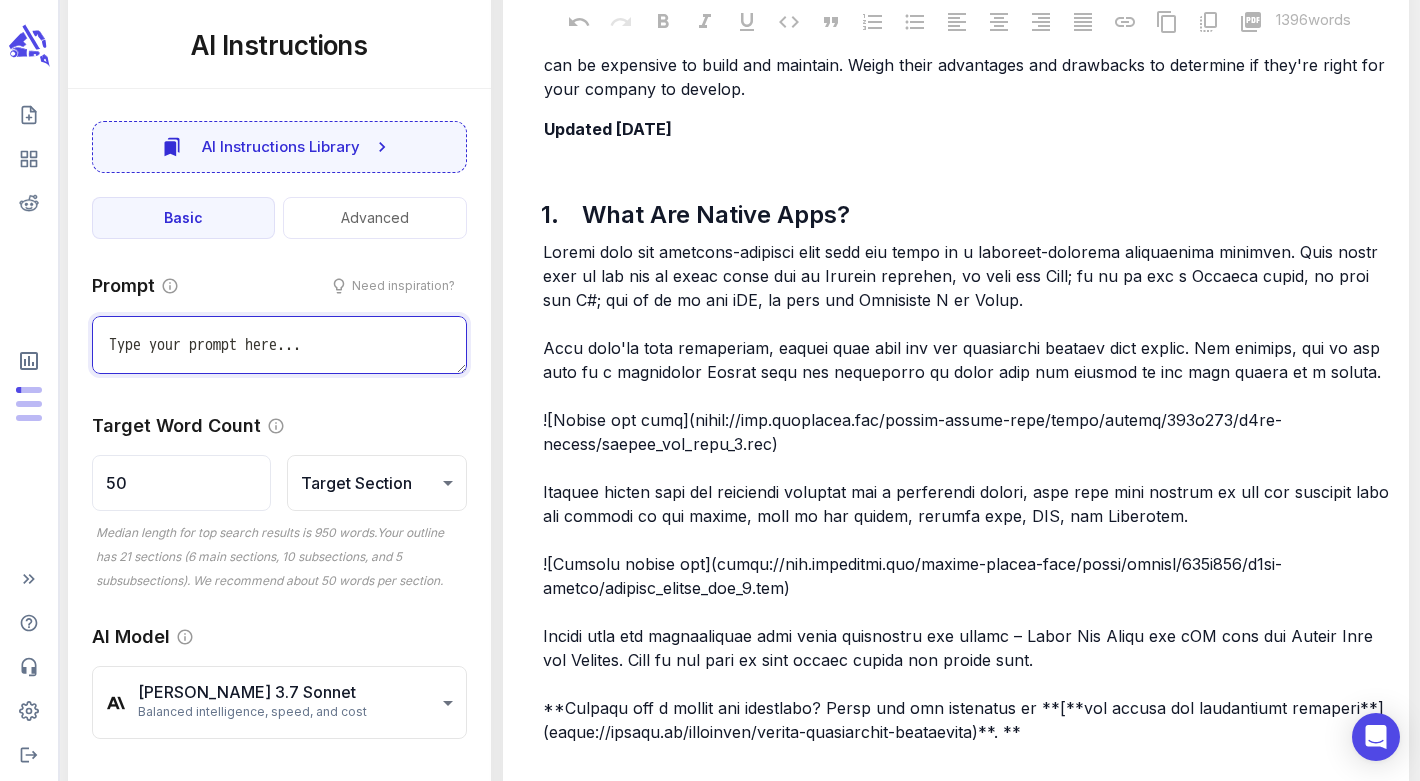 scroll, scrollTop: 664, scrollLeft: 0, axis: vertical 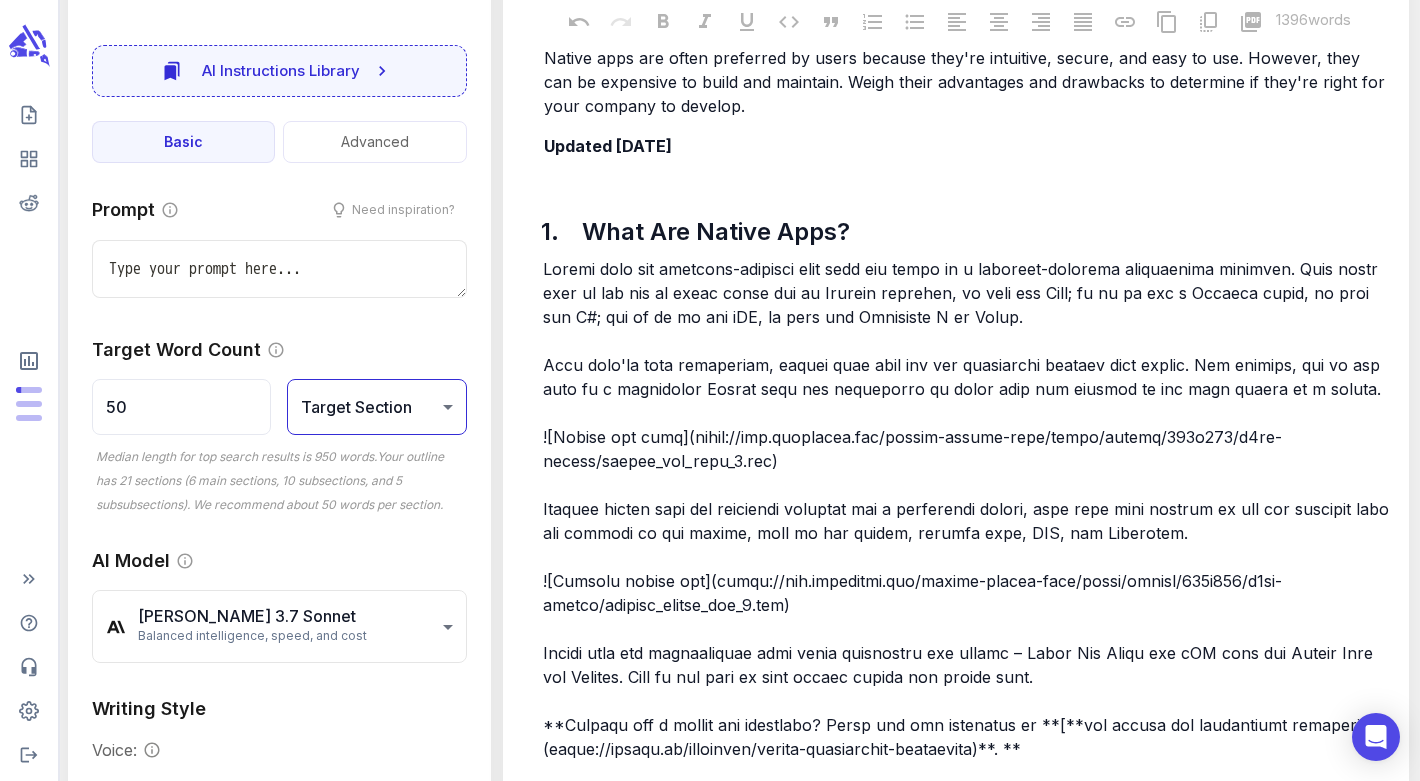 click on "**********" at bounding box center [710, 2837] 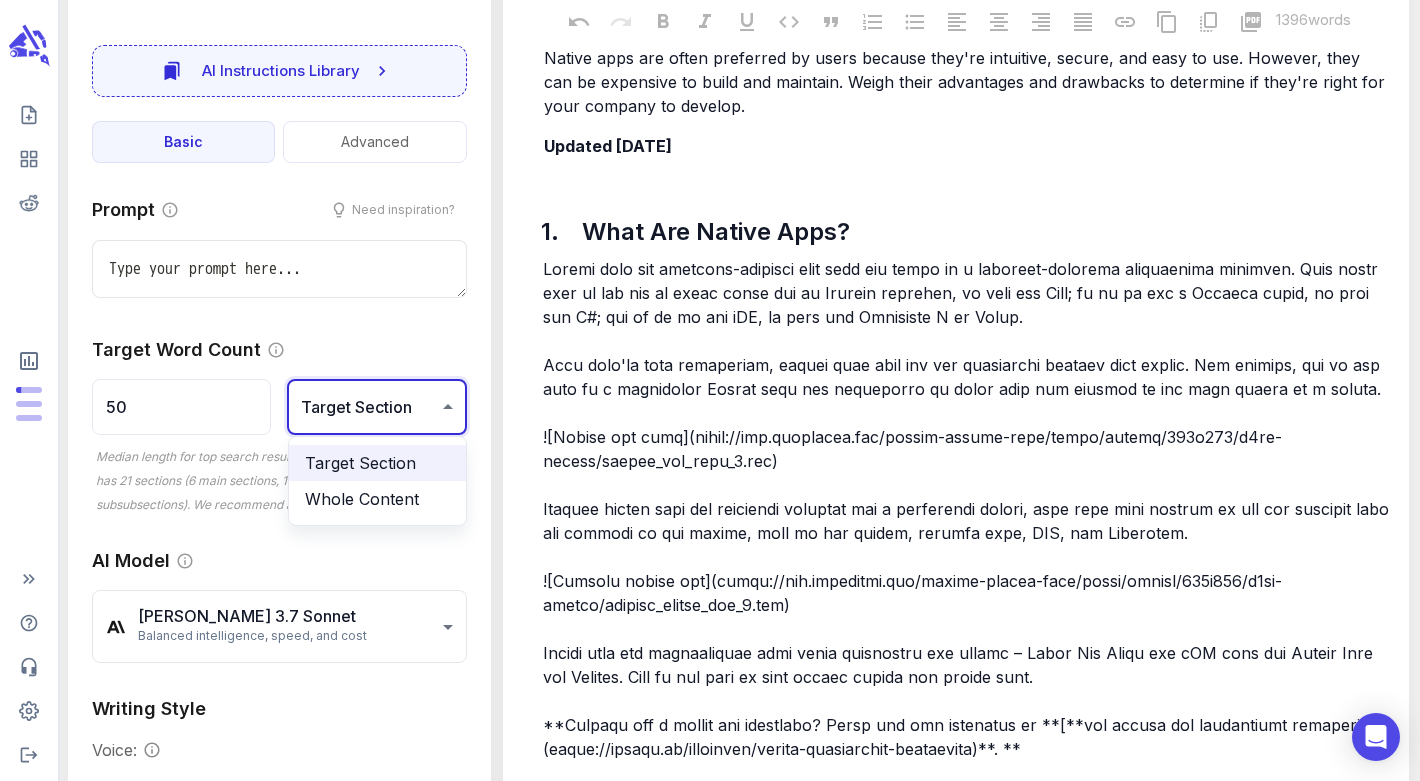 click at bounding box center [710, 390] 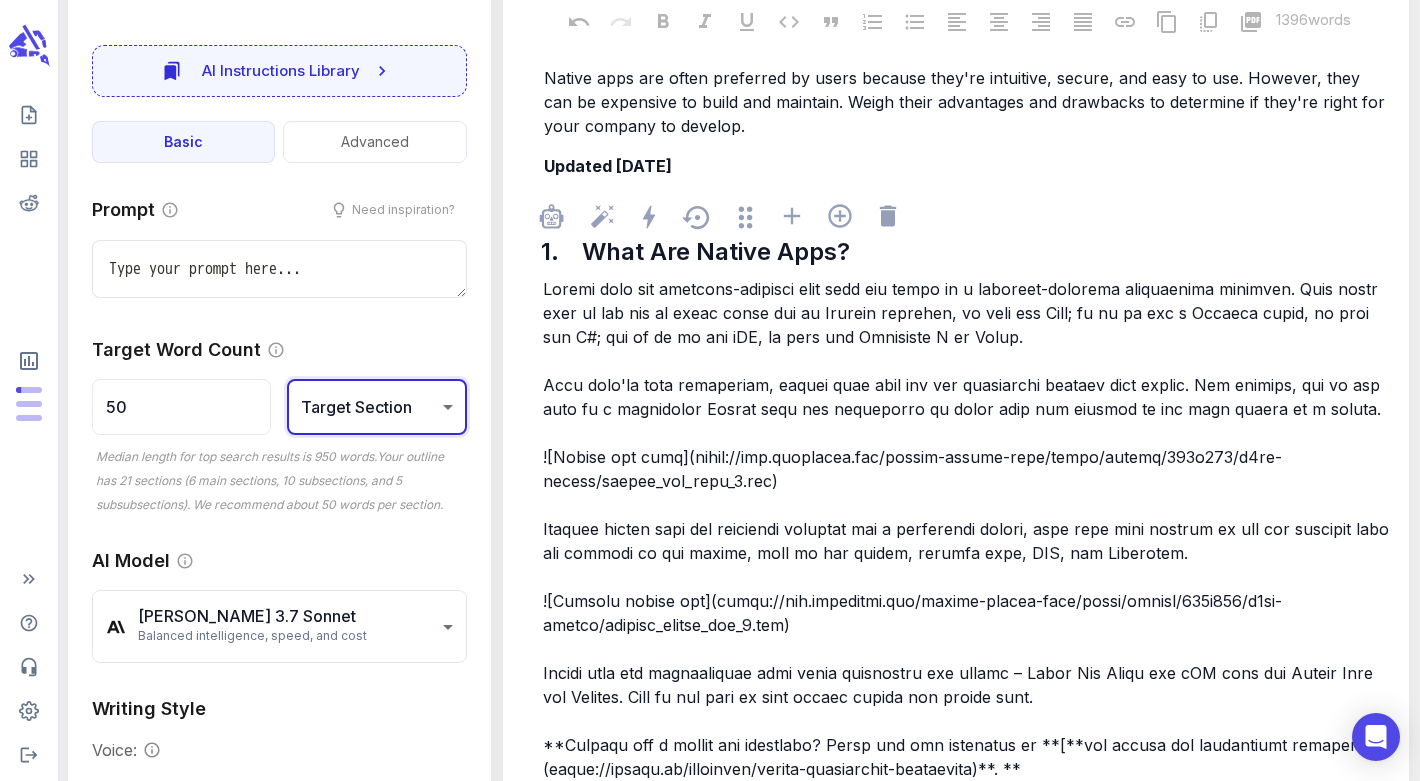 scroll, scrollTop: 619, scrollLeft: 0, axis: vertical 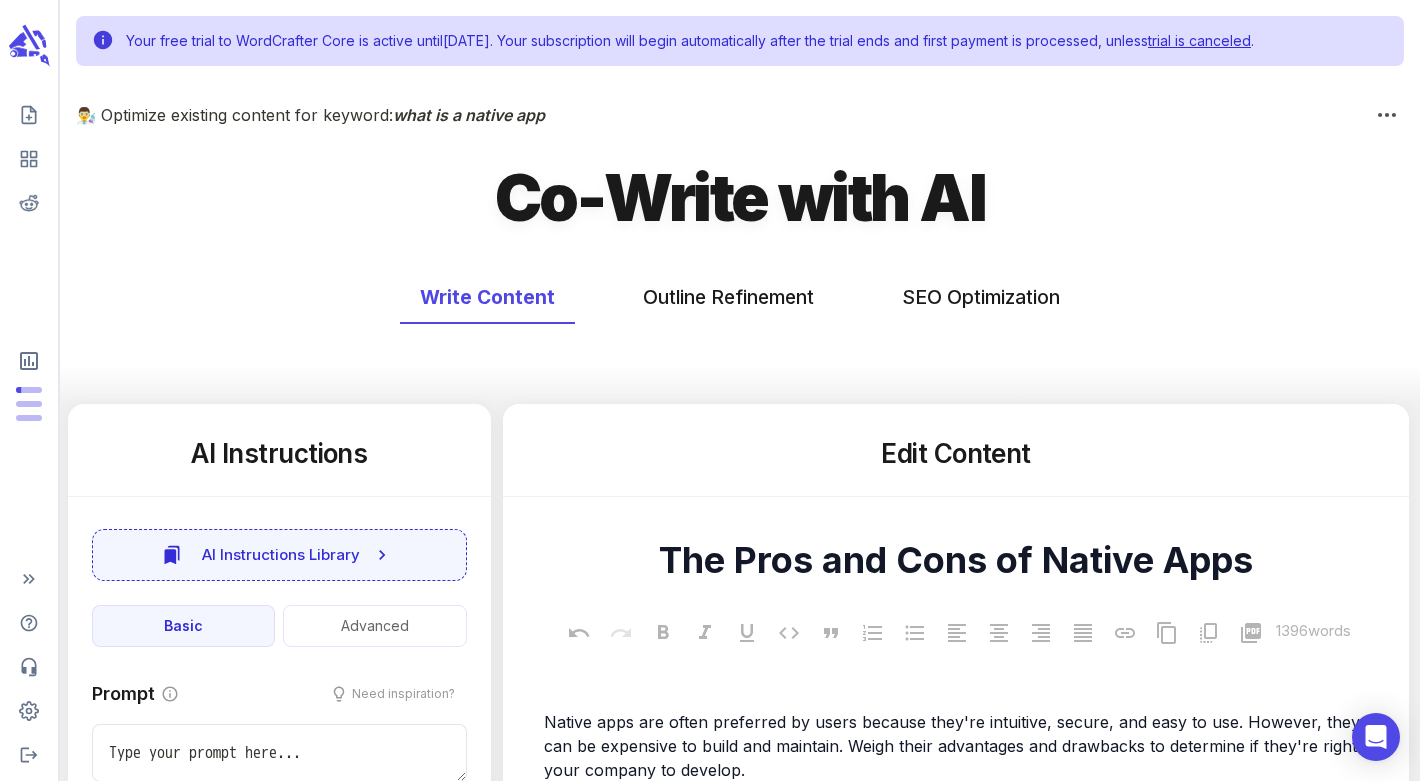 type on "x" 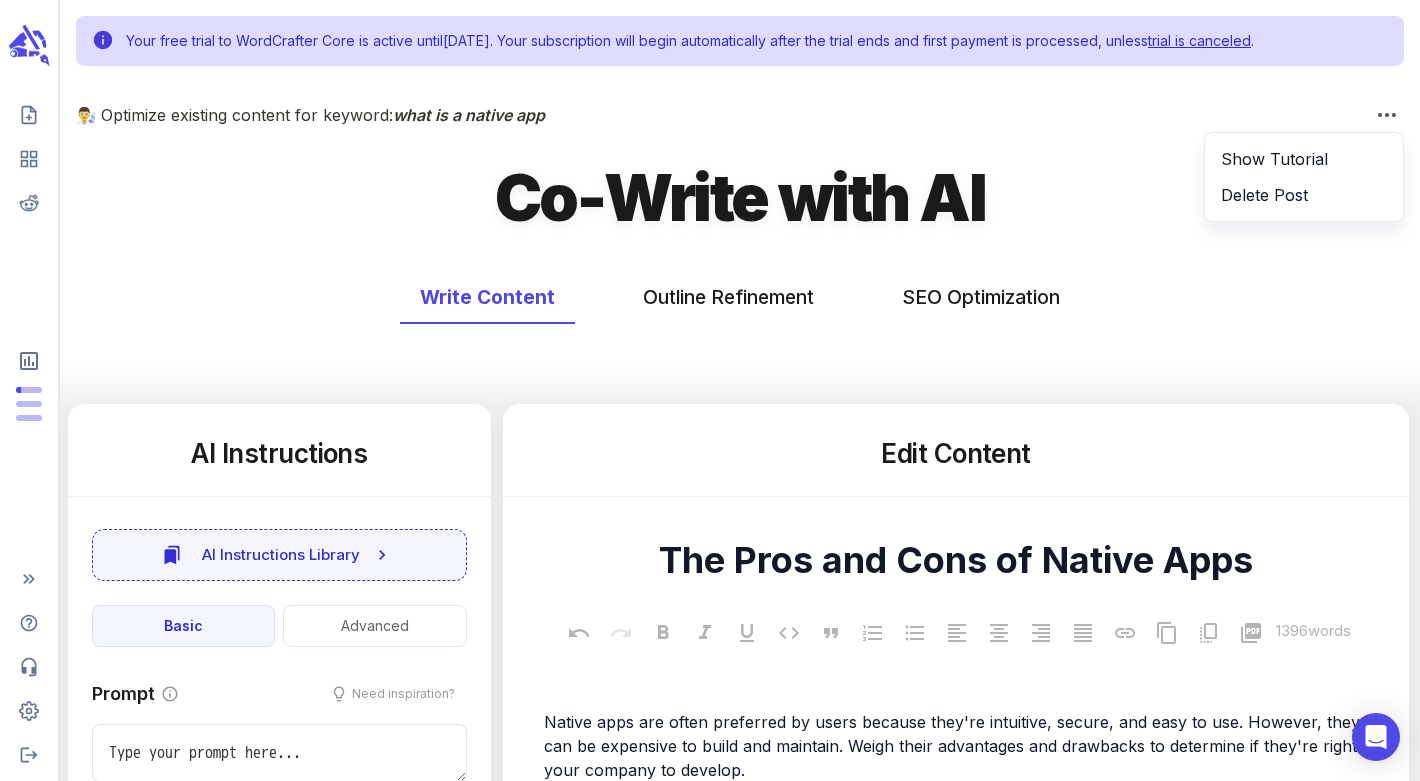 click at bounding box center [710, 390] 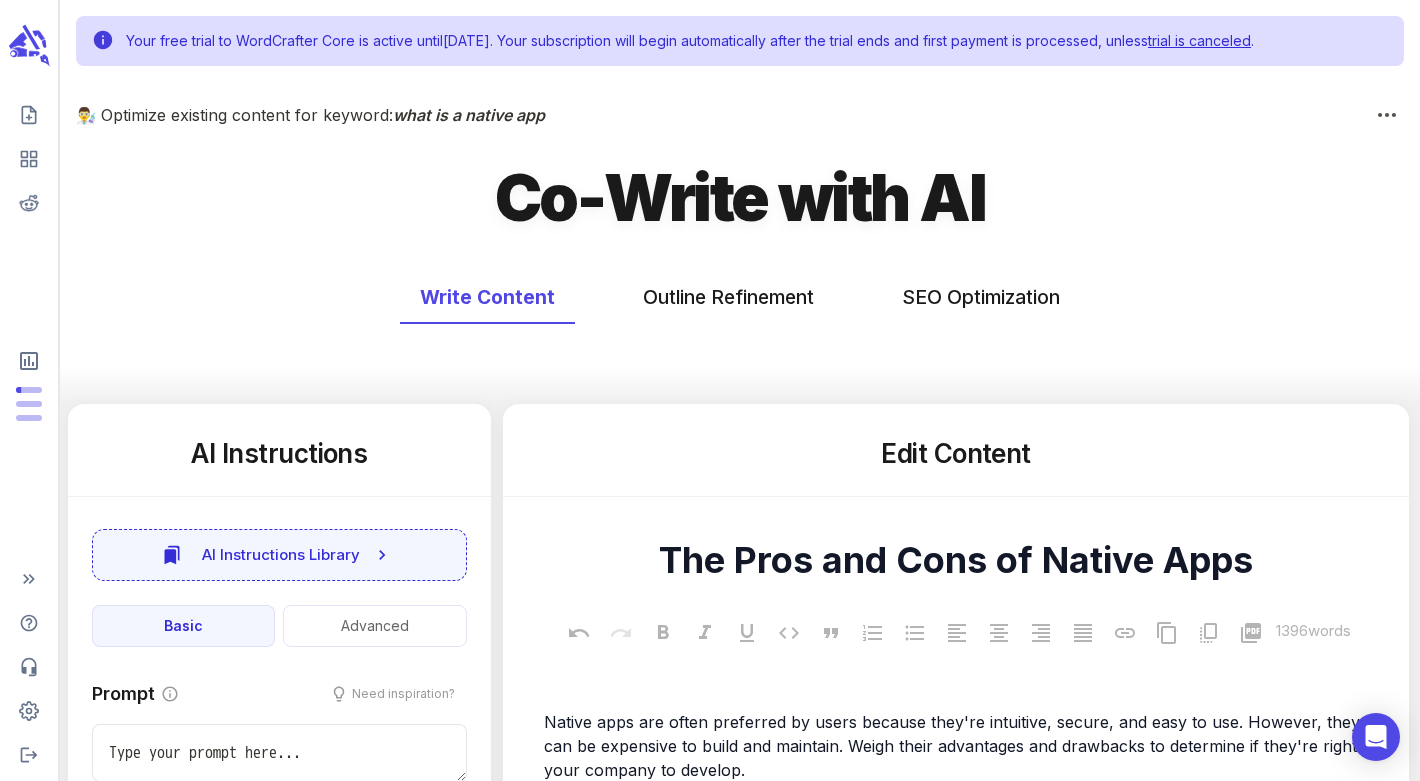 click at bounding box center (1387, 115) 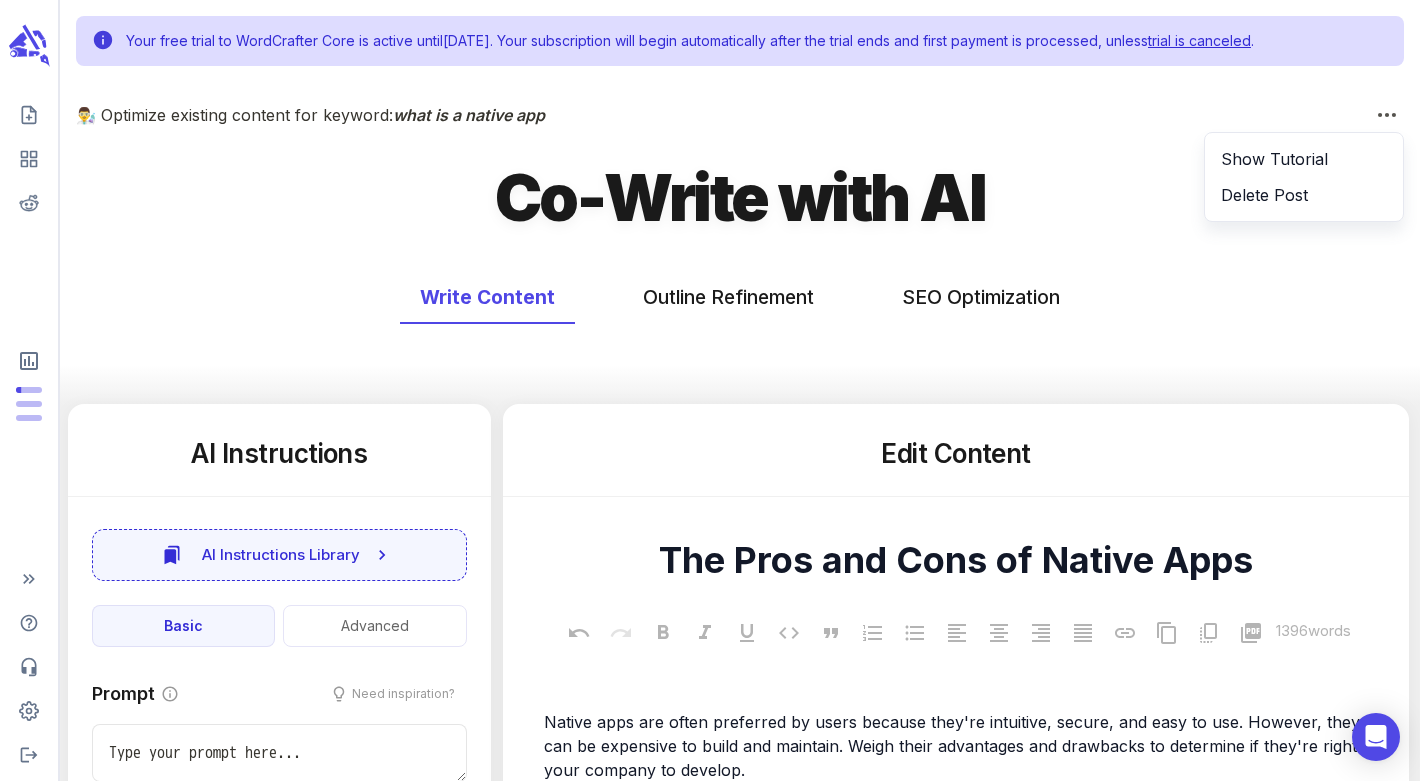 click on "Show Tutorial" at bounding box center (1304, 159) 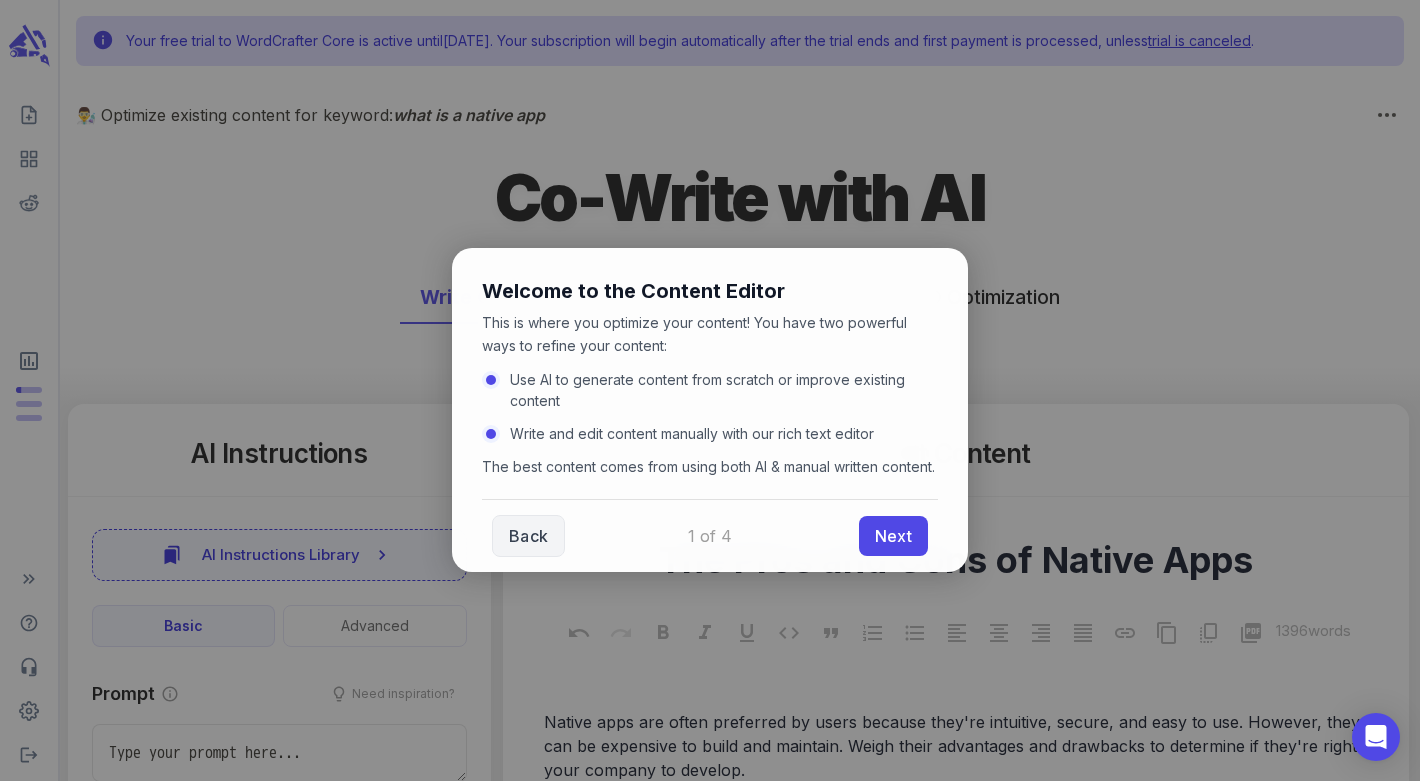 click at bounding box center [710, 390] 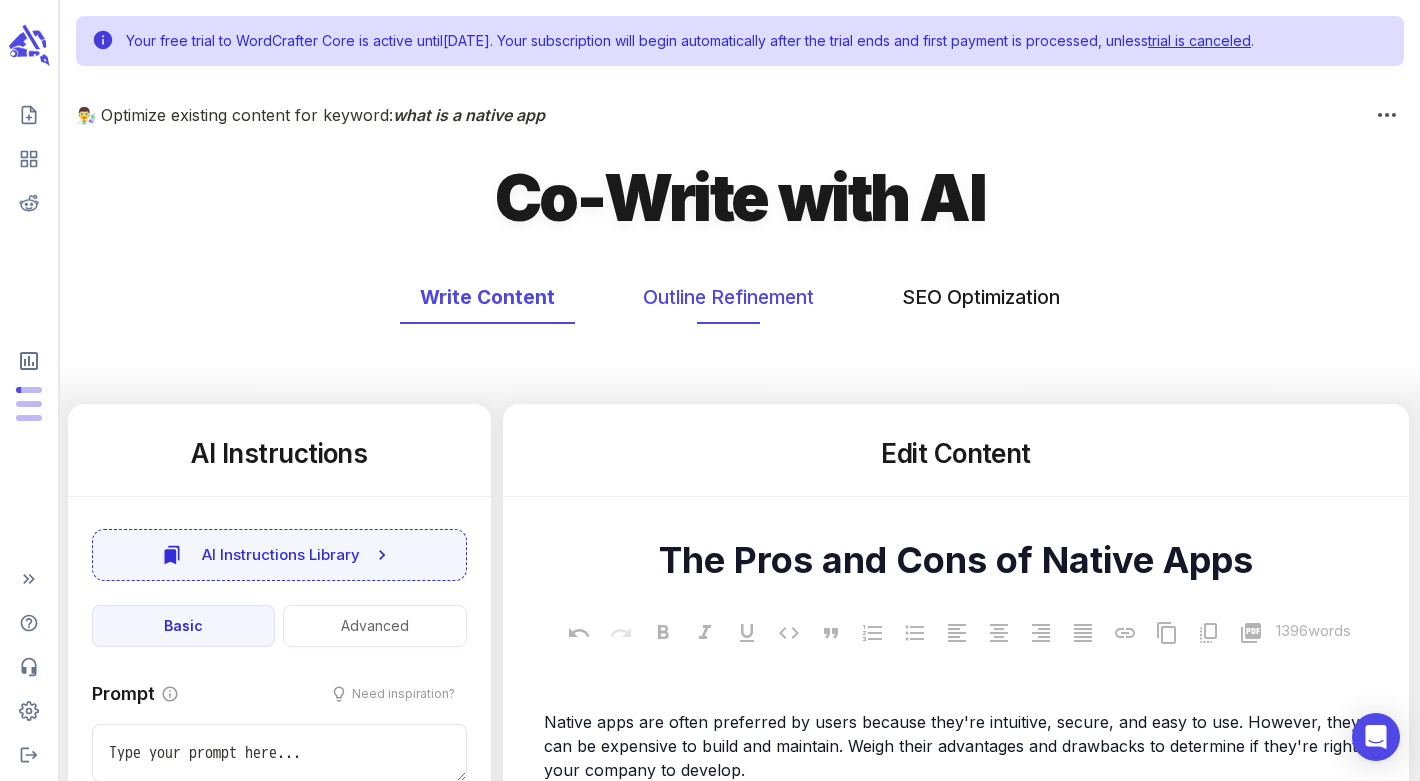 click on "Outline Refinement" at bounding box center [728, 297] 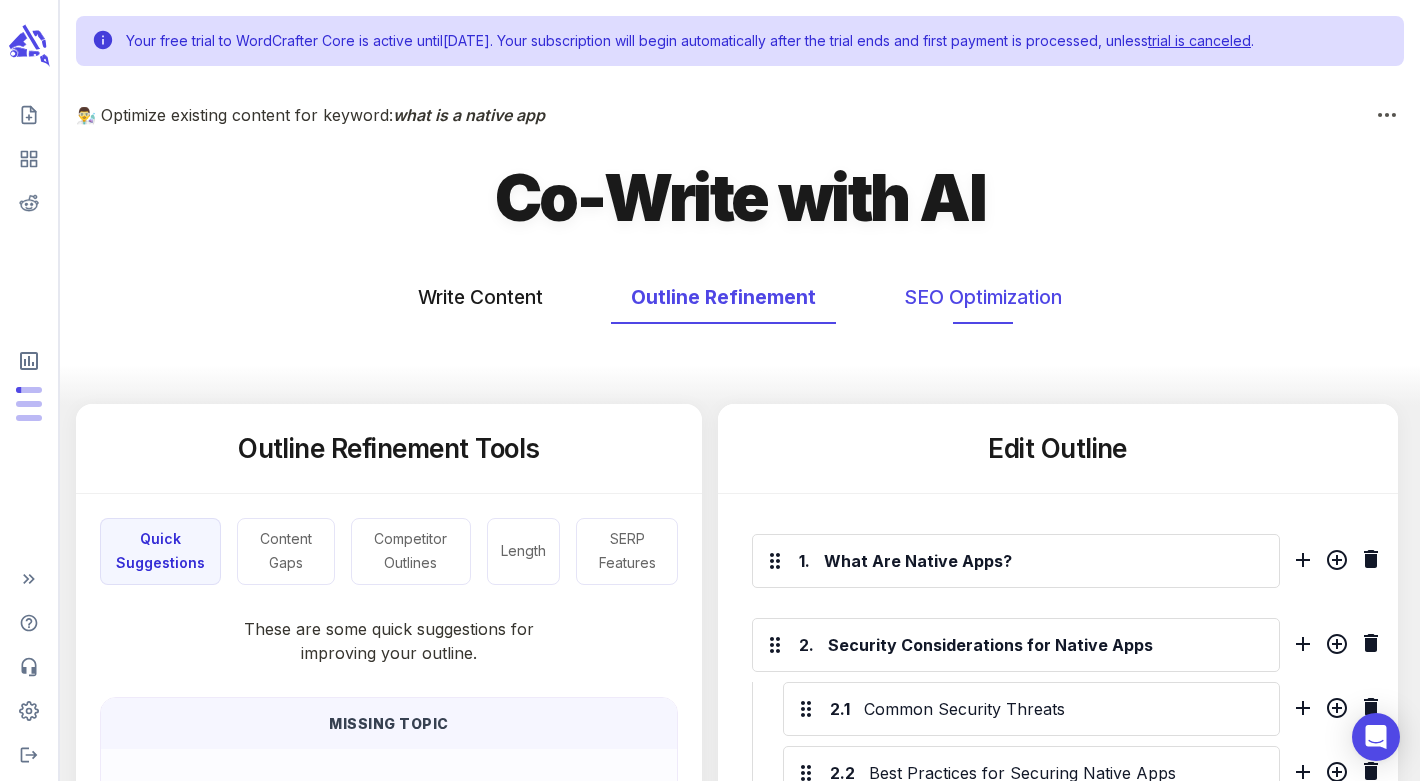 click on "SEO Optimization" at bounding box center [983, 297] 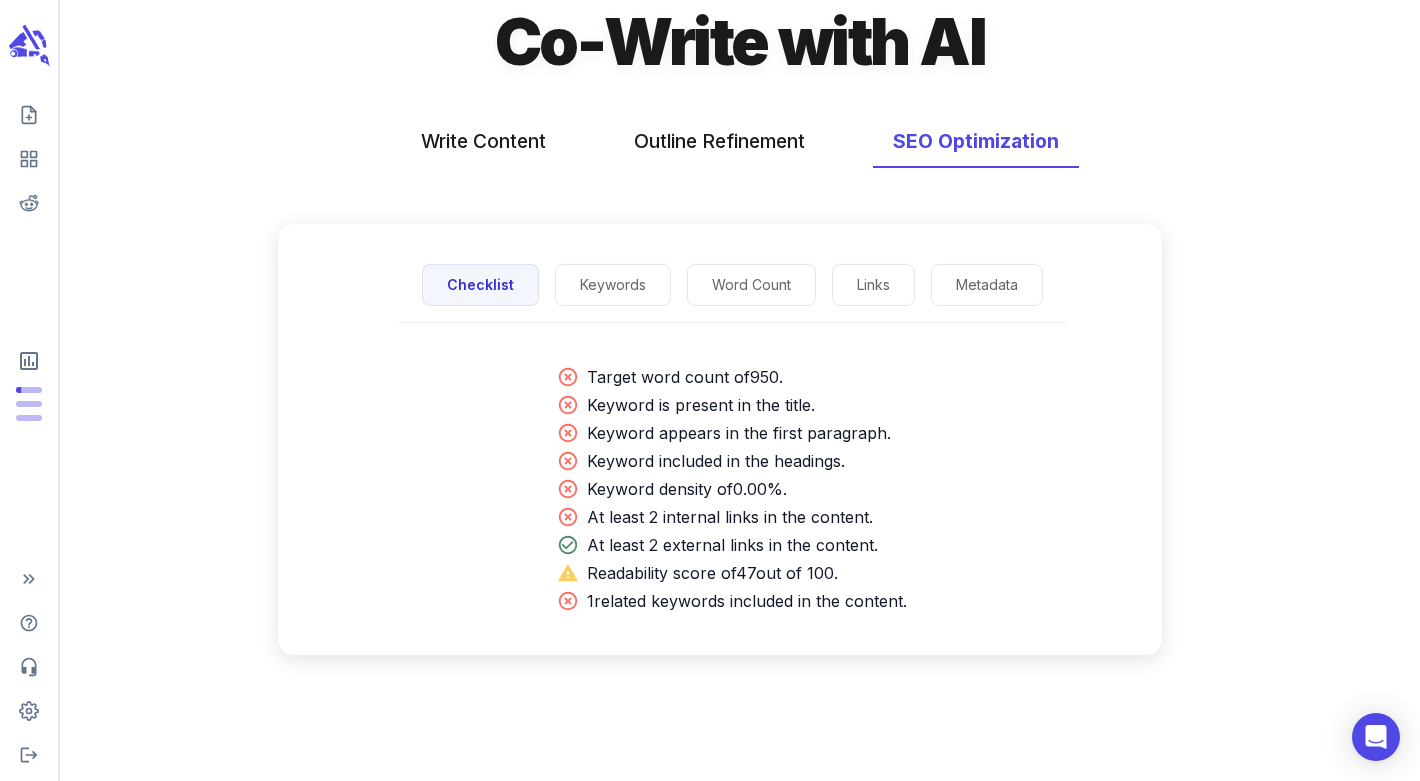 scroll, scrollTop: 197, scrollLeft: 0, axis: vertical 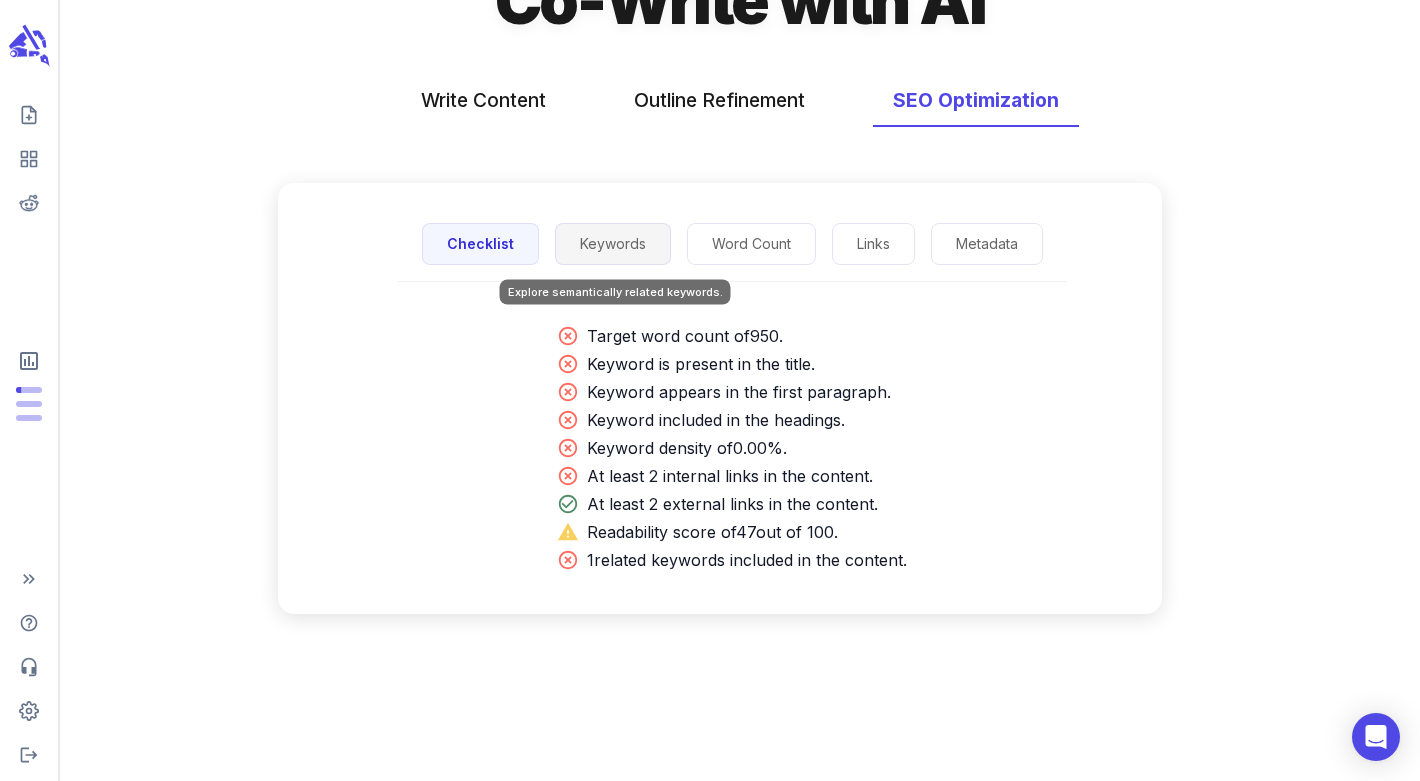 click on "Keywords" at bounding box center (613, 244) 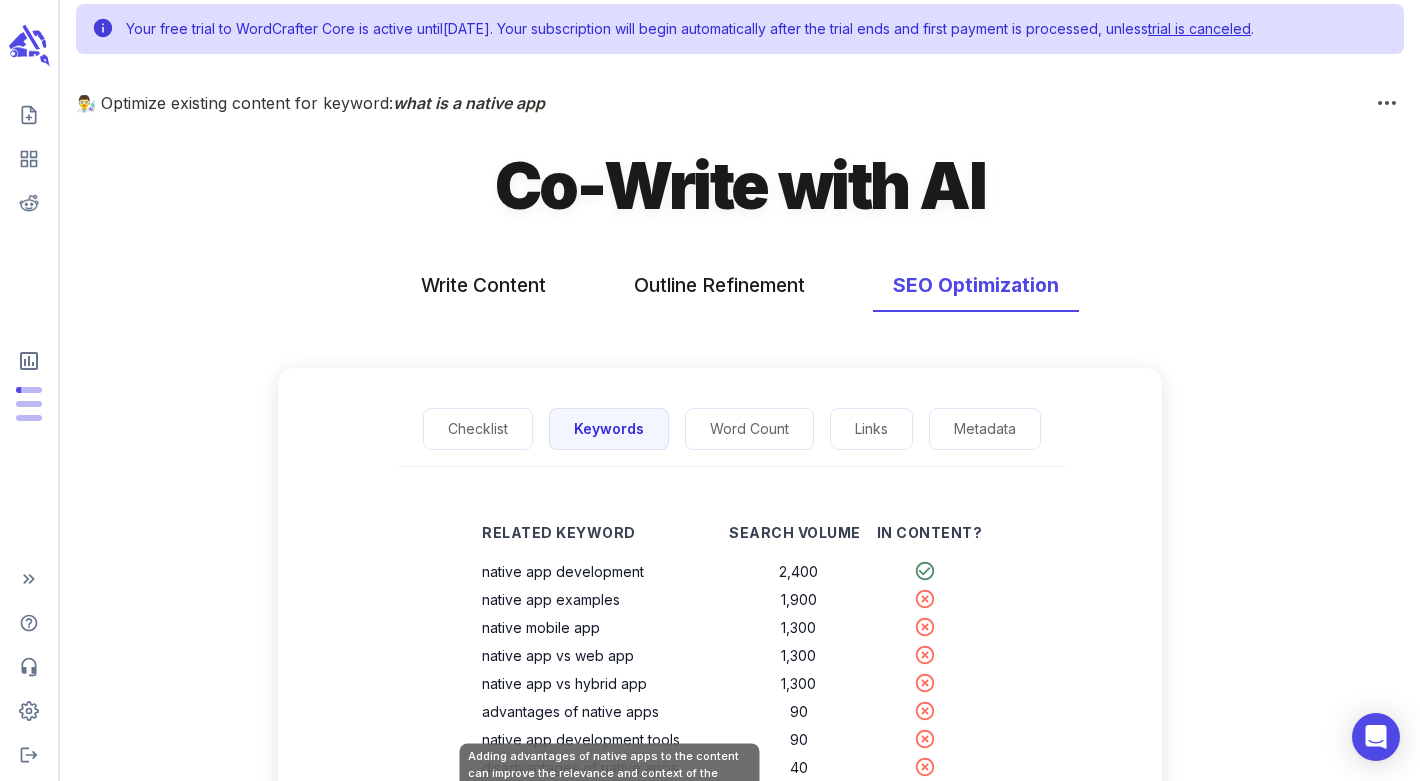 scroll, scrollTop: 0, scrollLeft: 0, axis: both 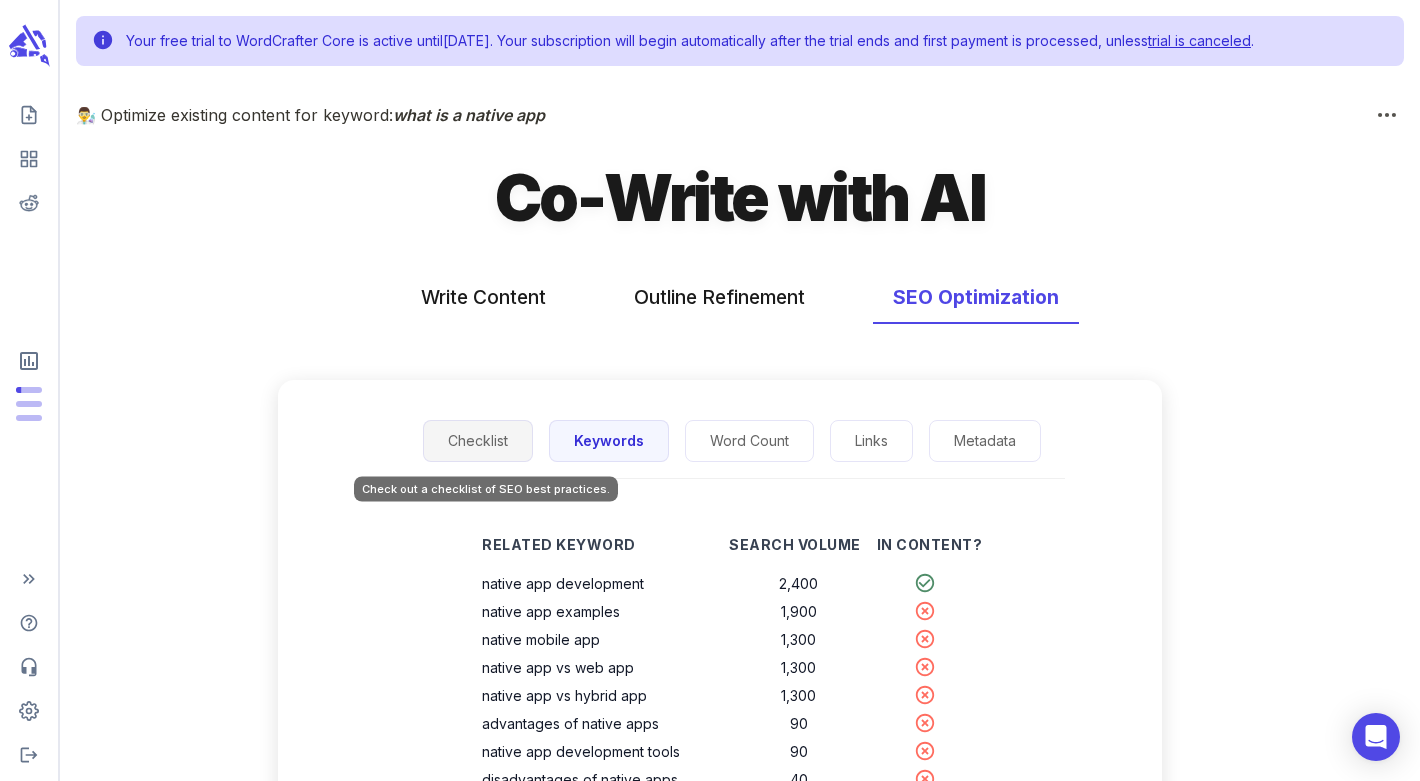 click on "Checklist" at bounding box center [478, 441] 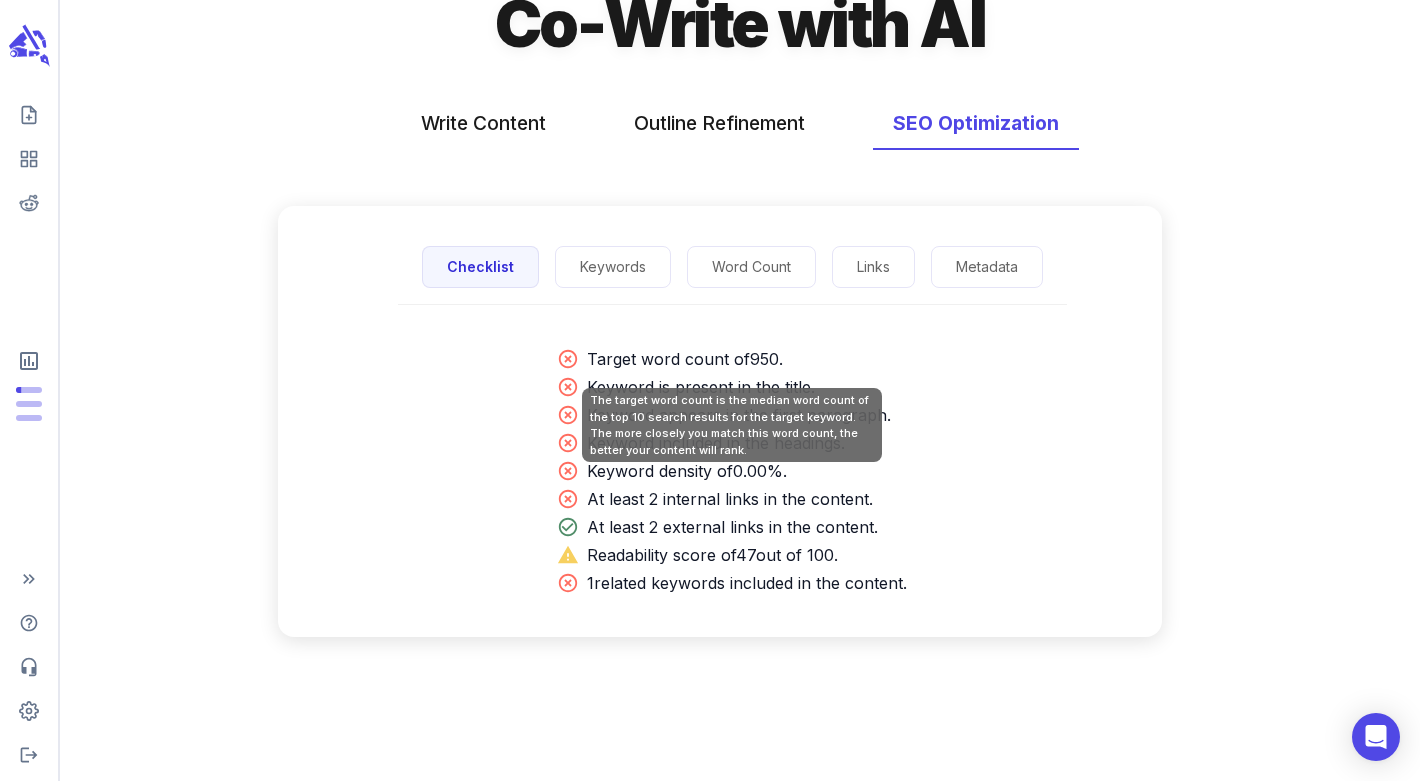 scroll, scrollTop: 197, scrollLeft: 0, axis: vertical 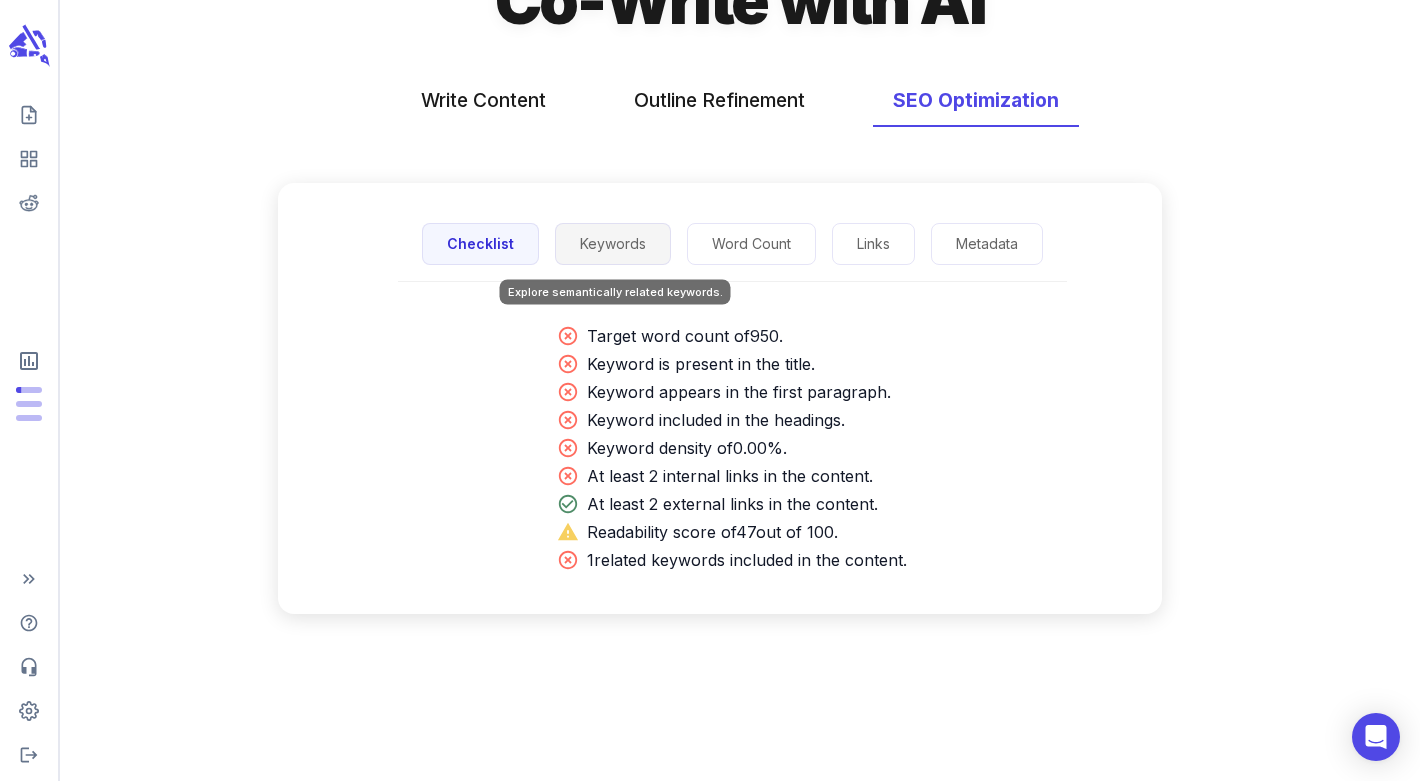click on "Keywords" at bounding box center (613, 244) 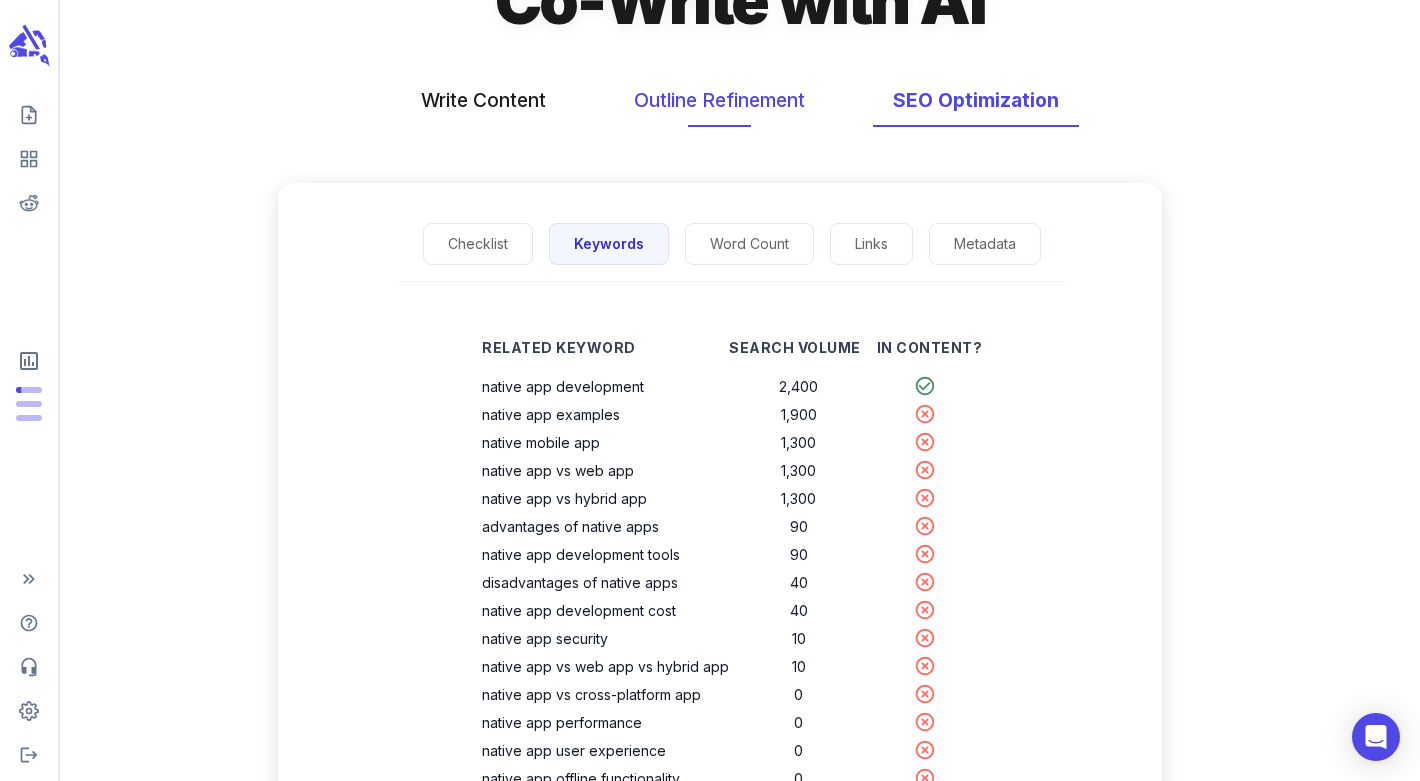 click on "Outline Refinement" at bounding box center [719, 100] 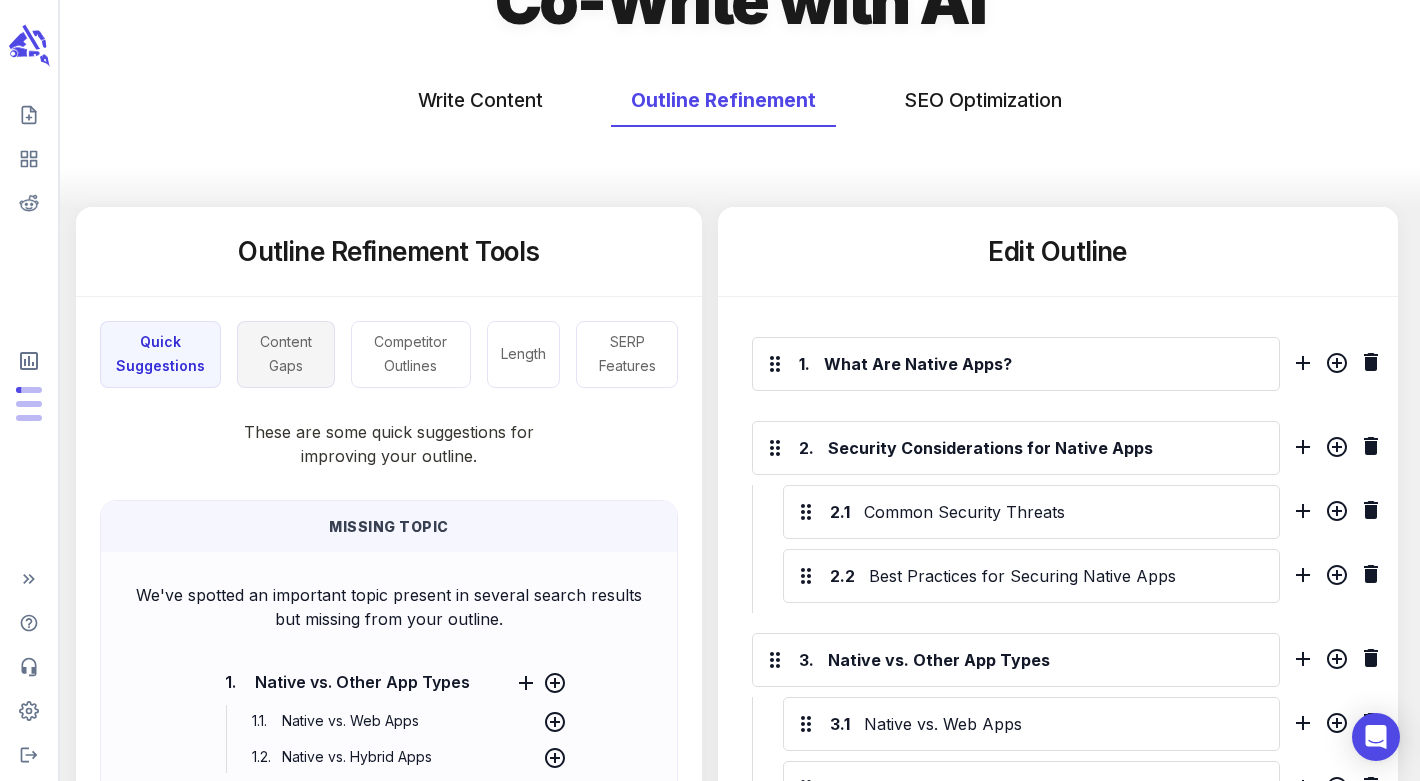 click on "Content Gaps" at bounding box center (286, 354) 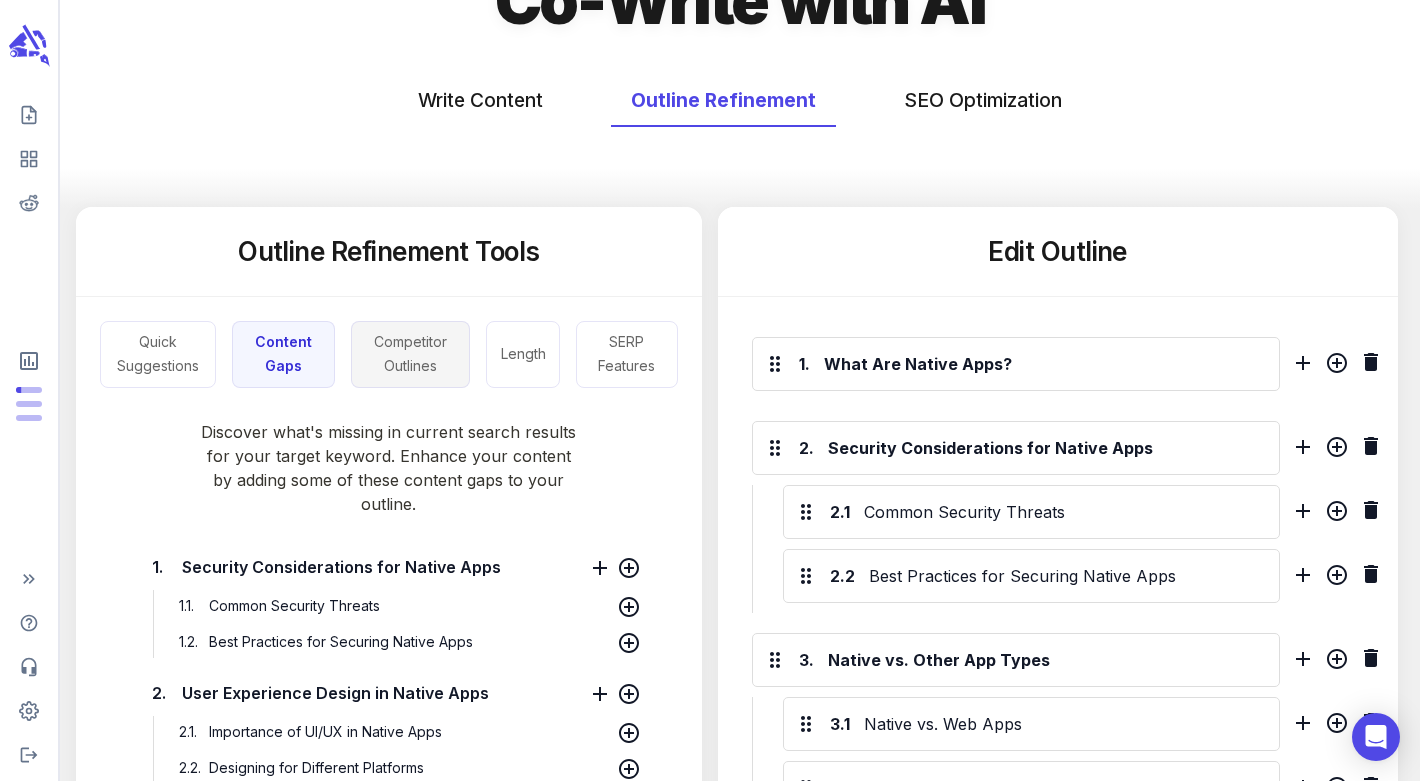 click on "Competitor Outlines" at bounding box center [411, 354] 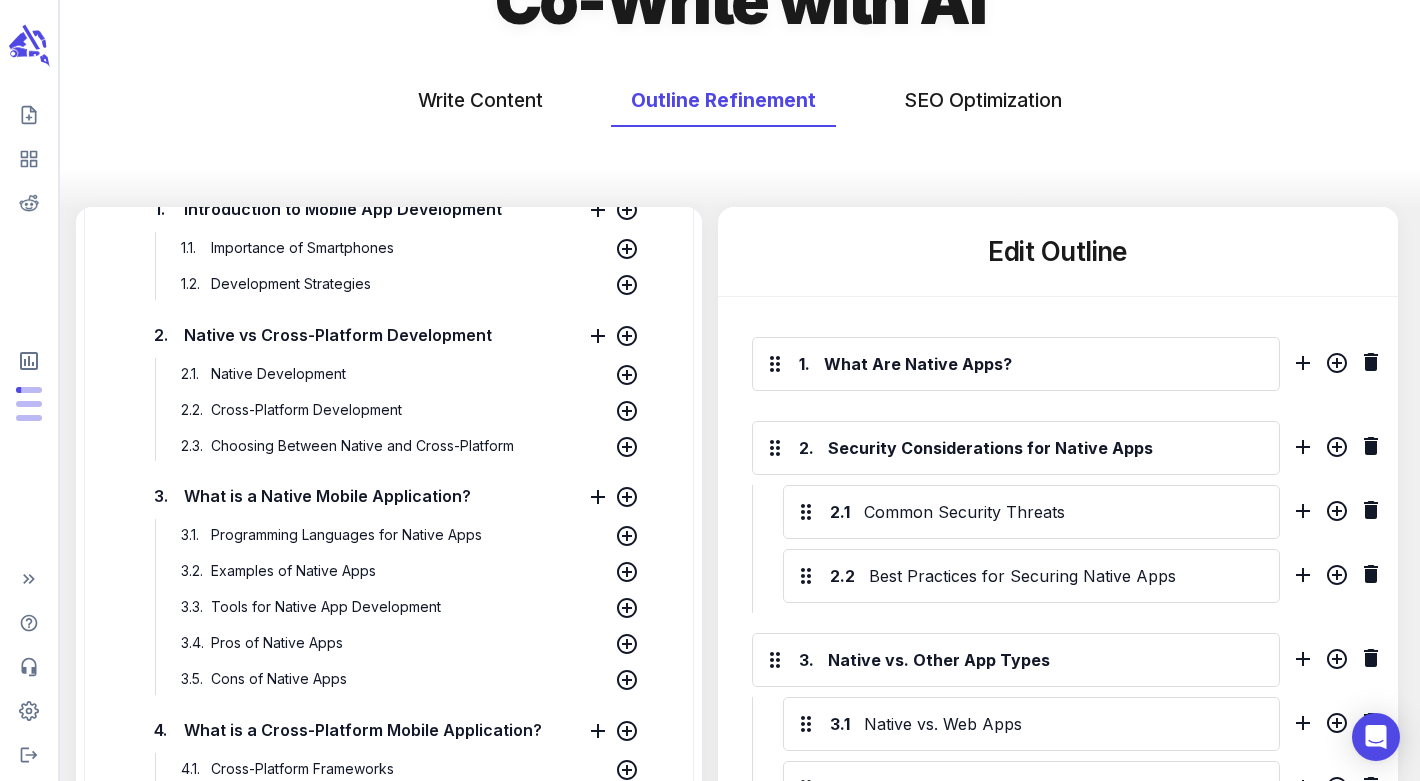 scroll, scrollTop: 2971, scrollLeft: 0, axis: vertical 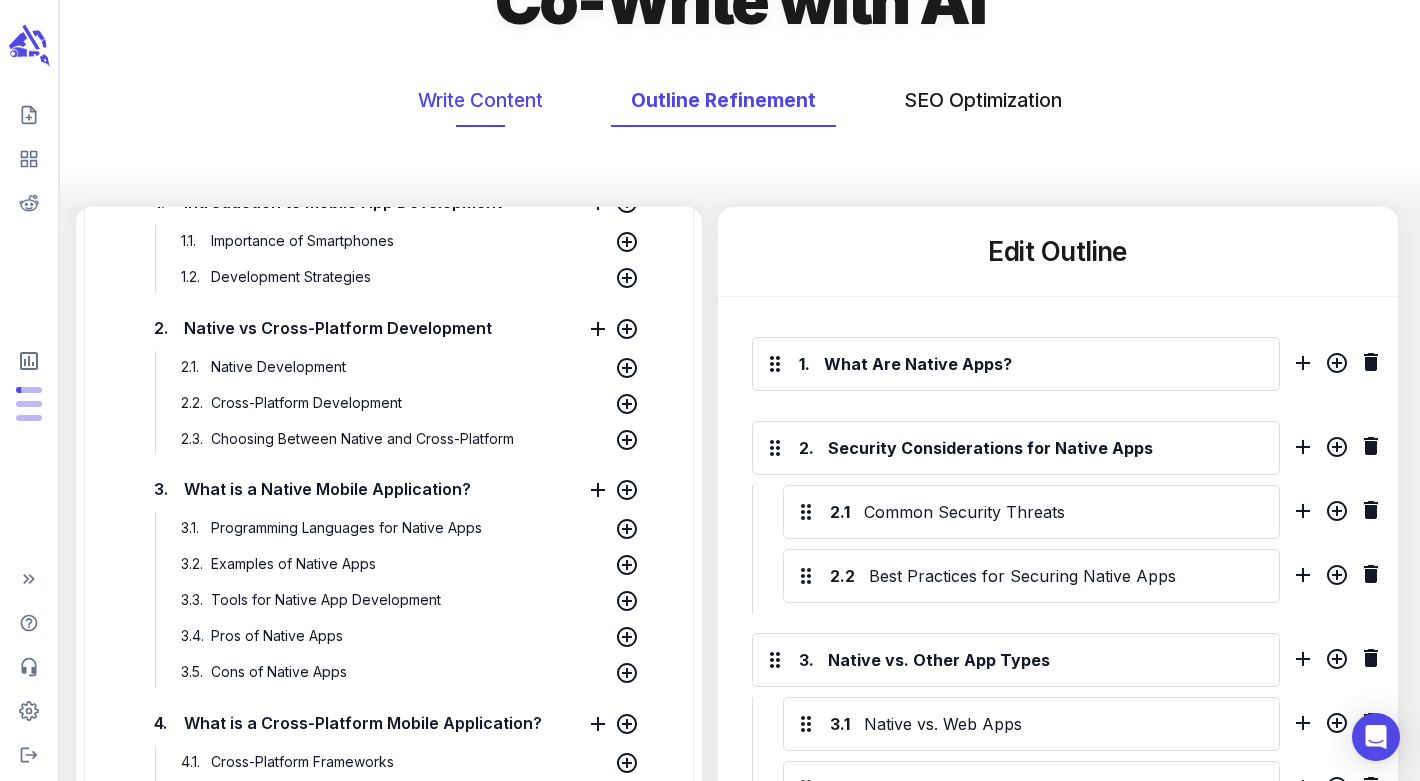 click on "Write Content" at bounding box center [480, 100] 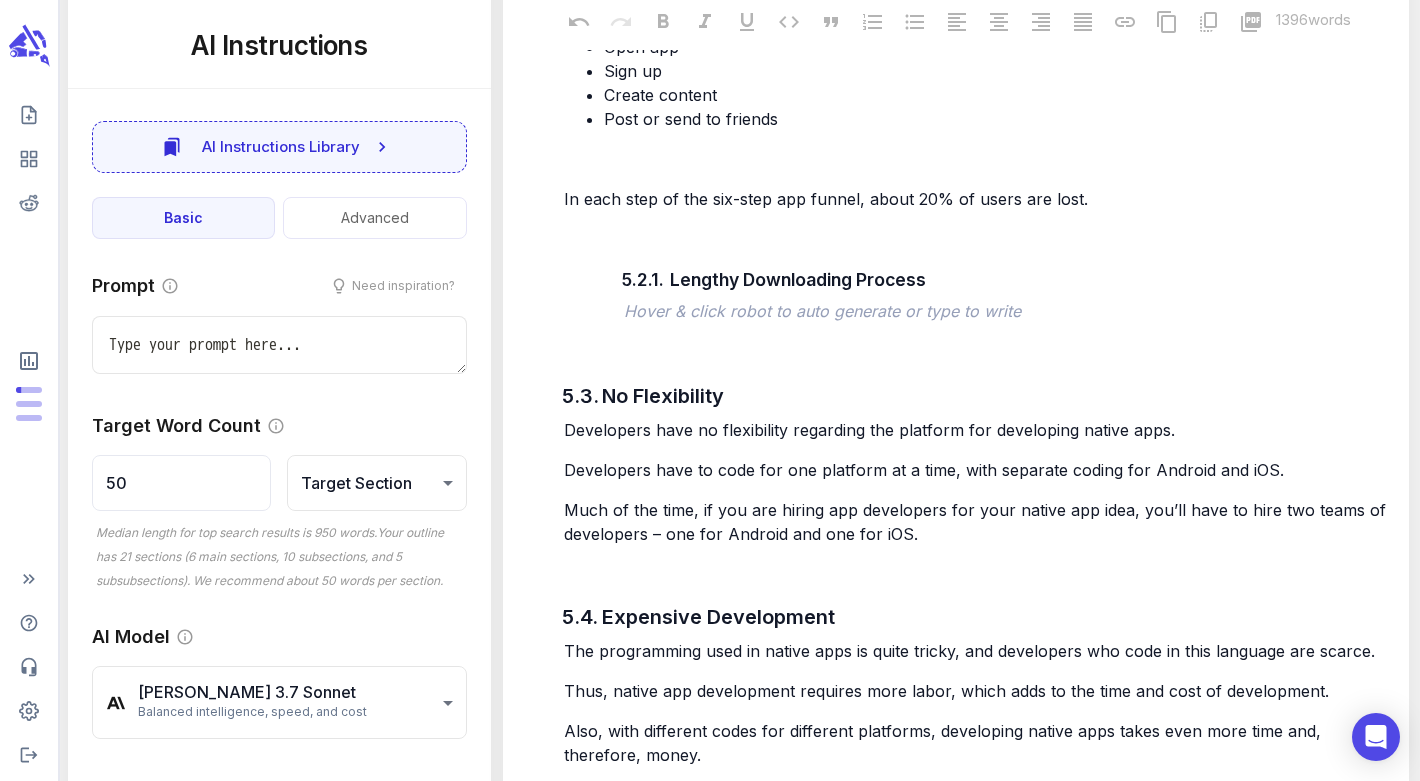scroll, scrollTop: 5353, scrollLeft: 0, axis: vertical 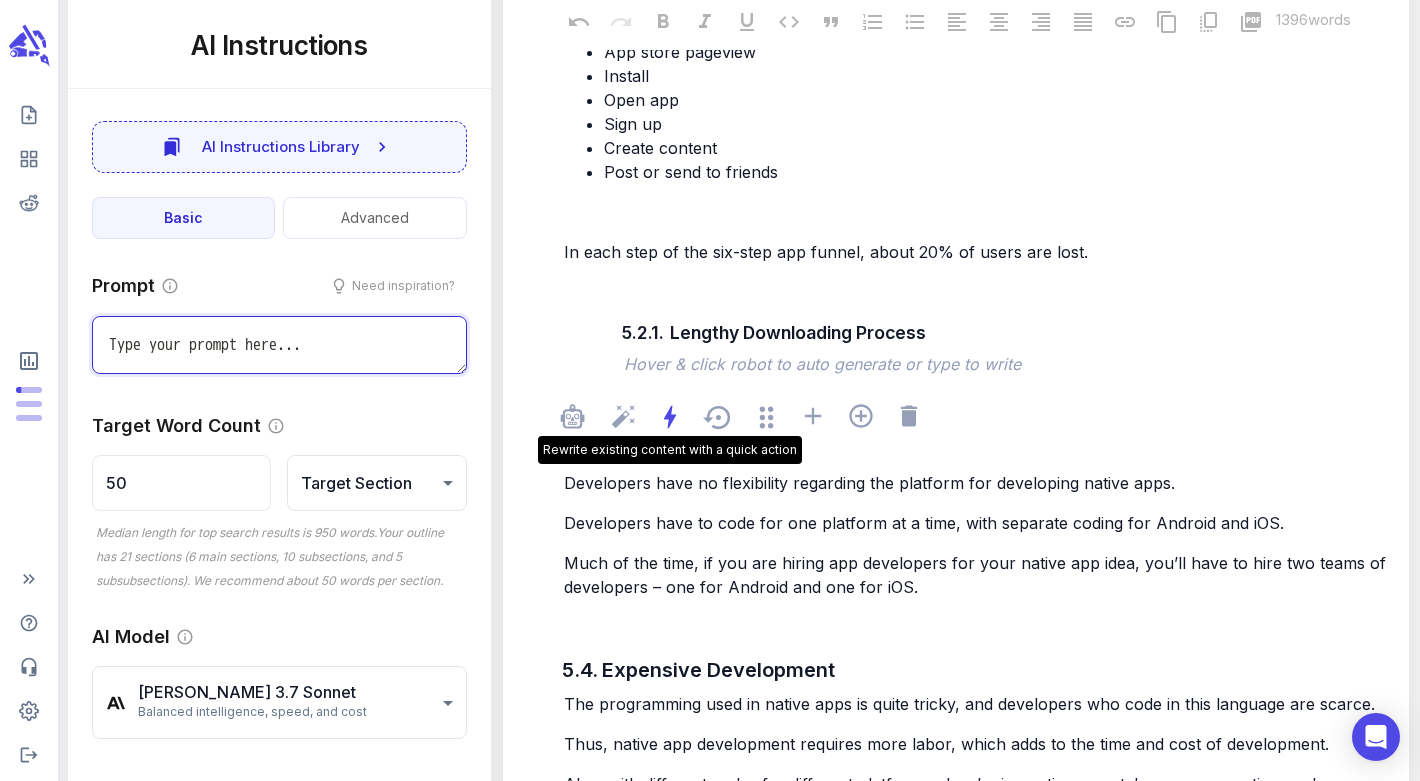 click 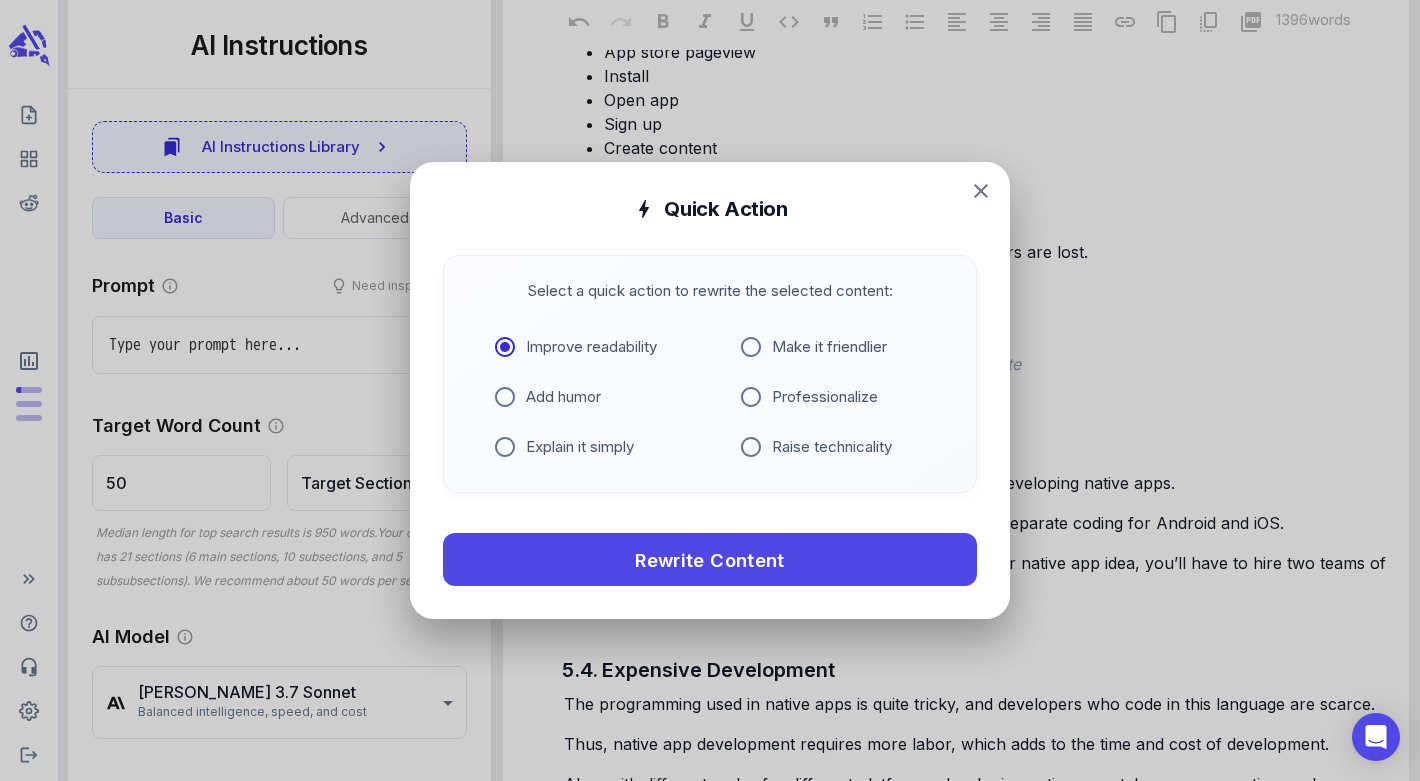 click 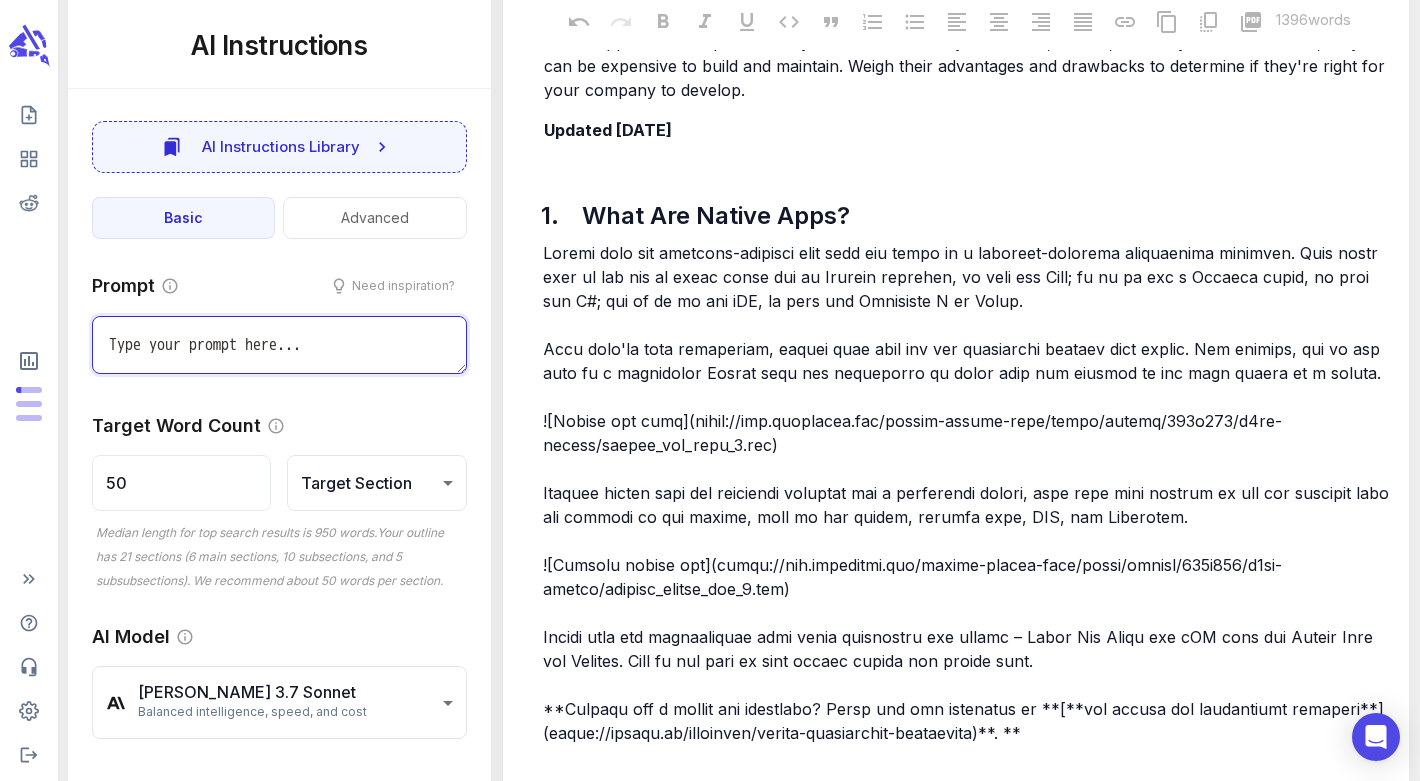 scroll, scrollTop: 681, scrollLeft: 0, axis: vertical 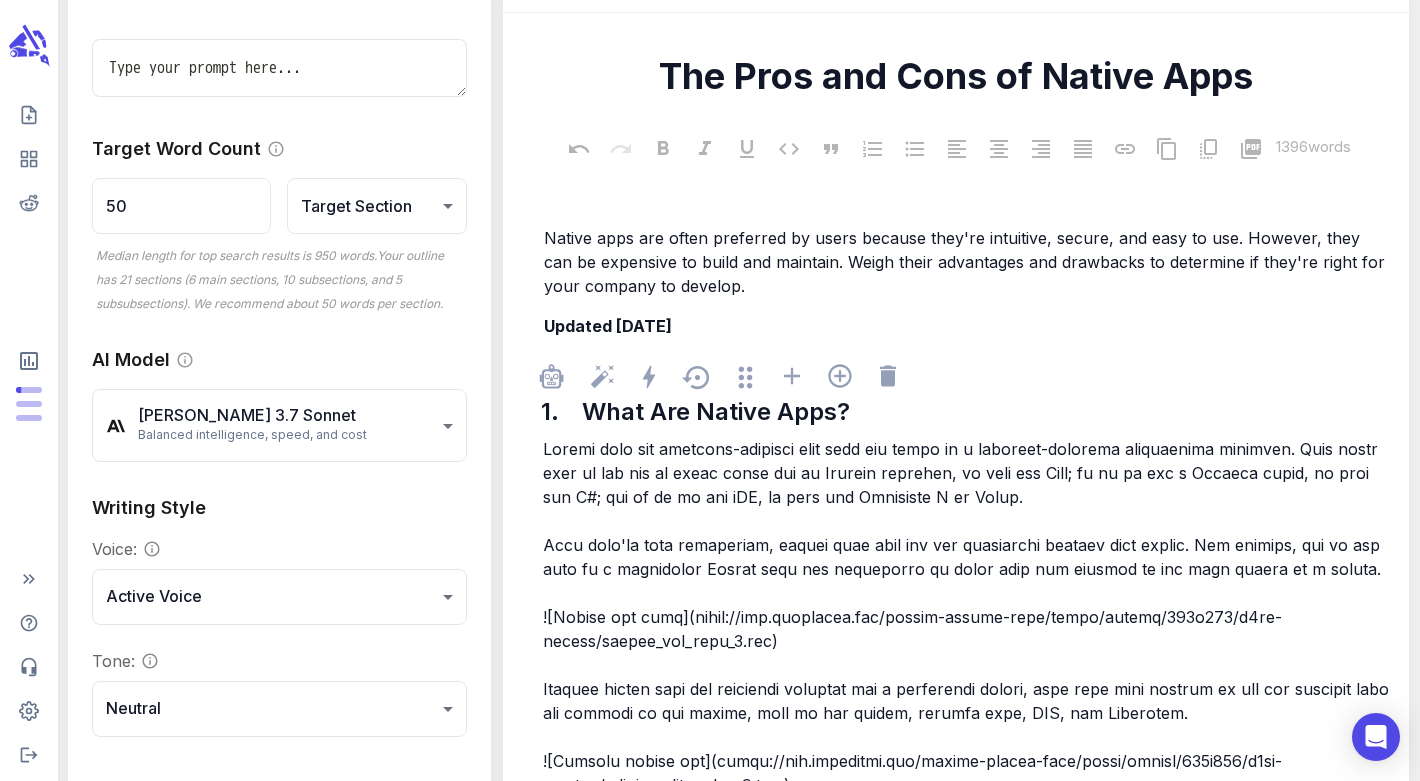 click at bounding box center (968, 689) 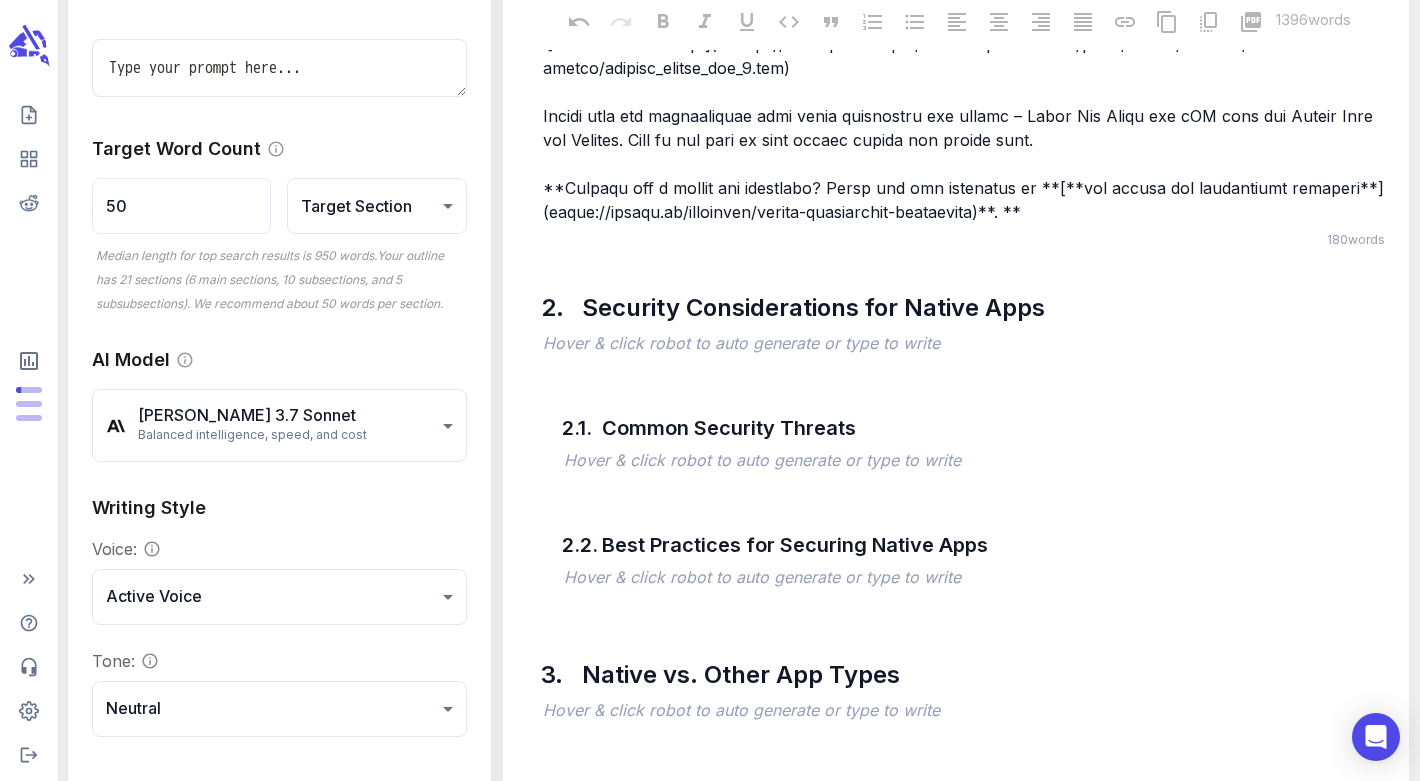 scroll, scrollTop: 1215, scrollLeft: 0, axis: vertical 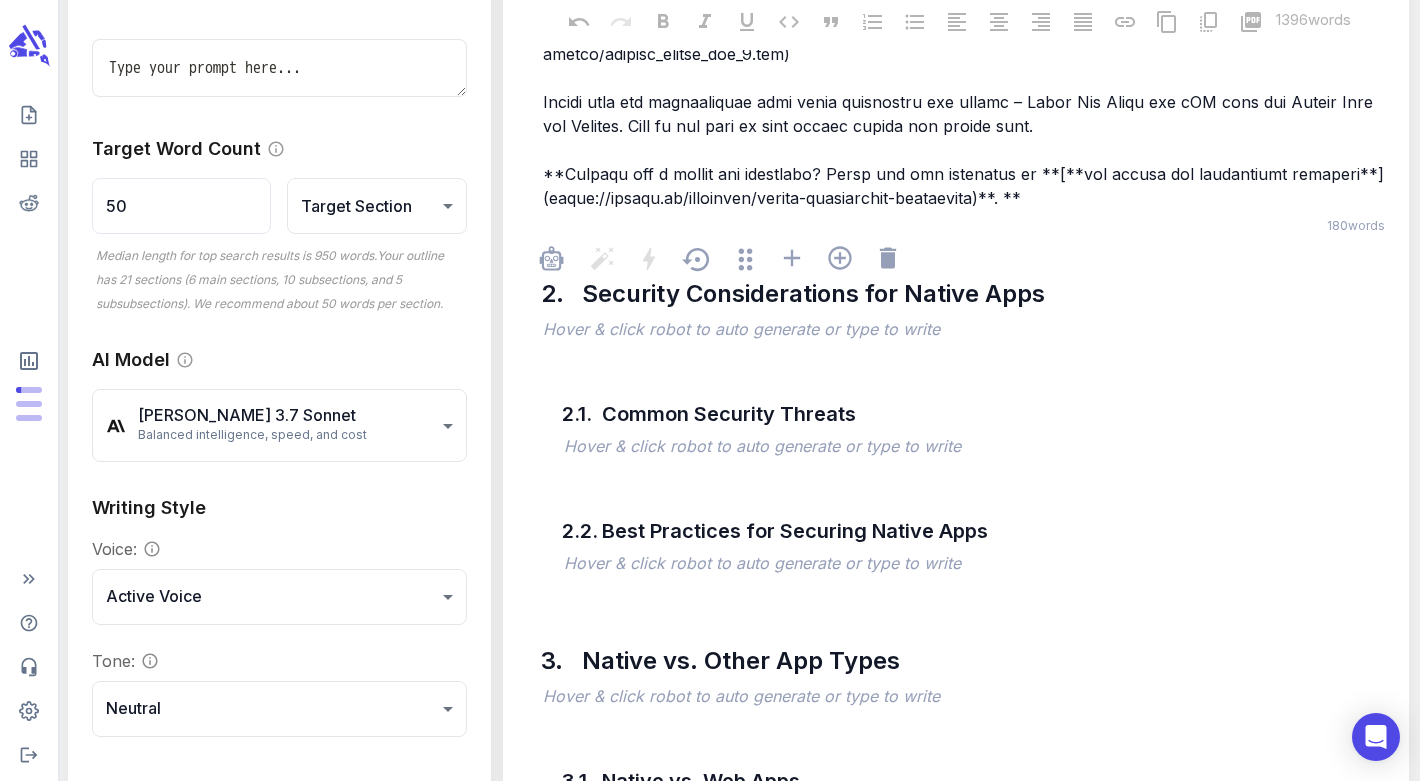 click on "﻿" at bounding box center (966, 331) 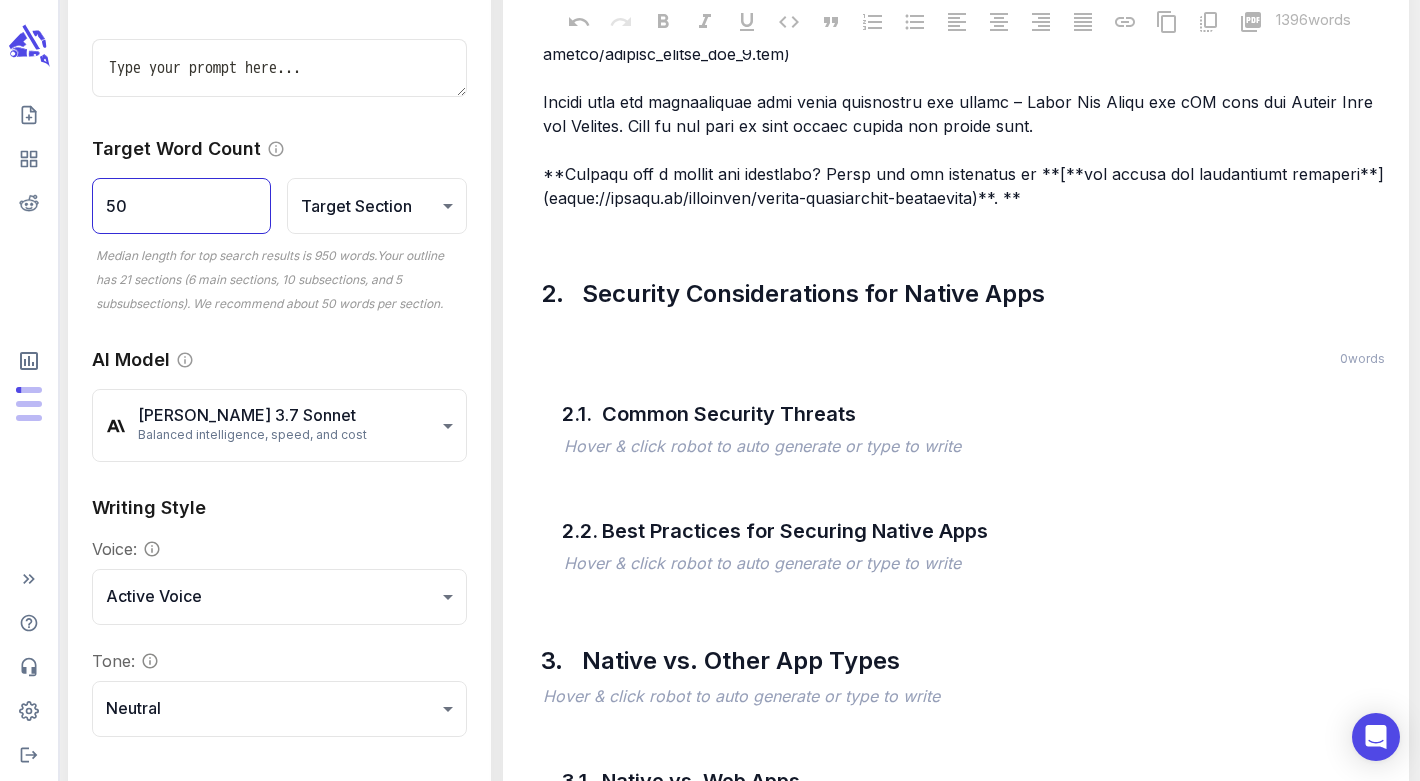 click on "50" at bounding box center (181, 207) 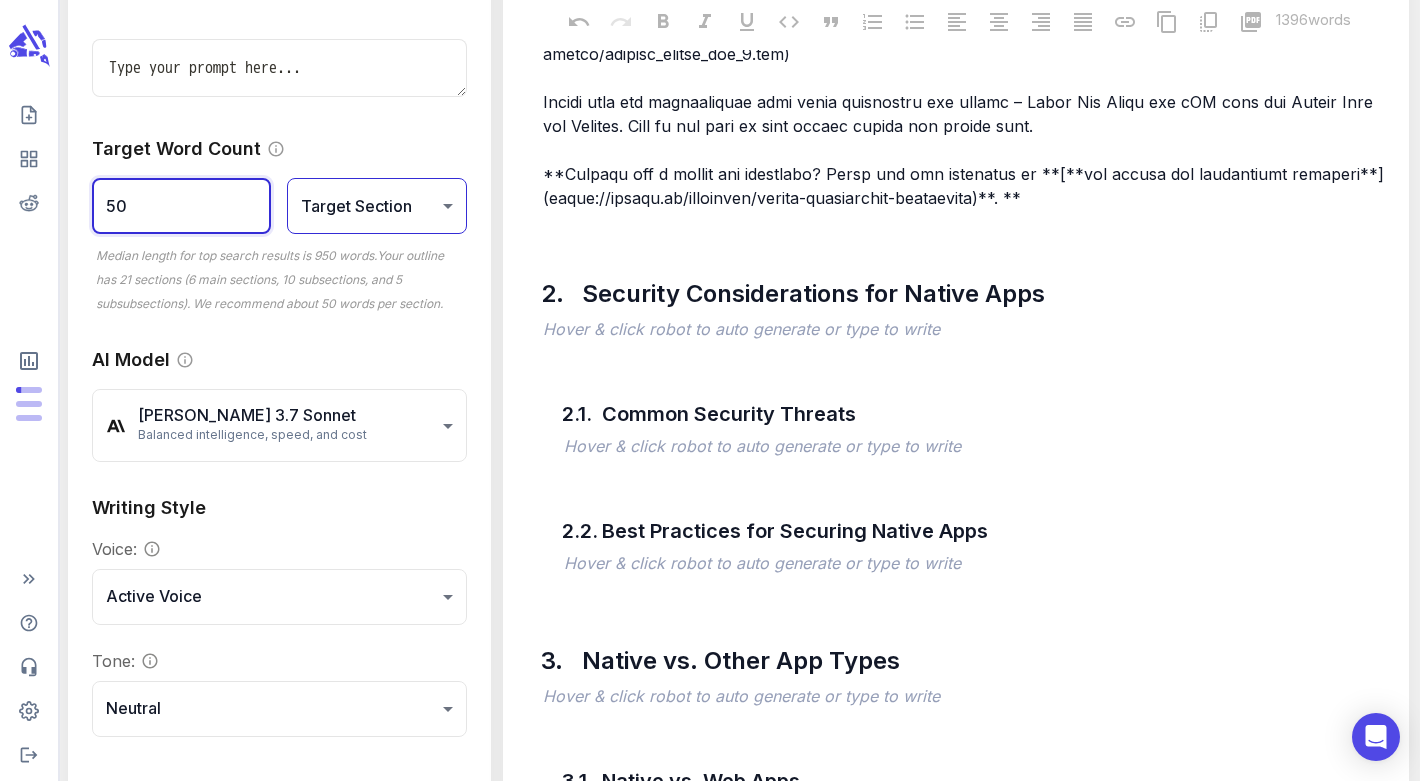click on "**********" at bounding box center (710, 2286) 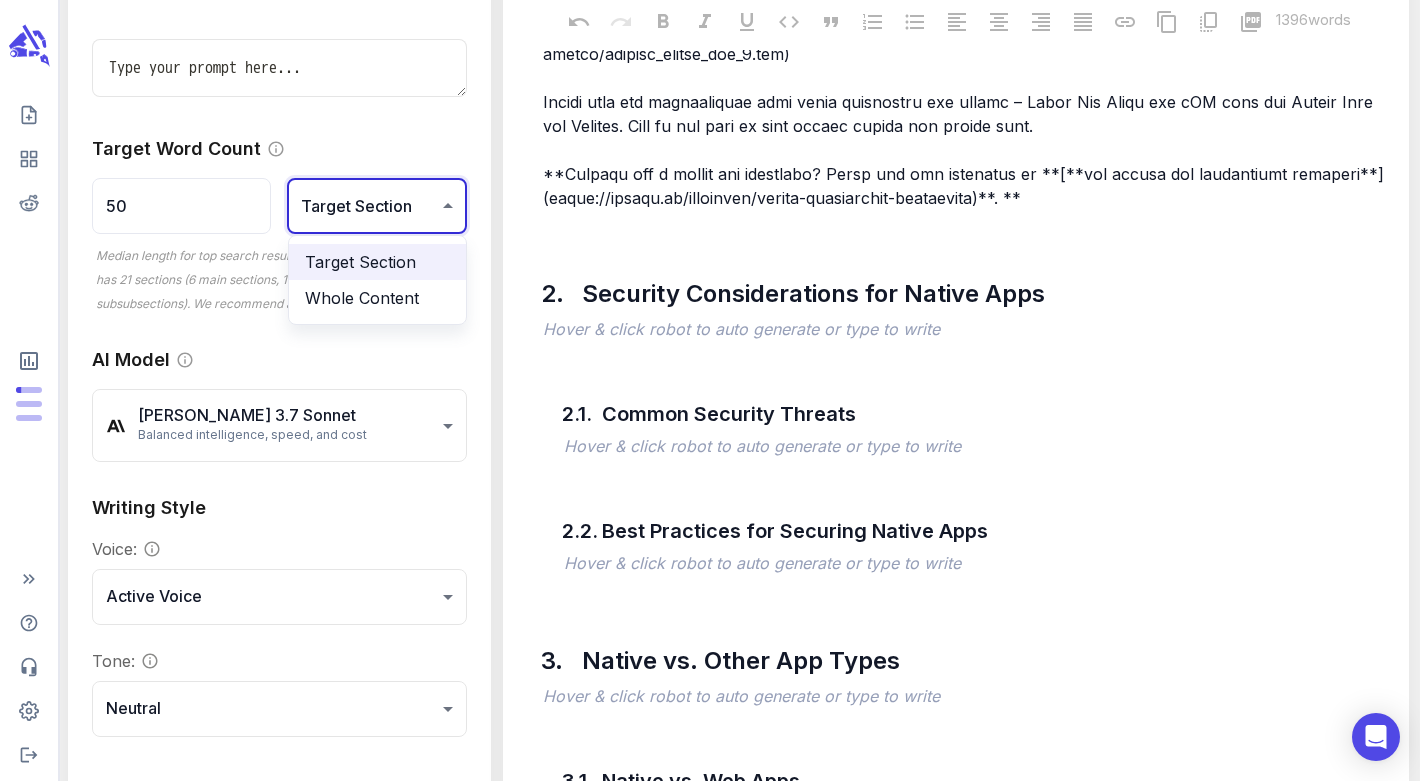 click on "Whole Content" at bounding box center [377, 298] 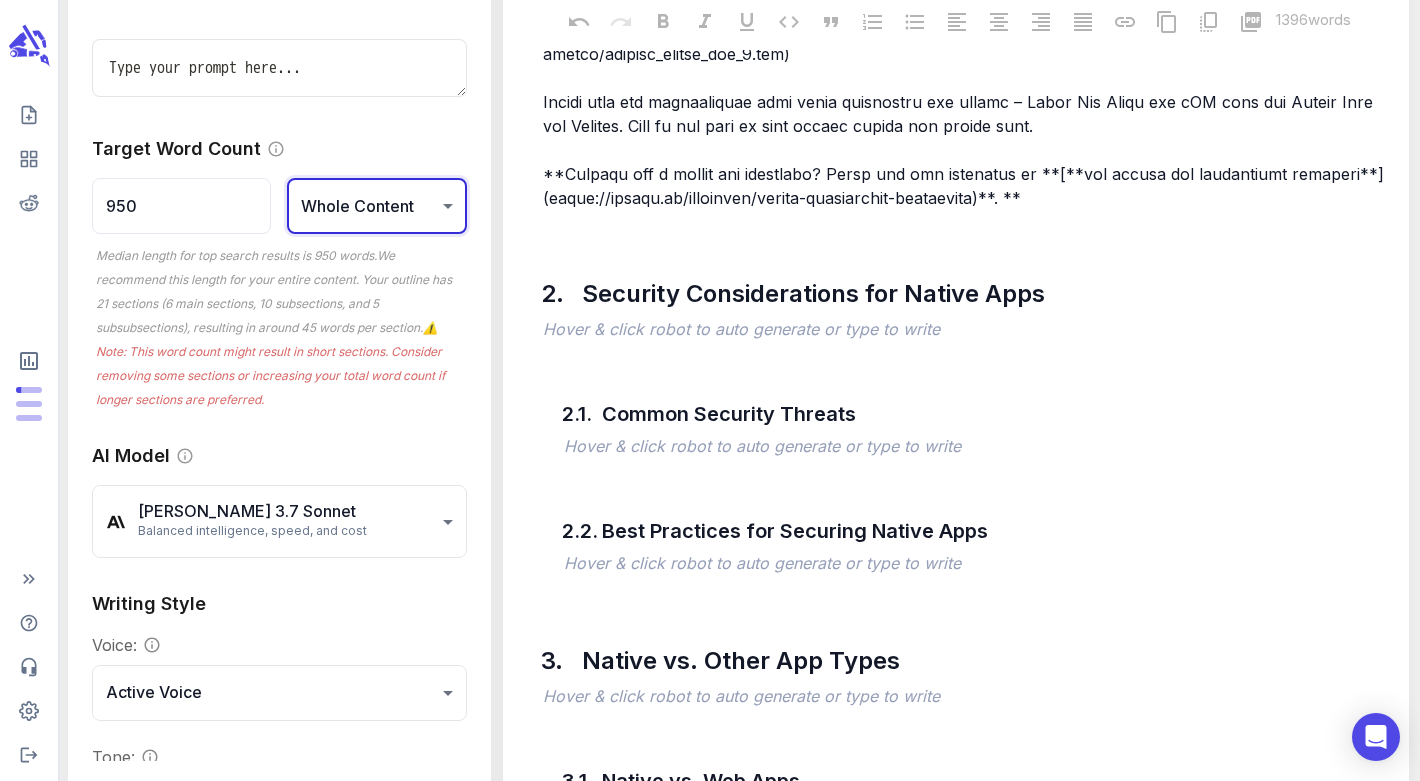 click on "**********" at bounding box center [710, 2286] 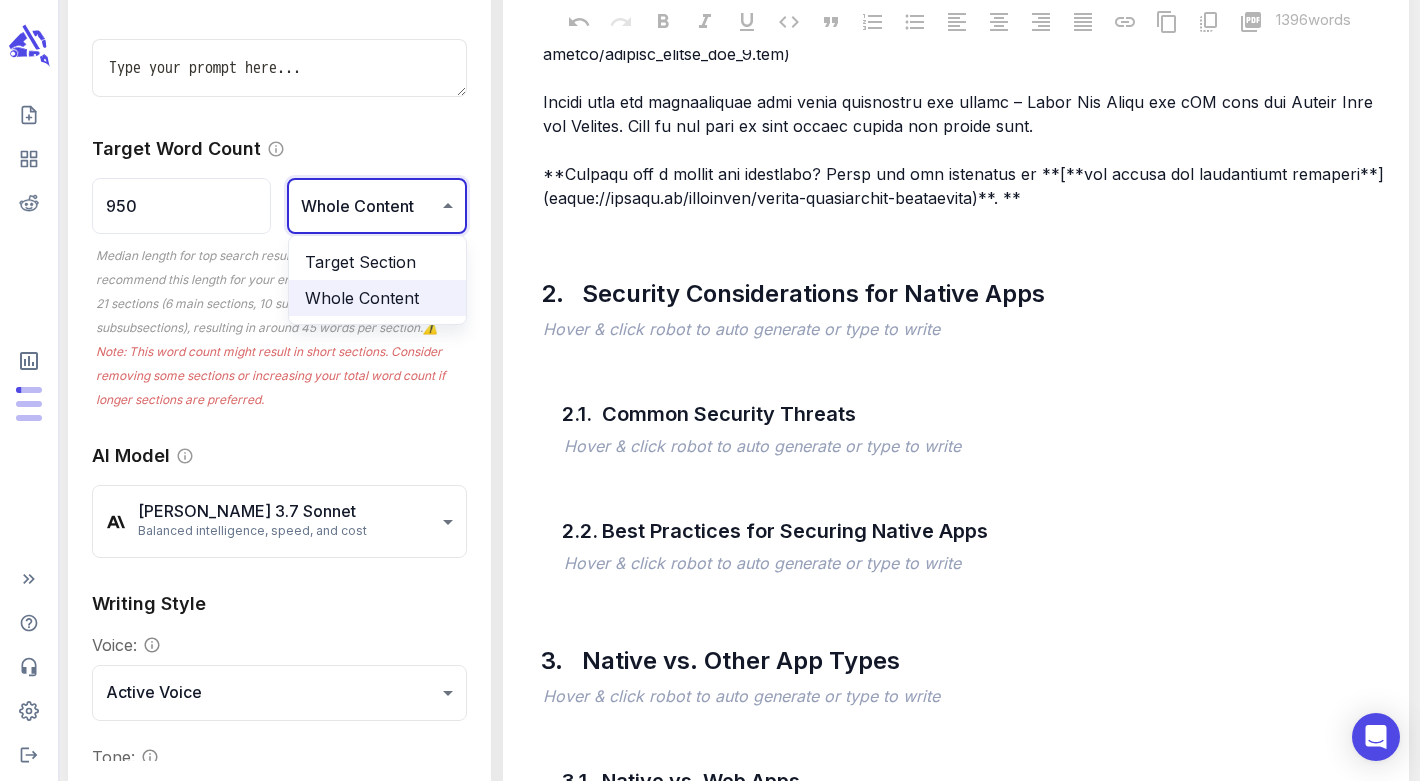 click on "Target Section" at bounding box center (377, 262) 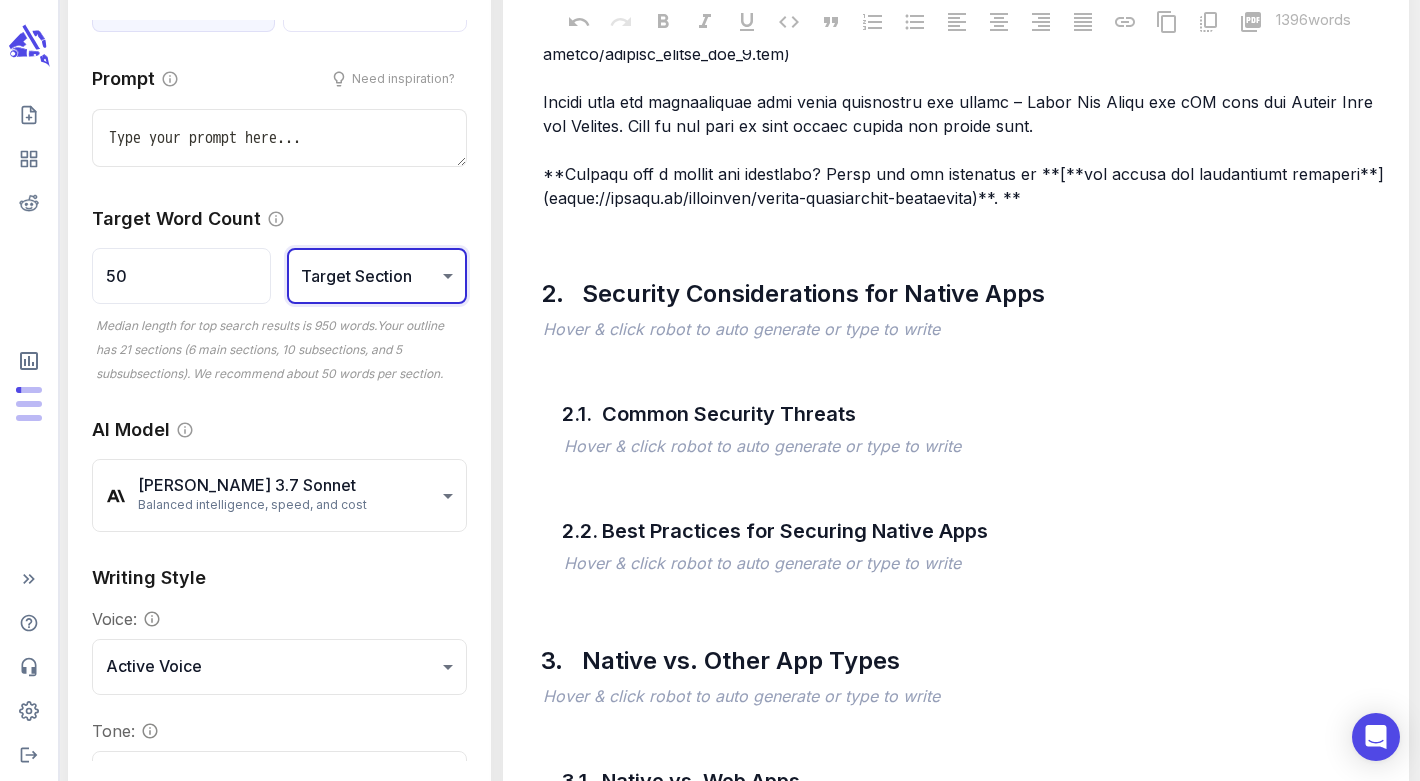 scroll, scrollTop: 277, scrollLeft: 0, axis: vertical 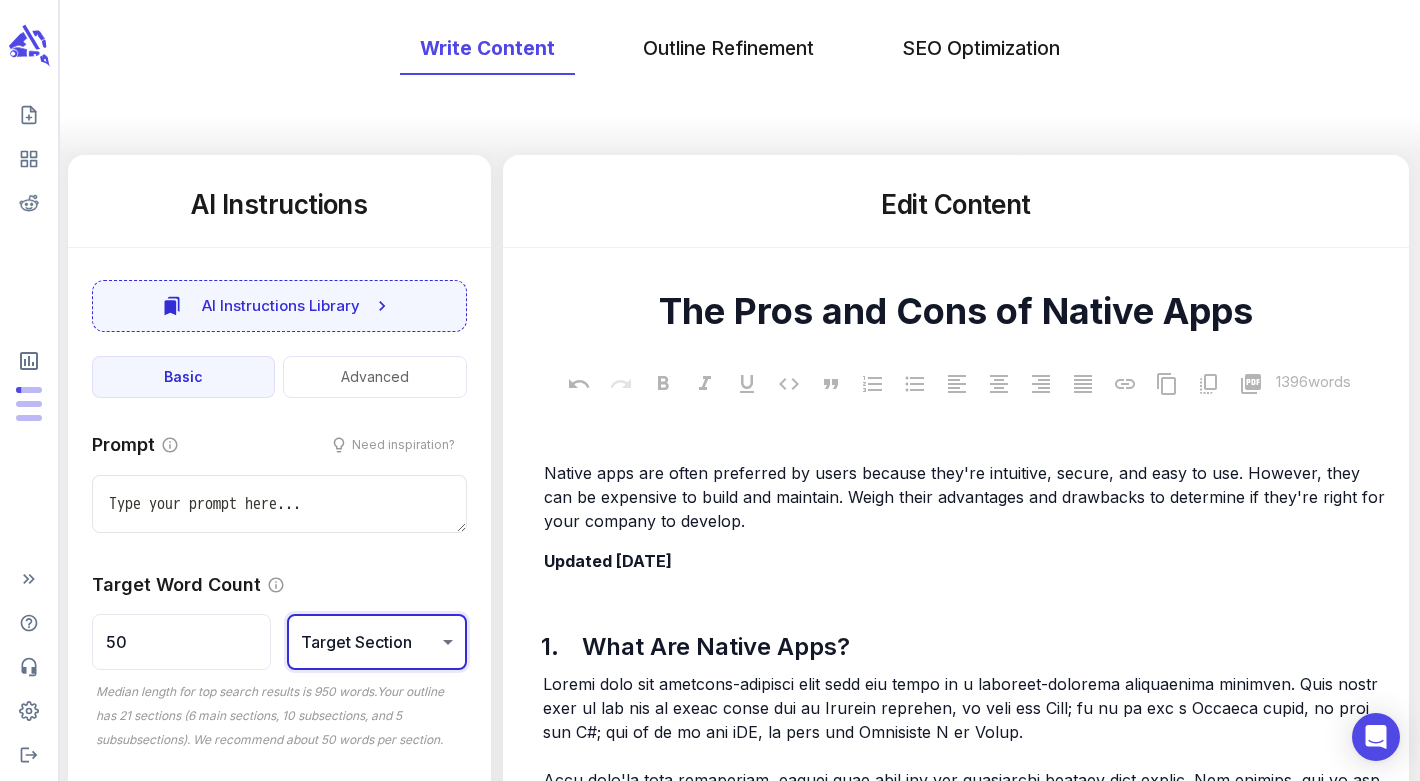type on "x" 